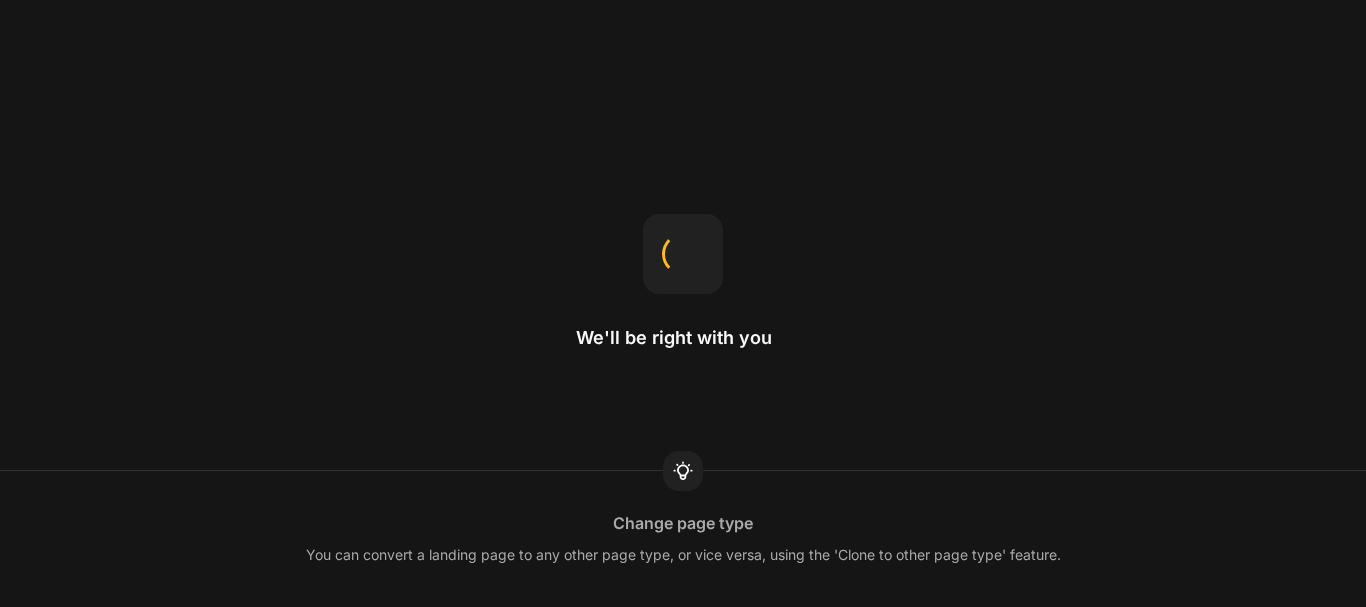 scroll, scrollTop: 0, scrollLeft: 0, axis: both 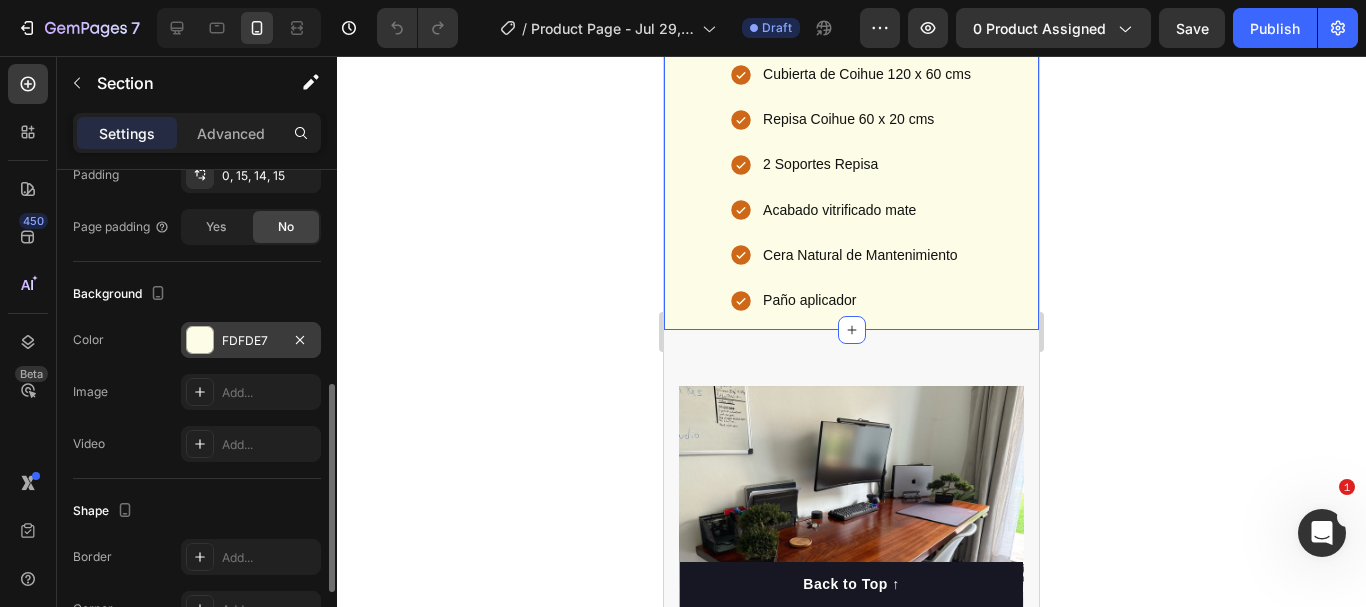 click on "FDFDE7" at bounding box center (251, 340) 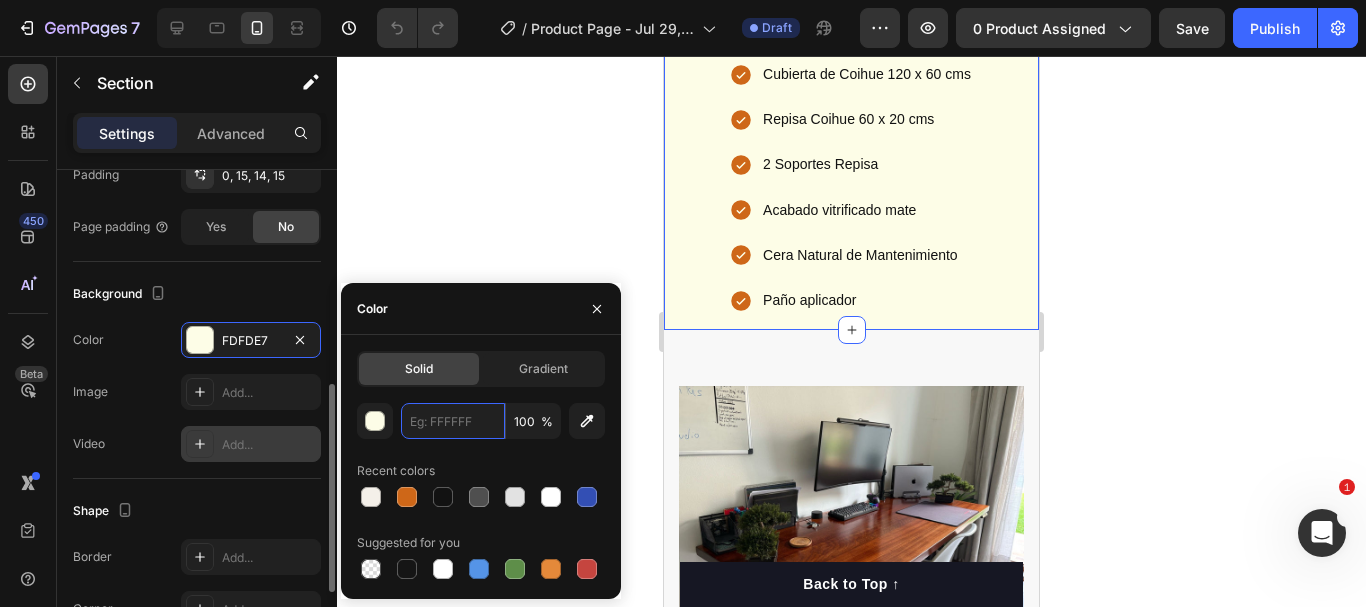 paste on "F4F0E9" 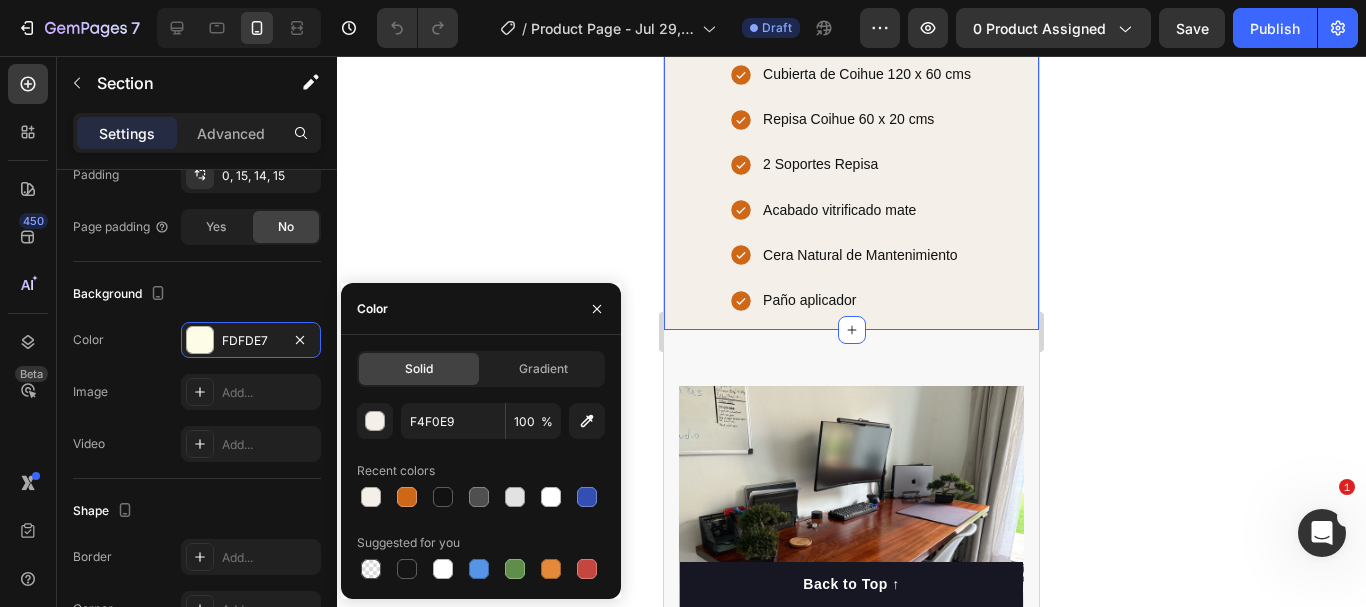 click 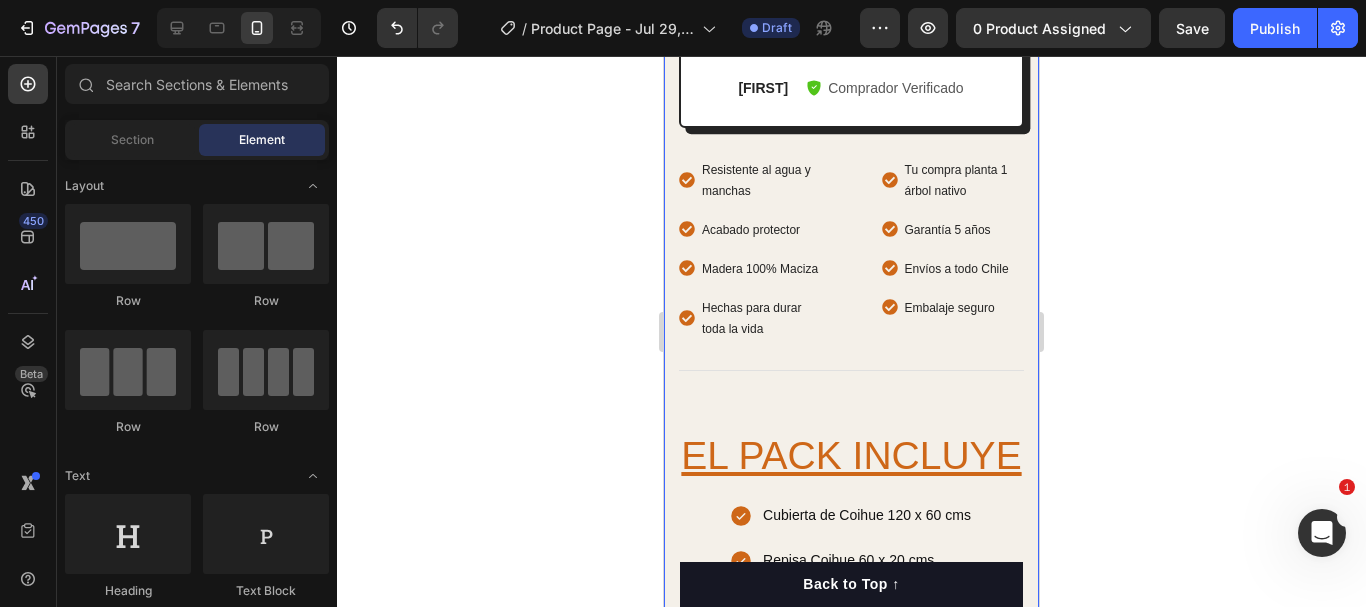 scroll, scrollTop: 1393, scrollLeft: 0, axis: vertical 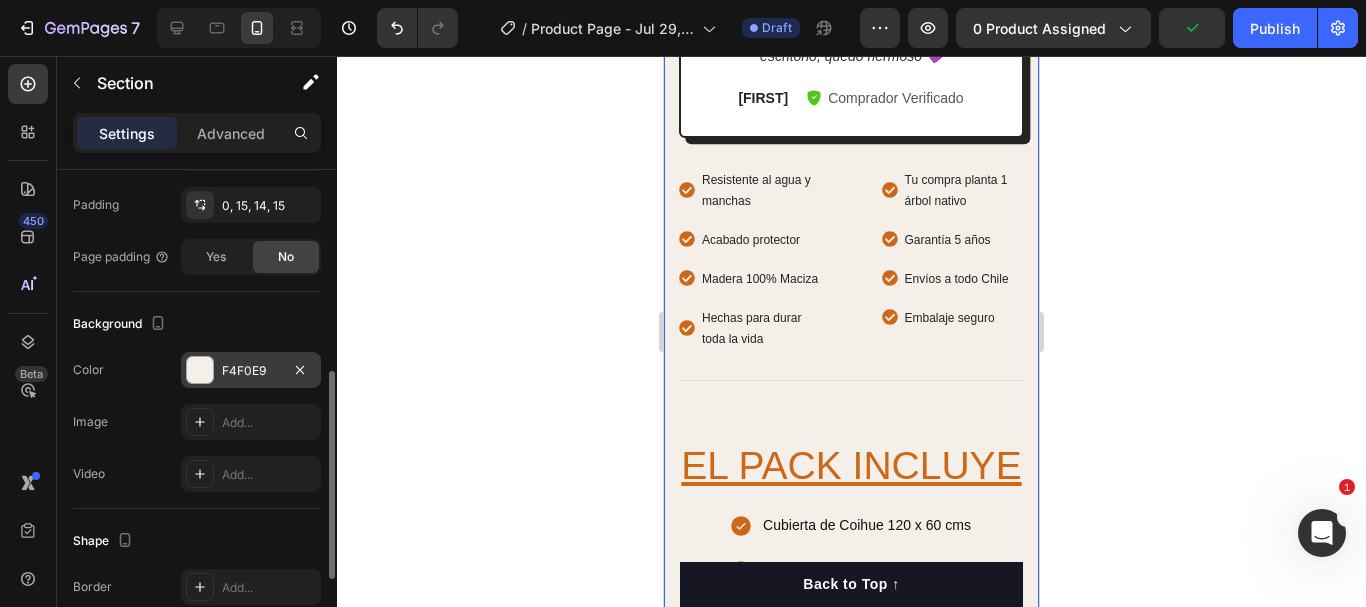click on "F4F0E9" at bounding box center (251, 371) 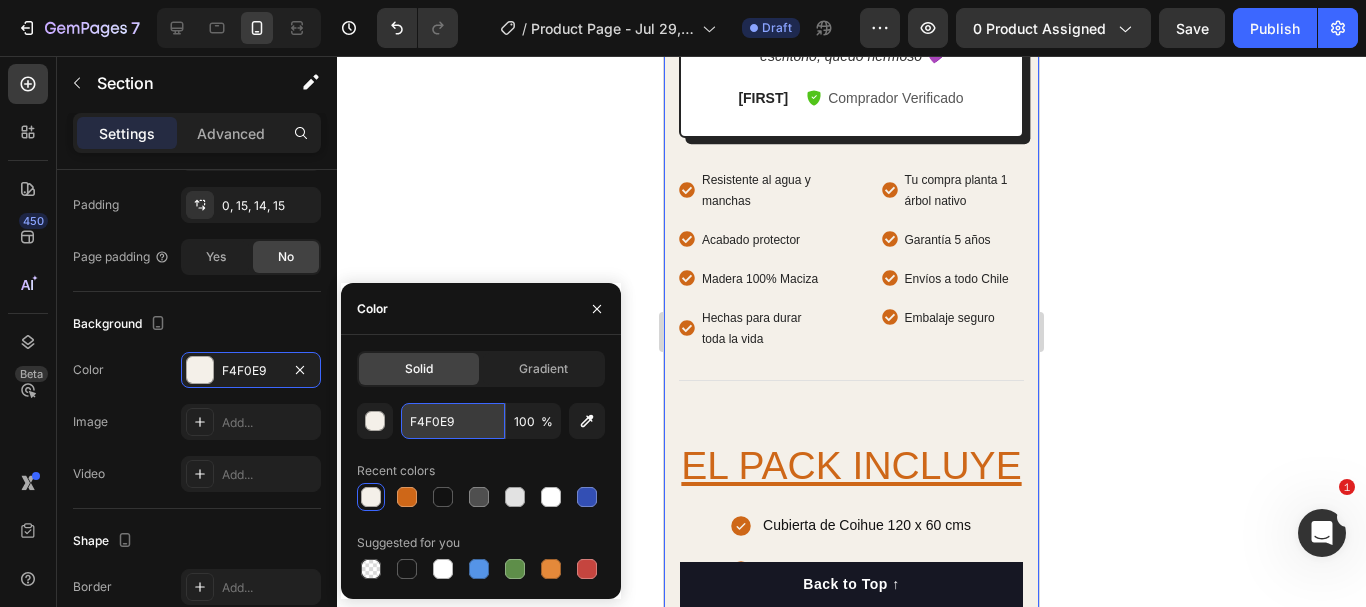 click on "F4F0E9" at bounding box center [453, 421] 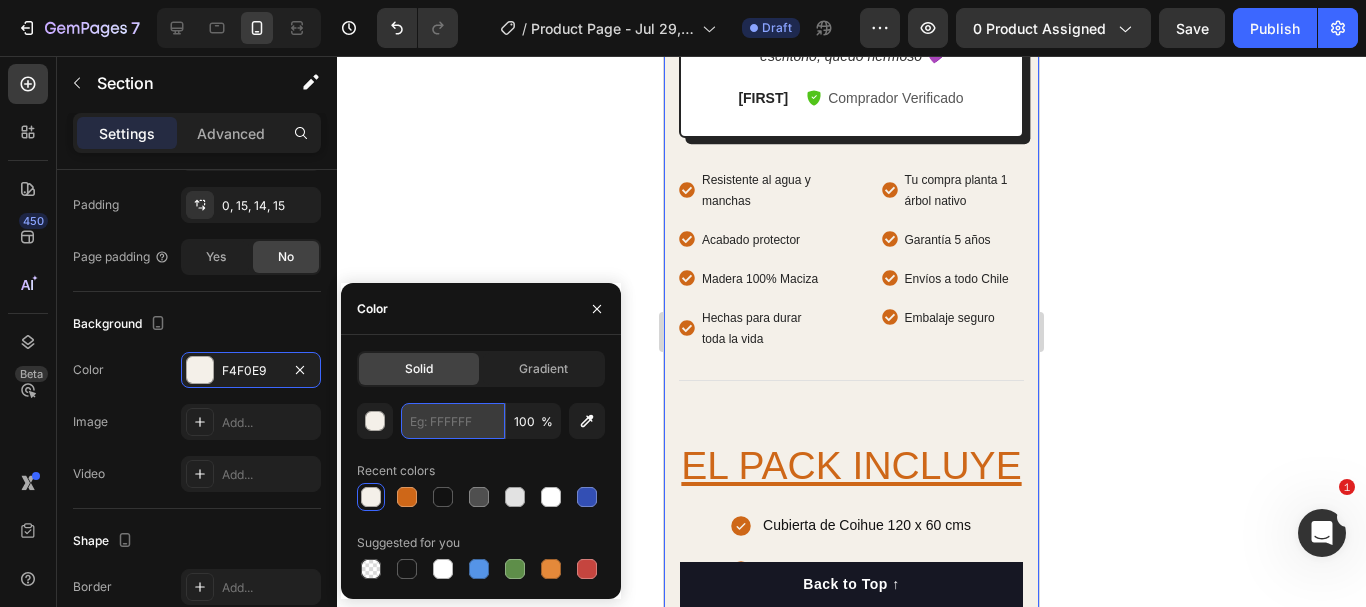 paste on "F4F0E9" 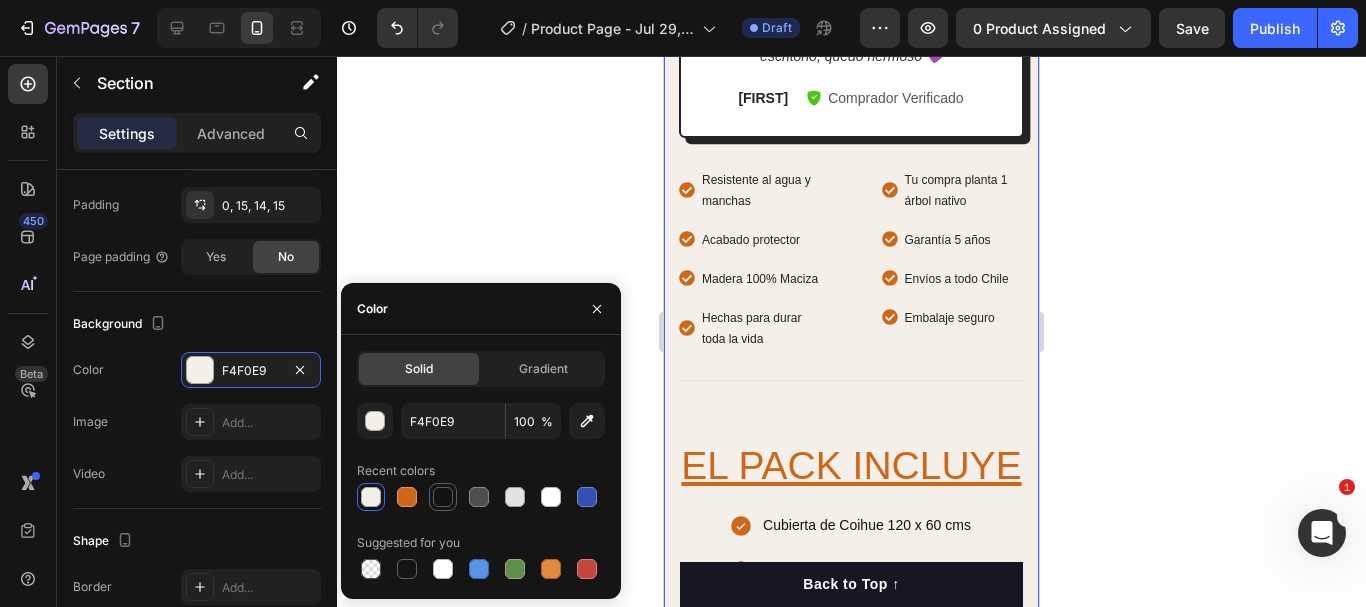 click at bounding box center [443, 497] 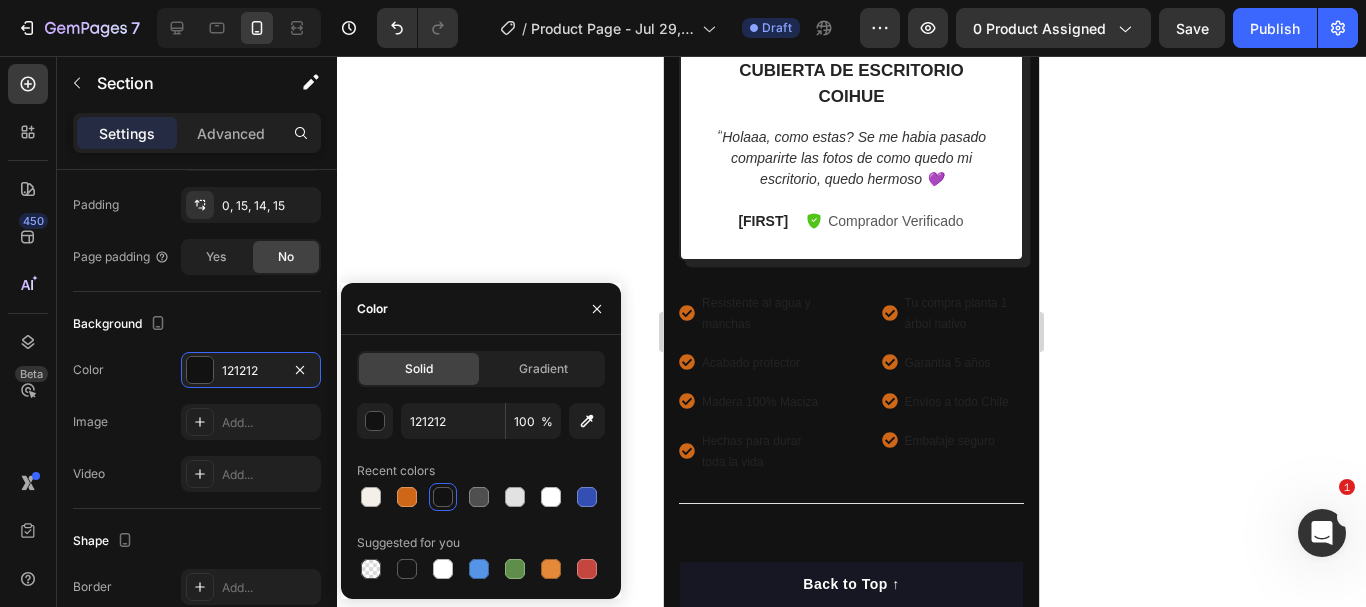 scroll, scrollTop: 1521, scrollLeft: 0, axis: vertical 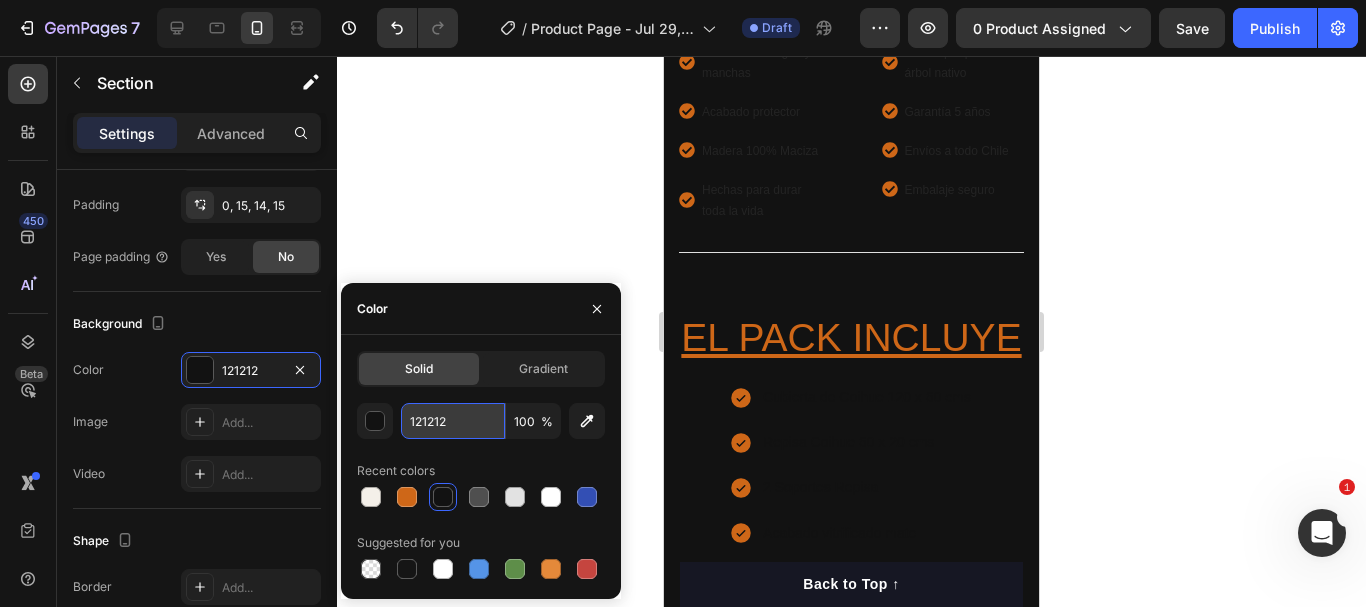 click on "121212" at bounding box center (453, 421) 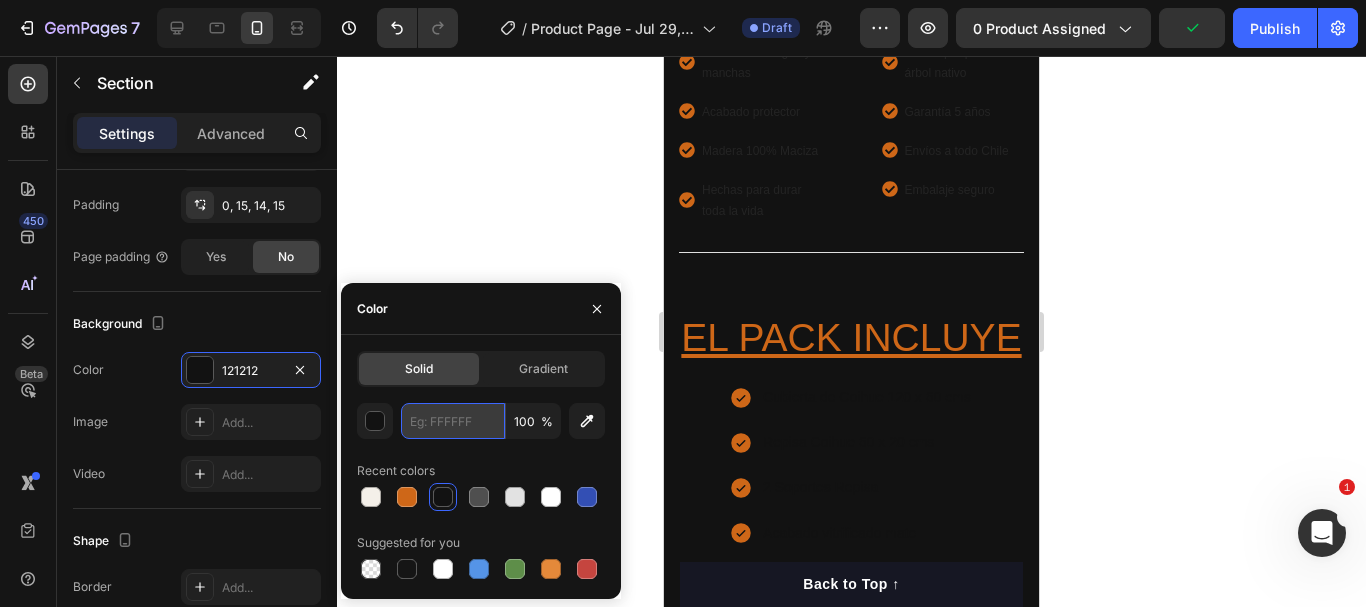 paste on "F4F0E9" 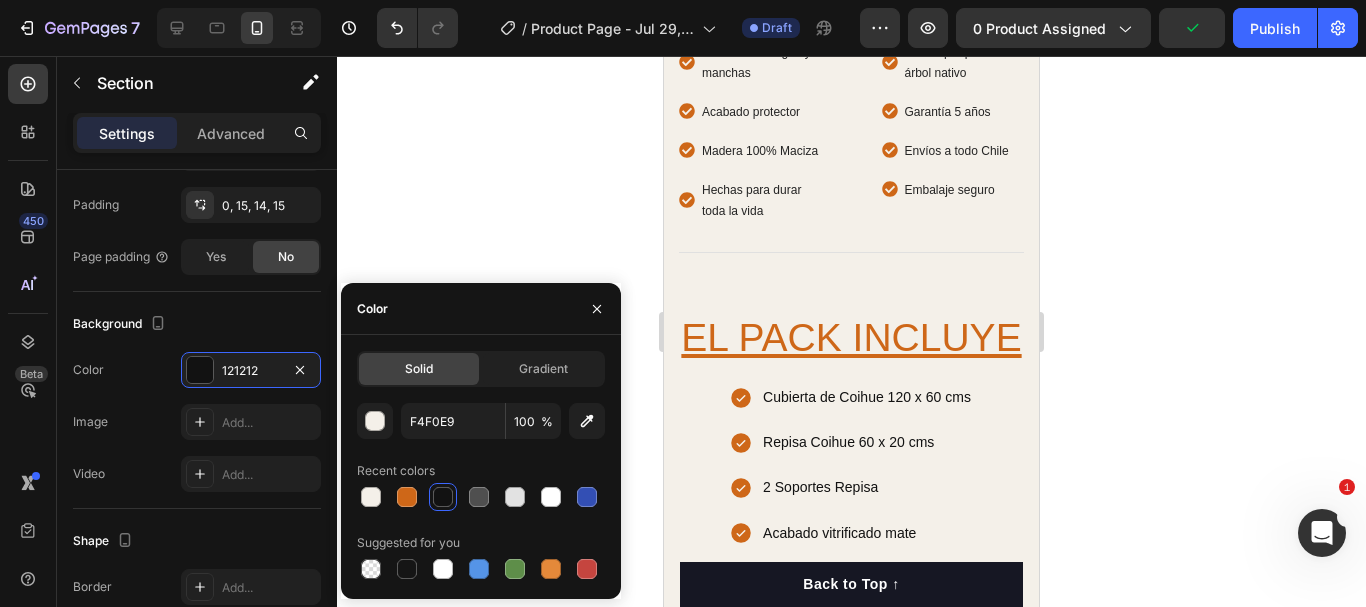 click 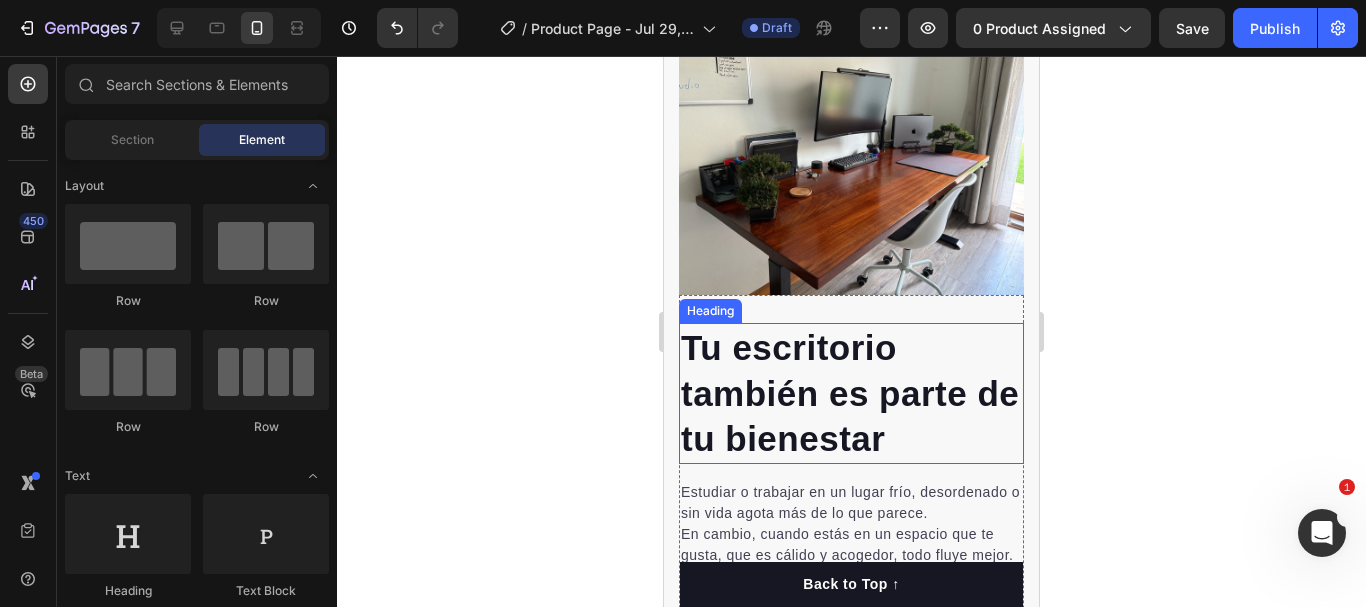 scroll, scrollTop: 1999, scrollLeft: 0, axis: vertical 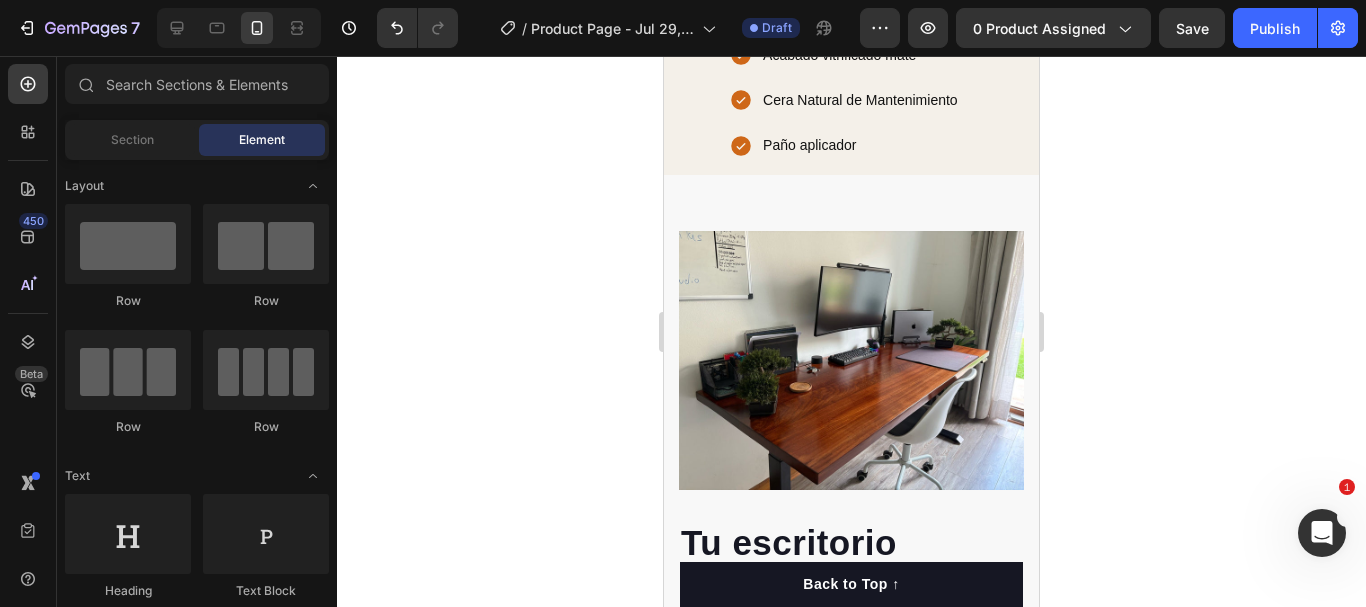 click 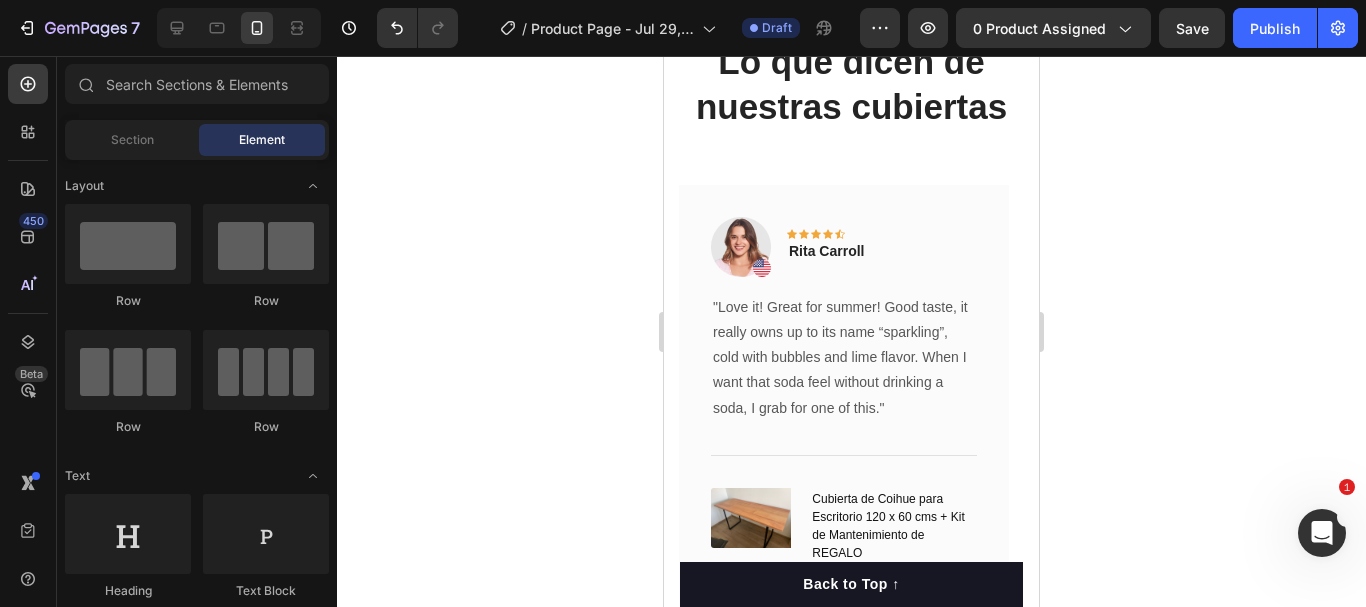 scroll, scrollTop: 3579, scrollLeft: 0, axis: vertical 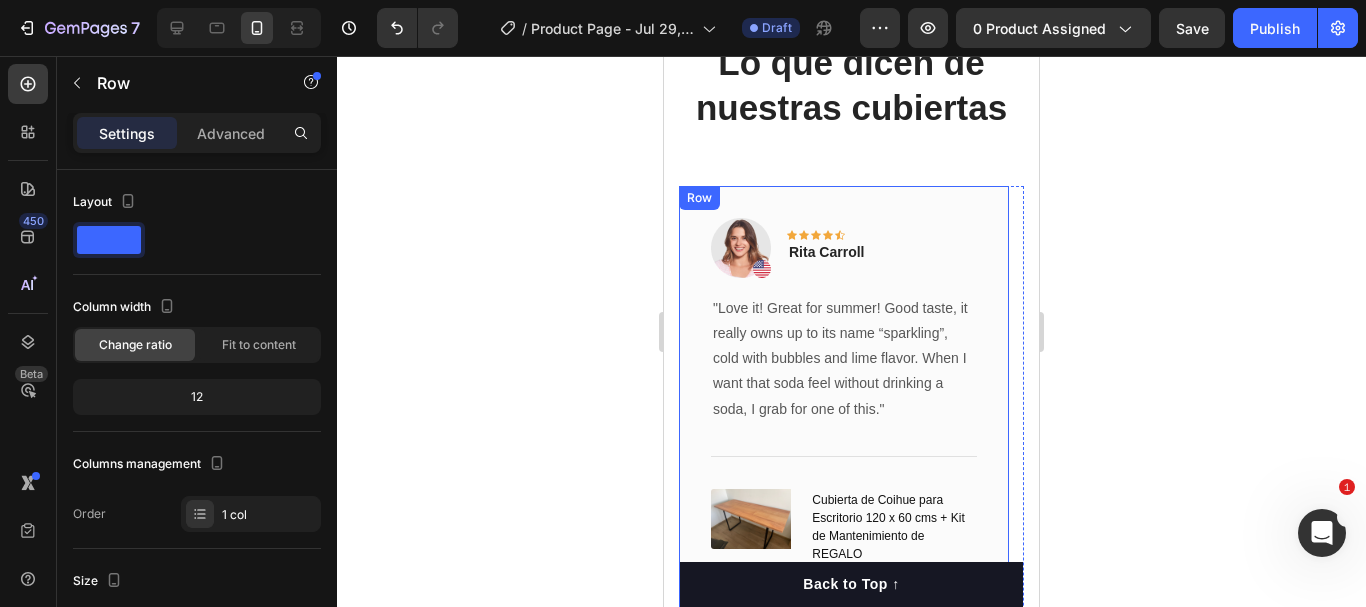 click on "Image
Icon
Icon
Icon
Icon
Icon Row [FIRST] [LAST] Text block Row "Love it! Great for summer! Good taste, it really owns up to its name “sparkling”, cold with bubbles and lime flavor. When I want that soda feel without drinking a soda, I grab for one of this." Text block                Title Line (P) Images & Gallery Cubierta de Coihue para Escritorio 120 x 60 cms + Kit de Mantenimiento de REGALO (P) Title $0 (P) Price (P) Price No compare price (P) Price Row Out of stock (P) Cart Button Product Row" at bounding box center [844, 423] 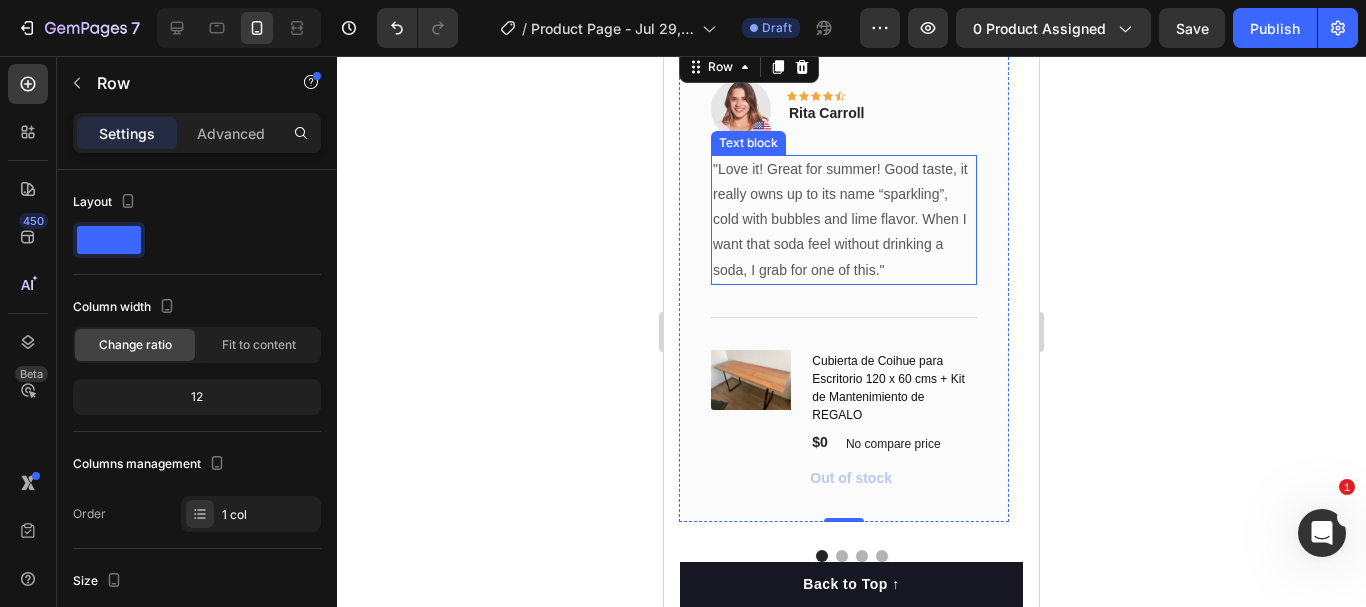 scroll, scrollTop: 3790, scrollLeft: 0, axis: vertical 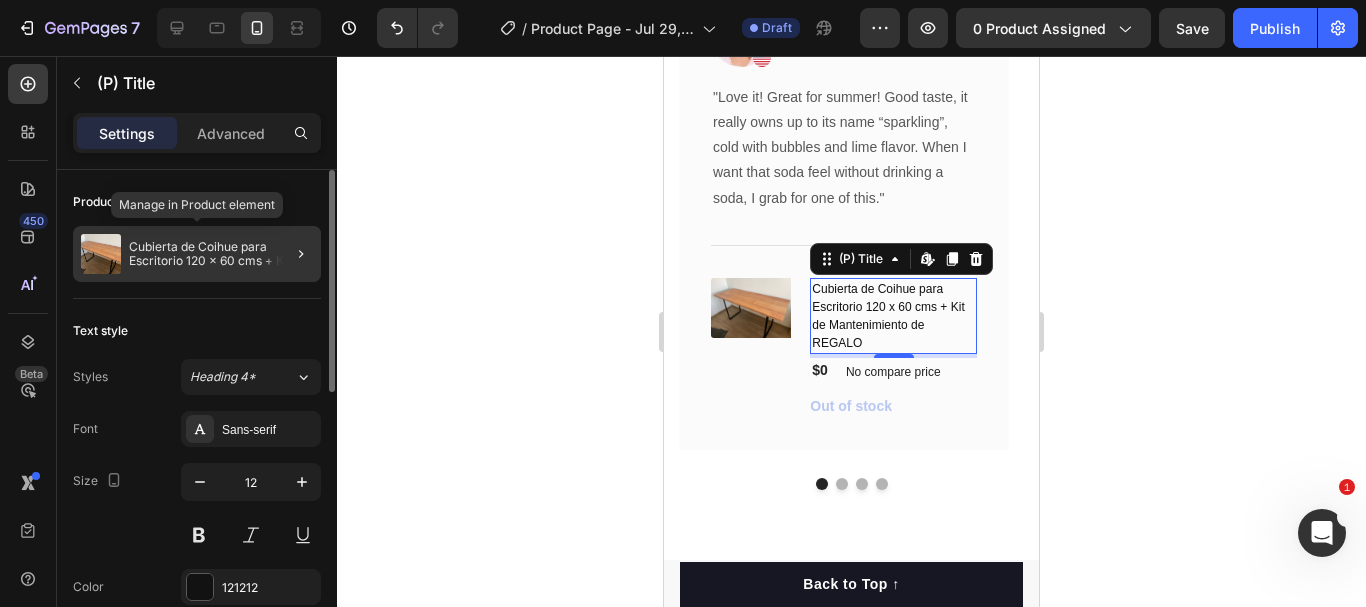 click on "Cubierta de Coihue para Escritorio 120 x 60 cms + Kit de Mantenimiento de REGALO" at bounding box center [221, 254] 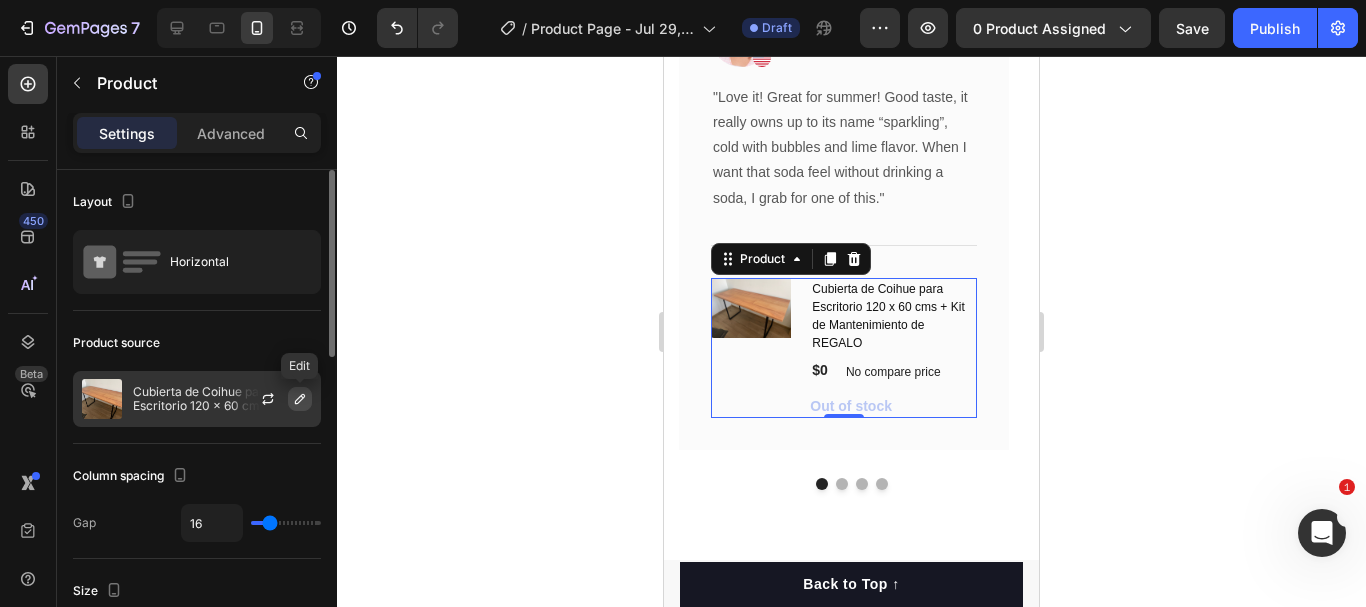 click 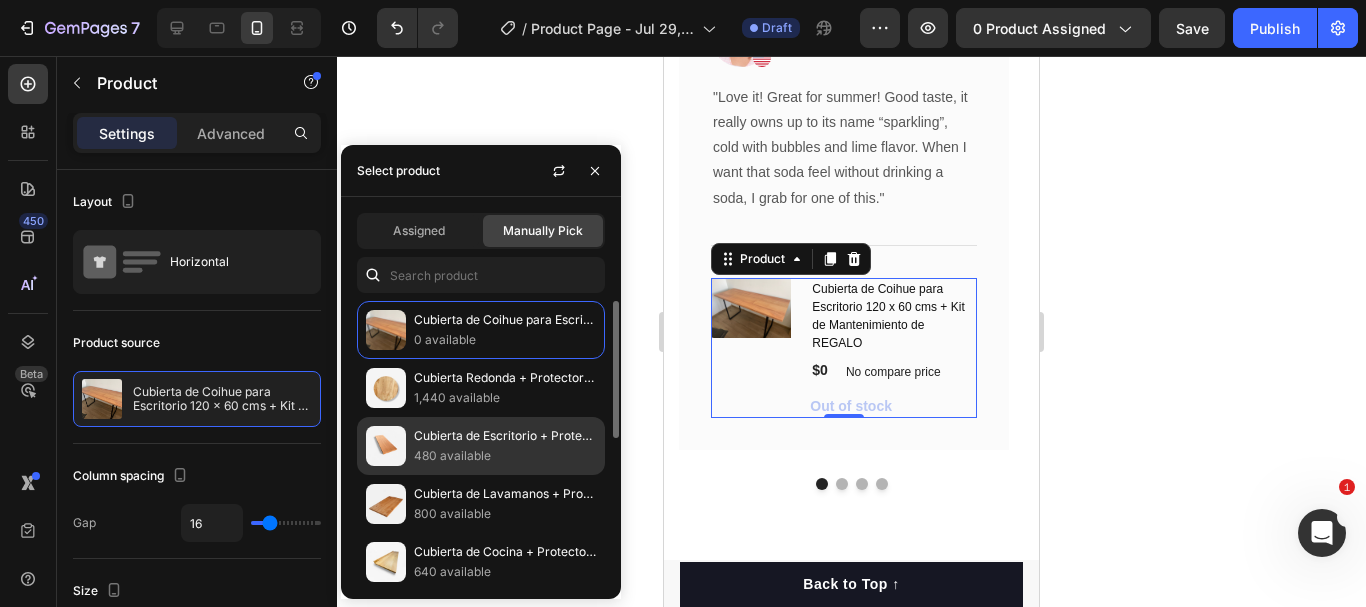 click on "Cubierta de Escritorio + Protector Hidrorrepelente y Anti Manchas - 4 cm Espesor 480 available" 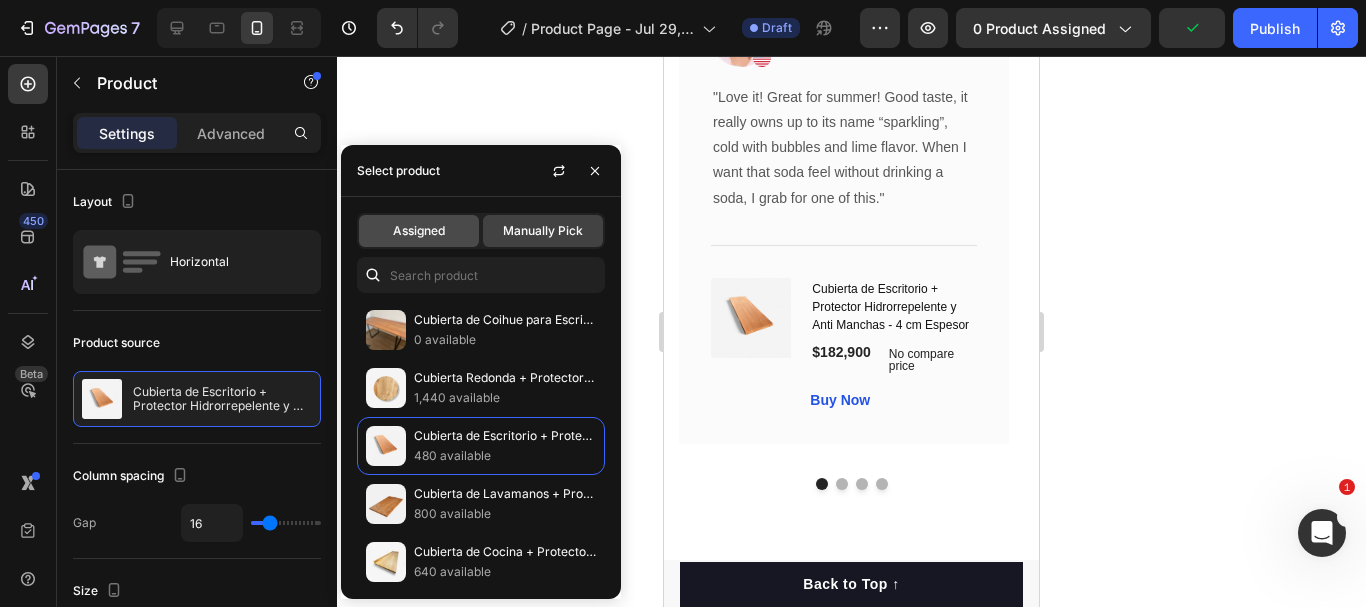 click on "Assigned" 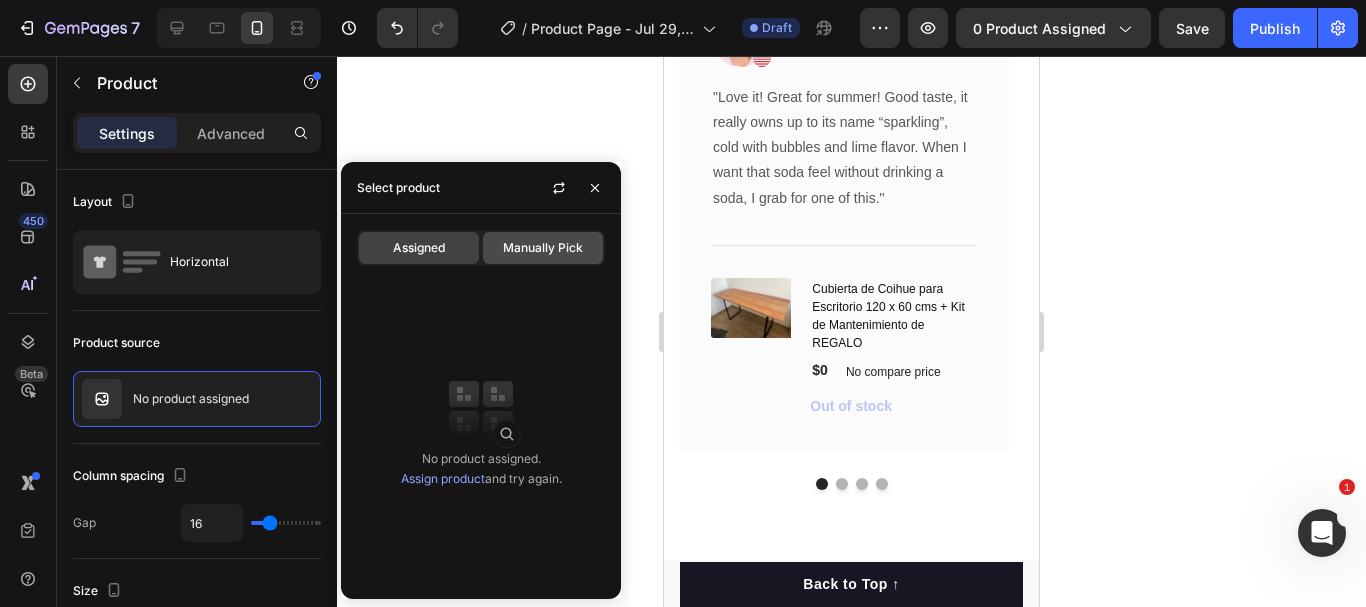 click on "Manually Pick" 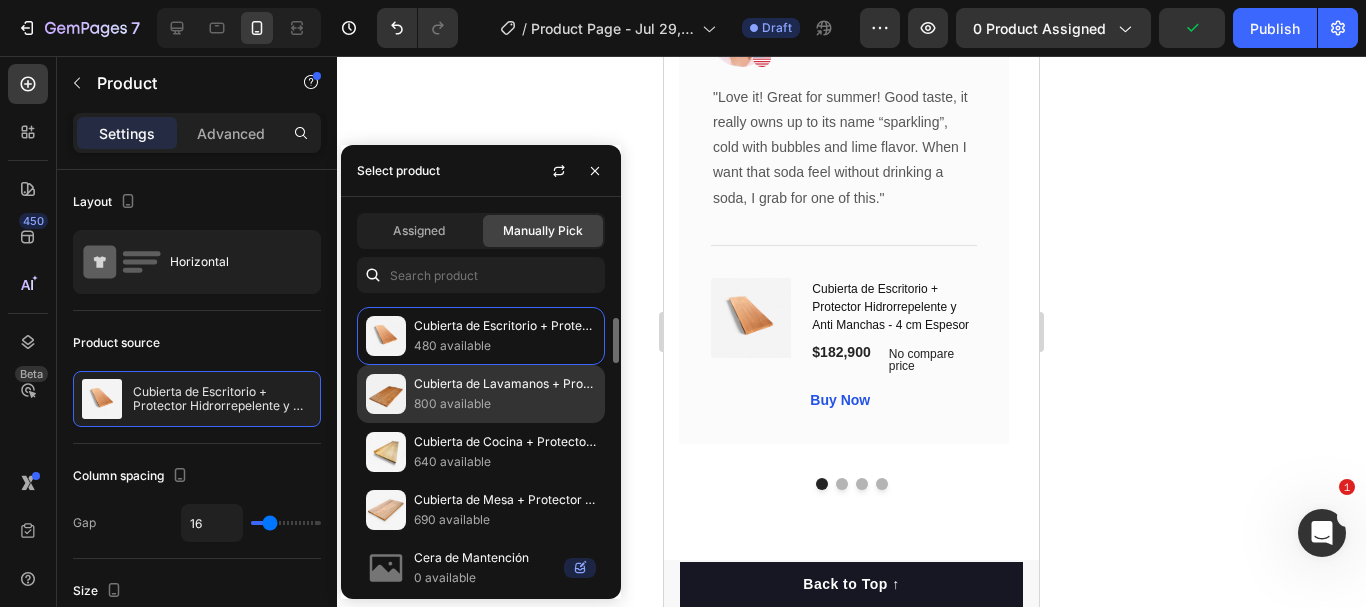 scroll, scrollTop: 0, scrollLeft: 0, axis: both 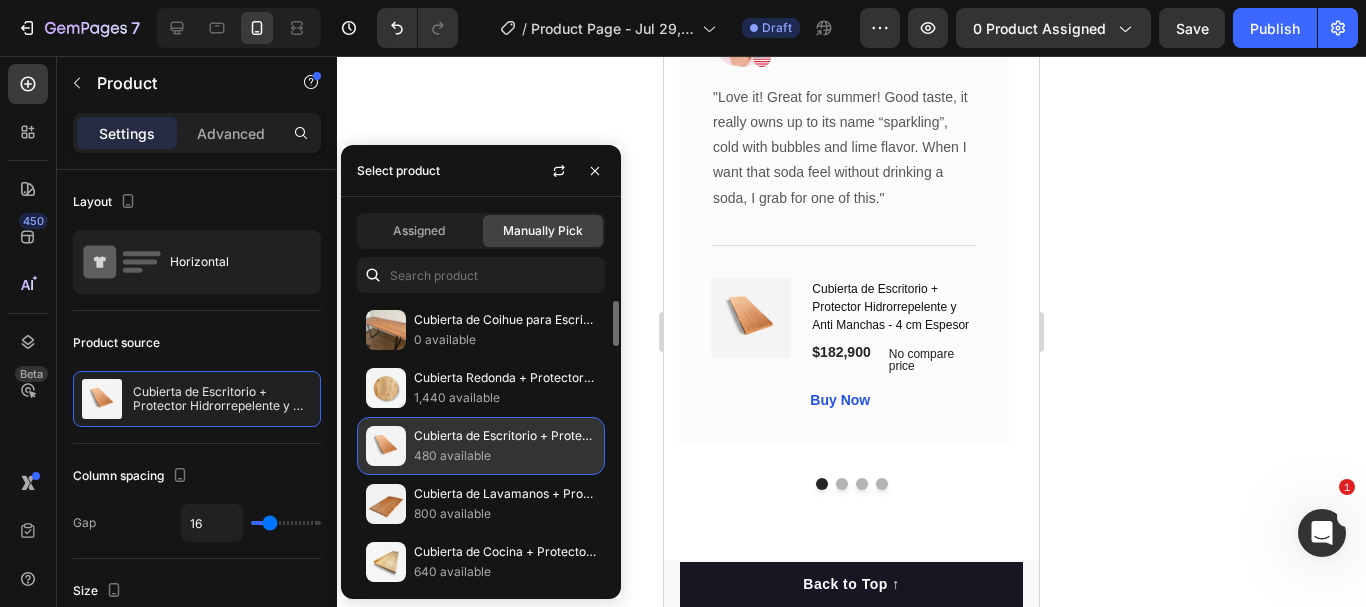 click on "Cubierta de Escritorio + Protector Hidrorrepelente y Anti Manchas - 4 cm Espesor" at bounding box center [505, 436] 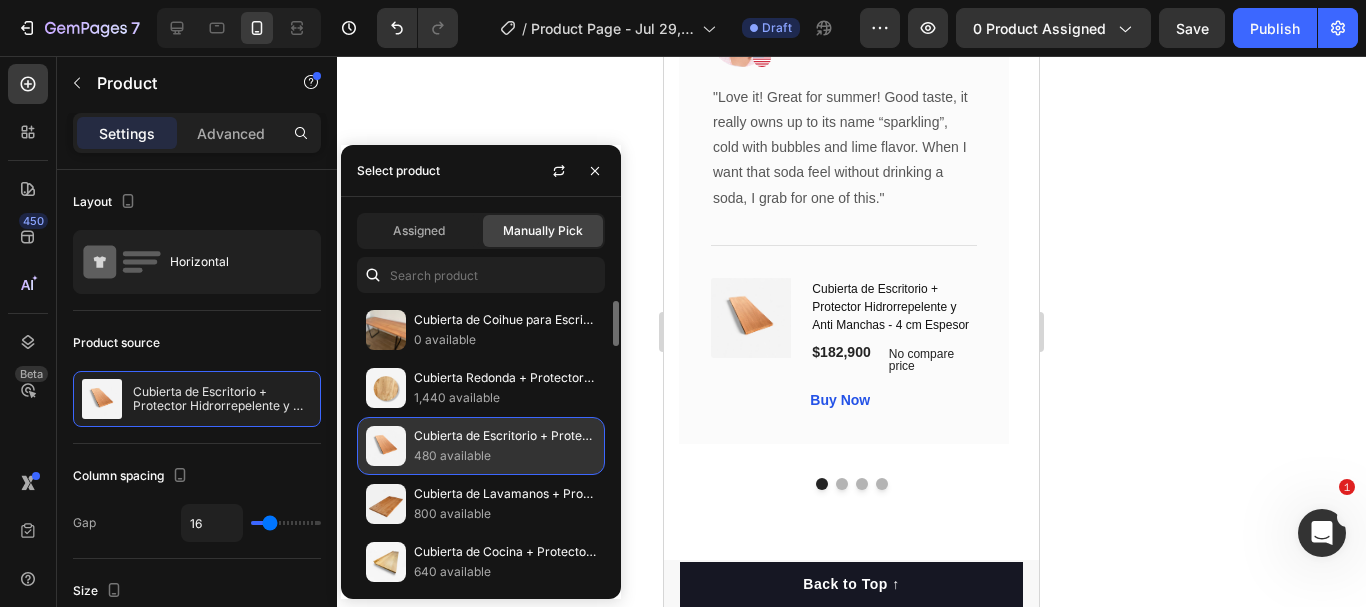 click on "Cubierta de Escritorio + Protector Hidrorrepelente y Anti Manchas - 4 cm Espesor" at bounding box center [505, 436] 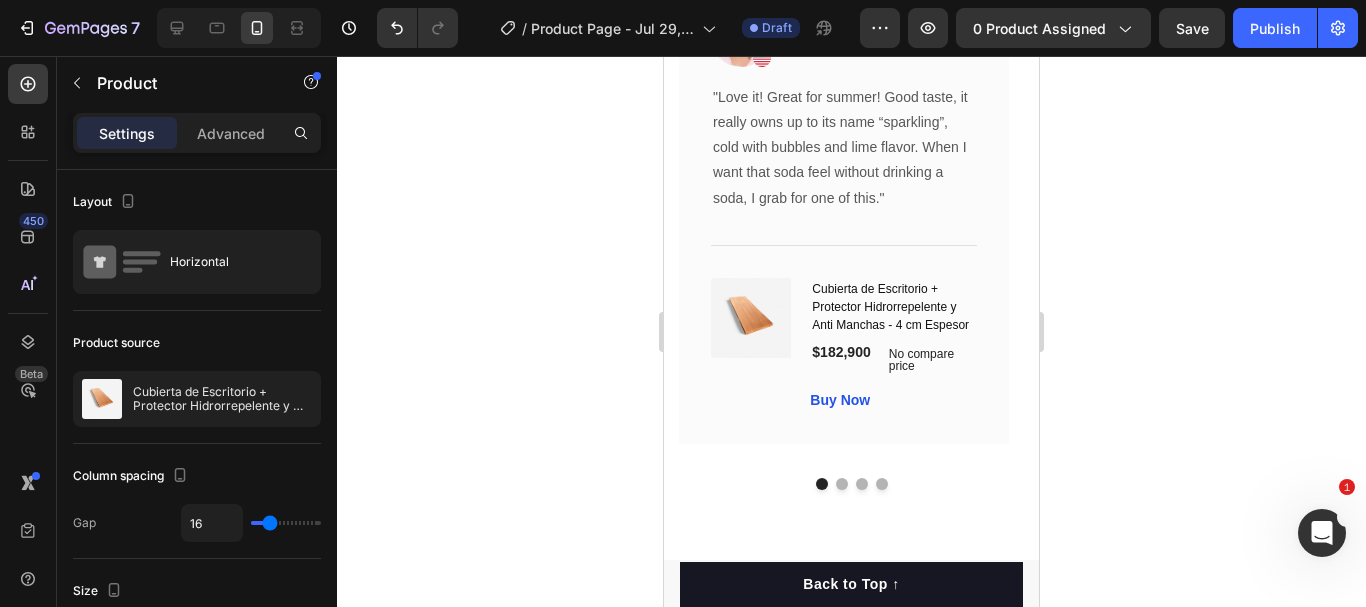 click 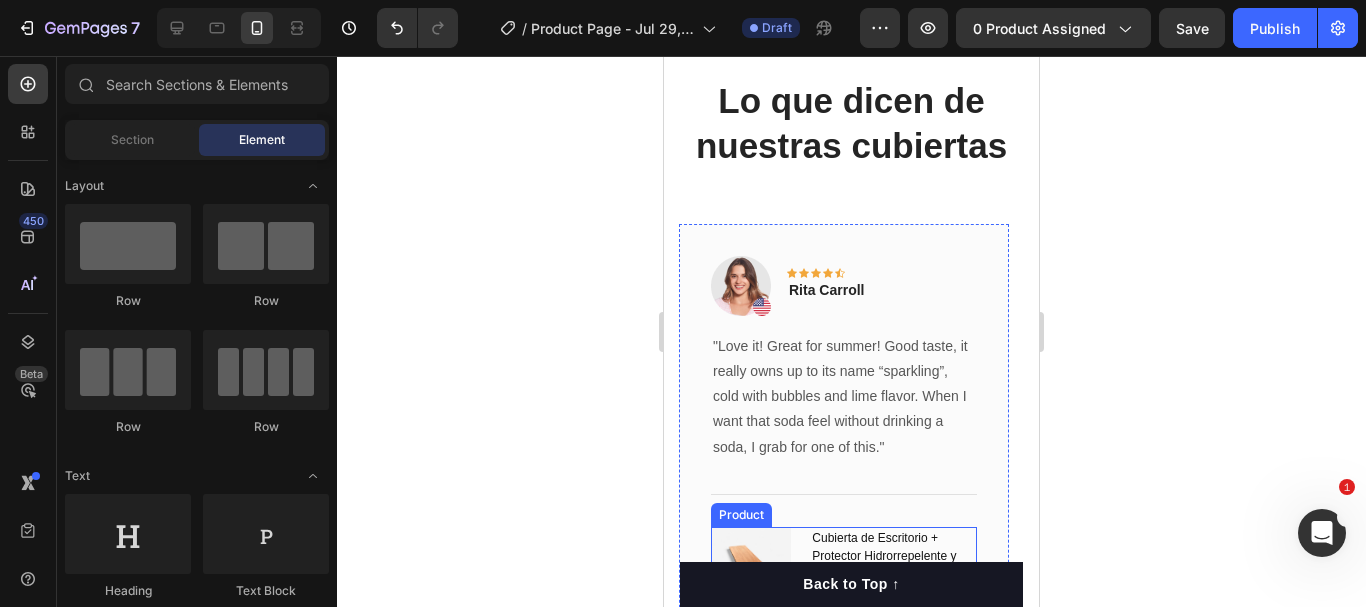 scroll, scrollTop: 3535, scrollLeft: 0, axis: vertical 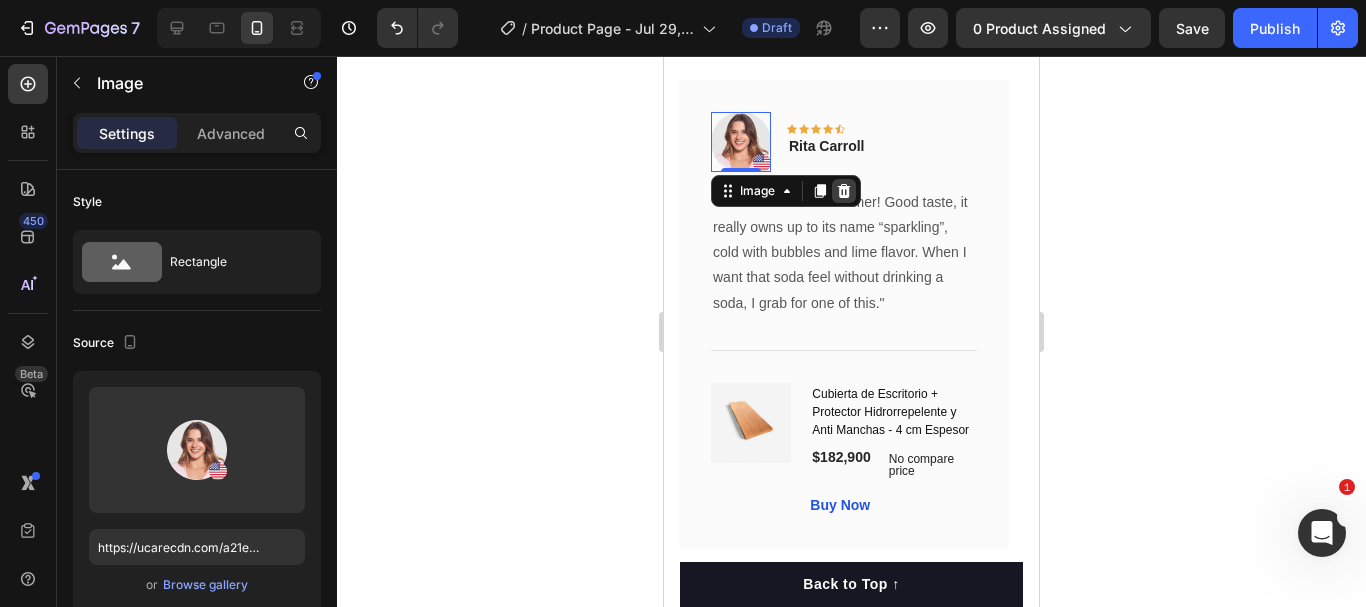 click 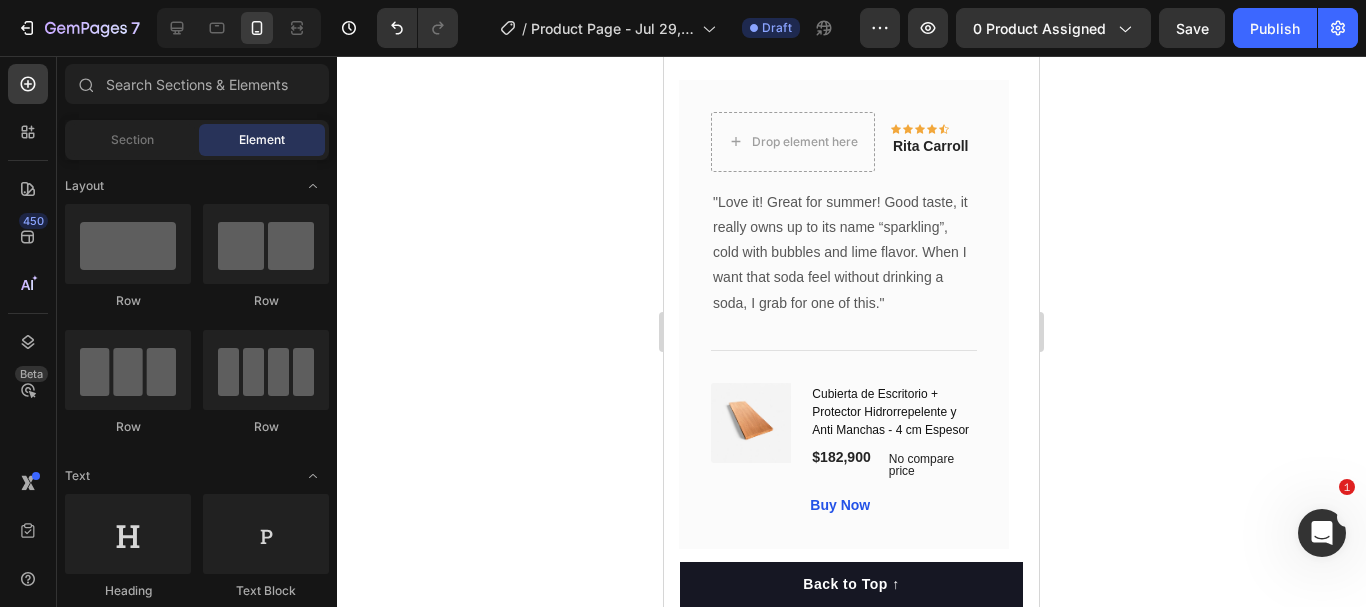 click 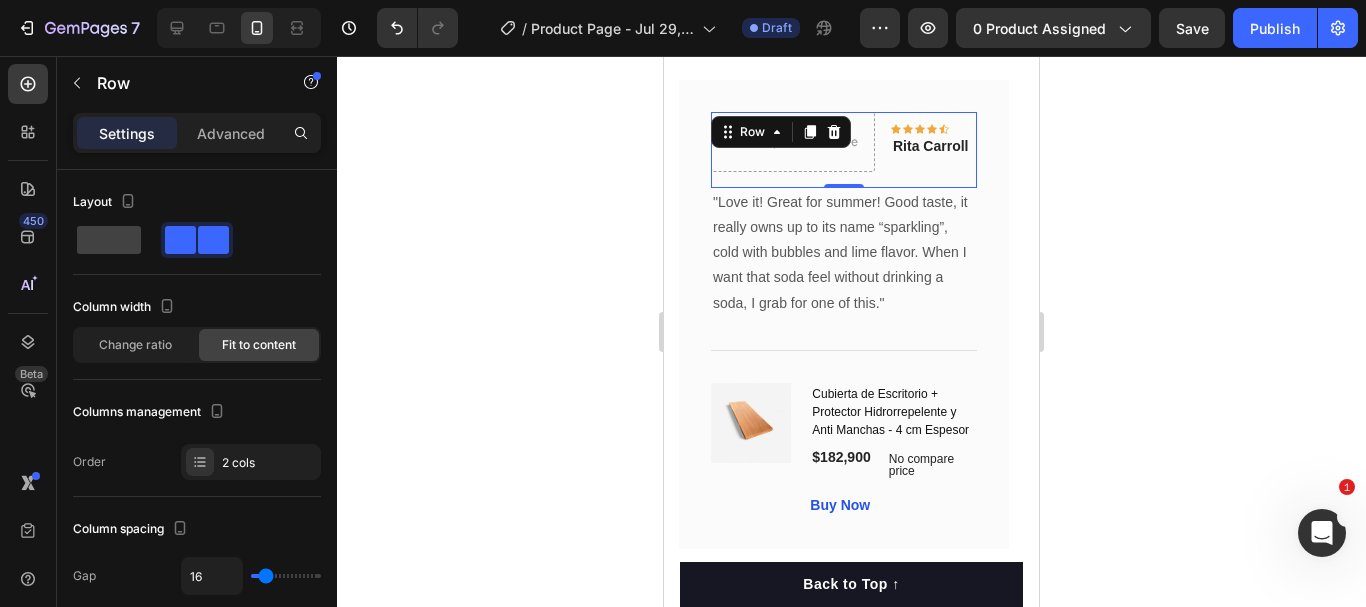 click 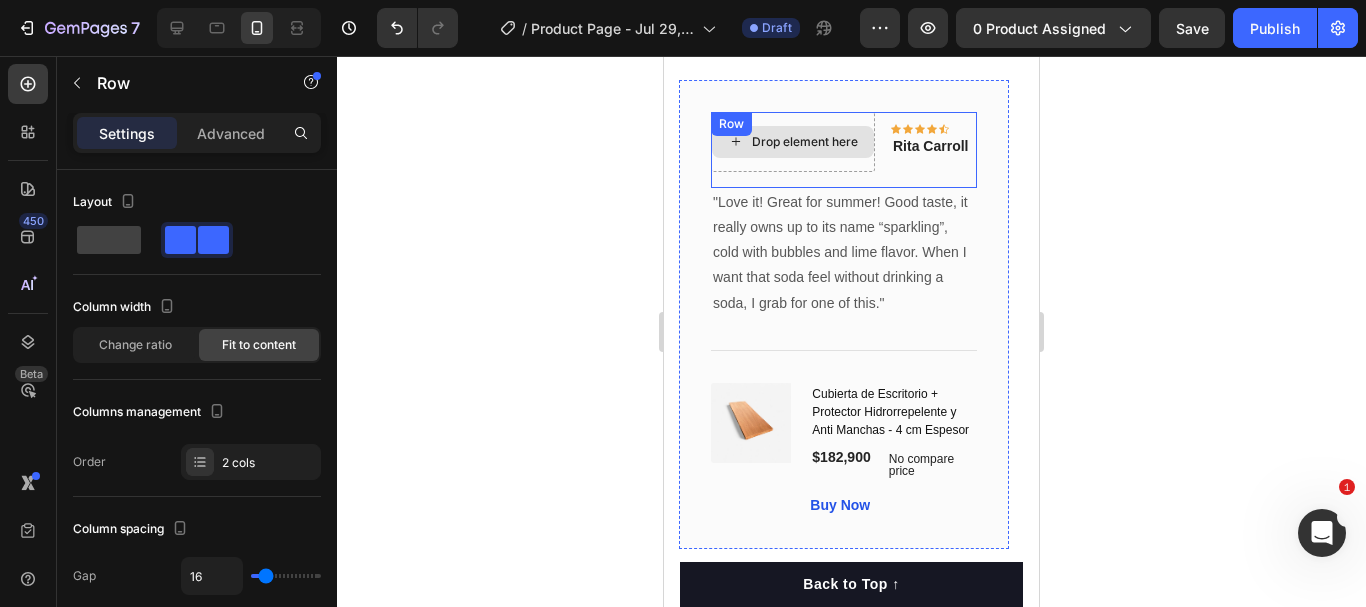 click on "Drop element here" at bounding box center (793, 142) 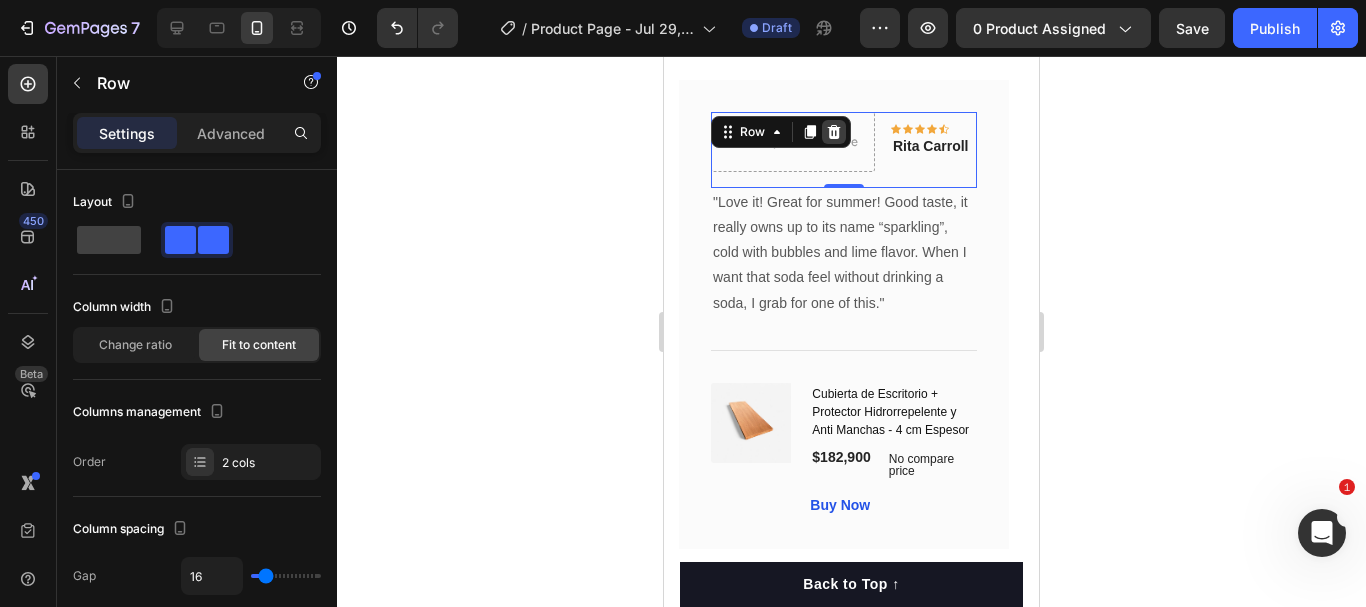 click 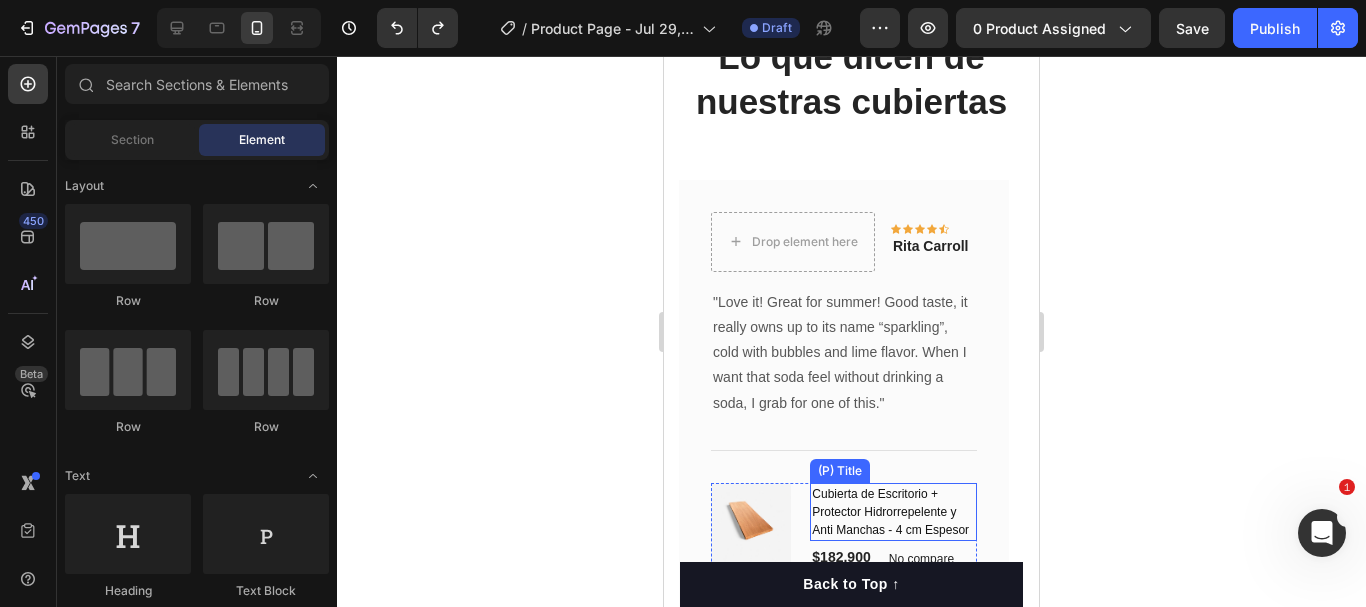 scroll, scrollTop: 3589, scrollLeft: 0, axis: vertical 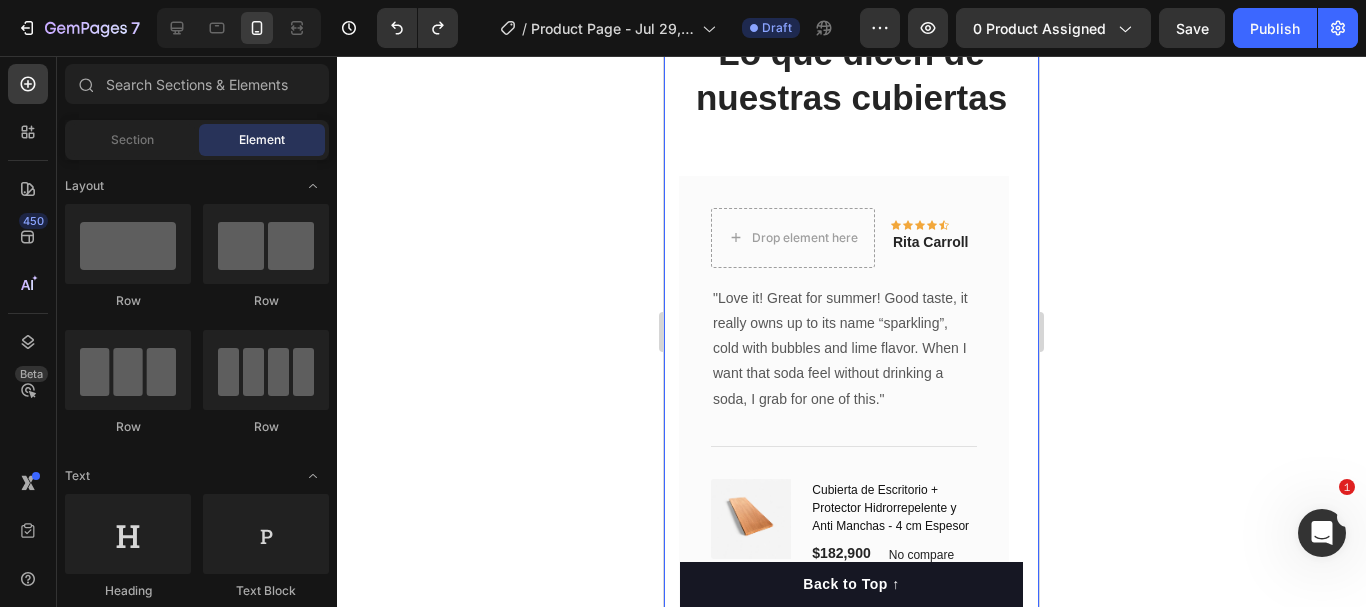 click 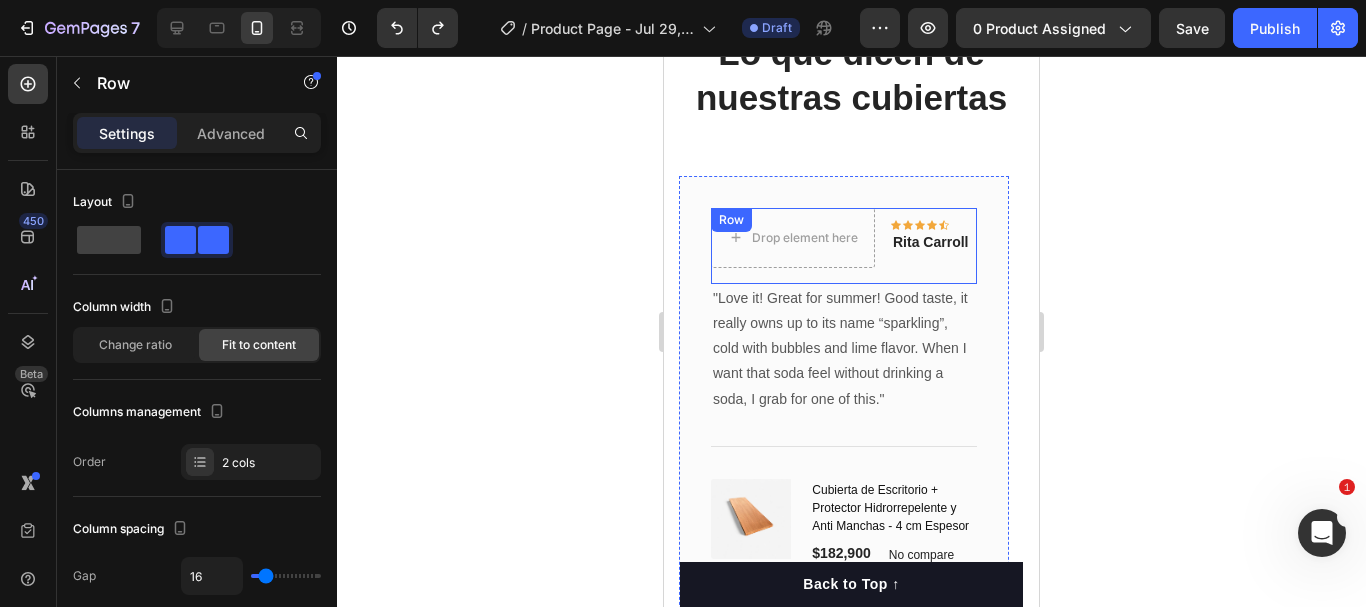 click on "Row" at bounding box center (731, 220) 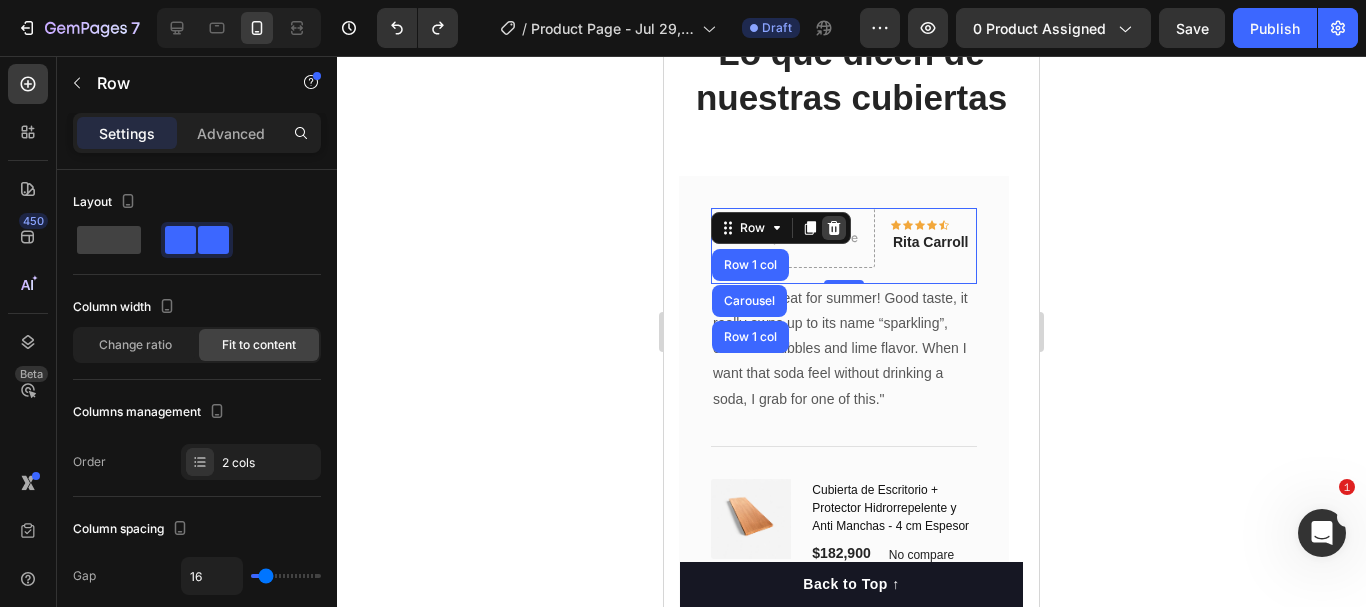 click 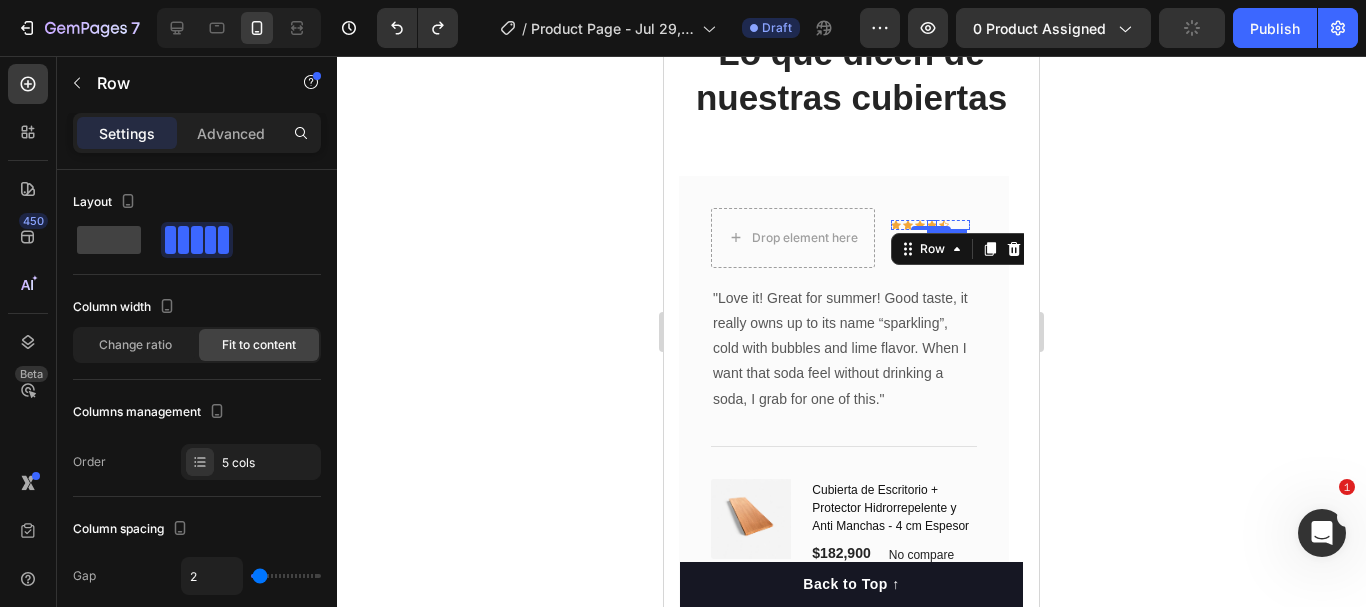 drag, startPoint x: 927, startPoint y: 223, endPoint x: 891, endPoint y: 234, distance: 37.64306 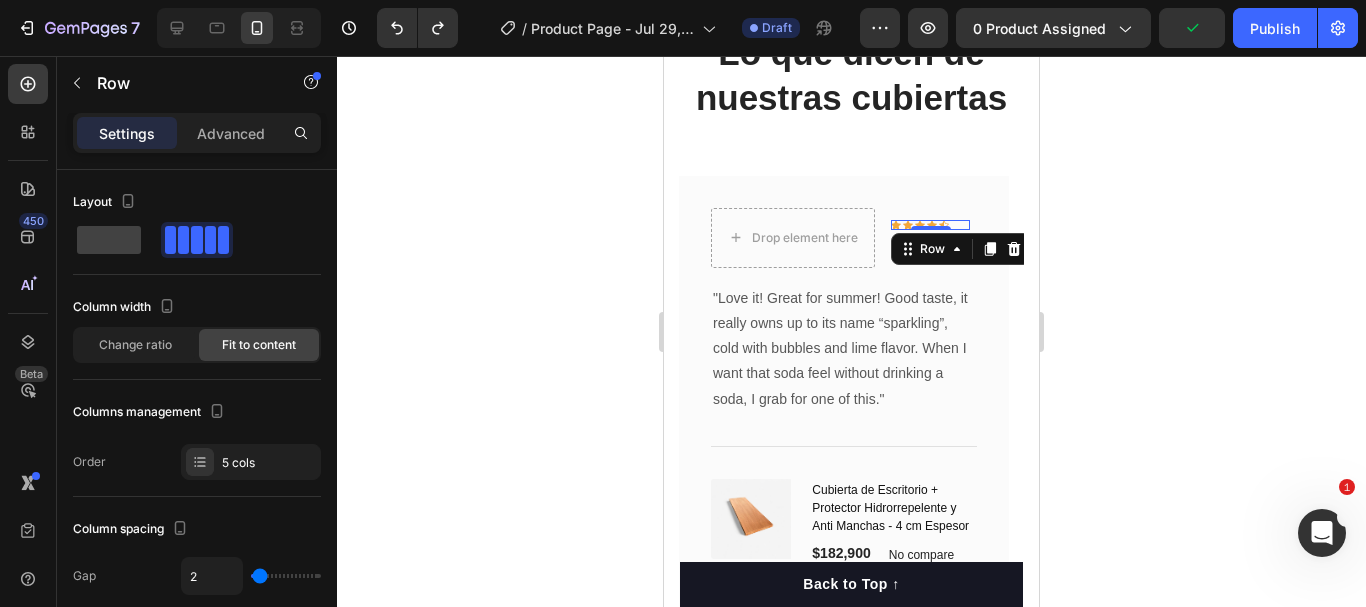 click 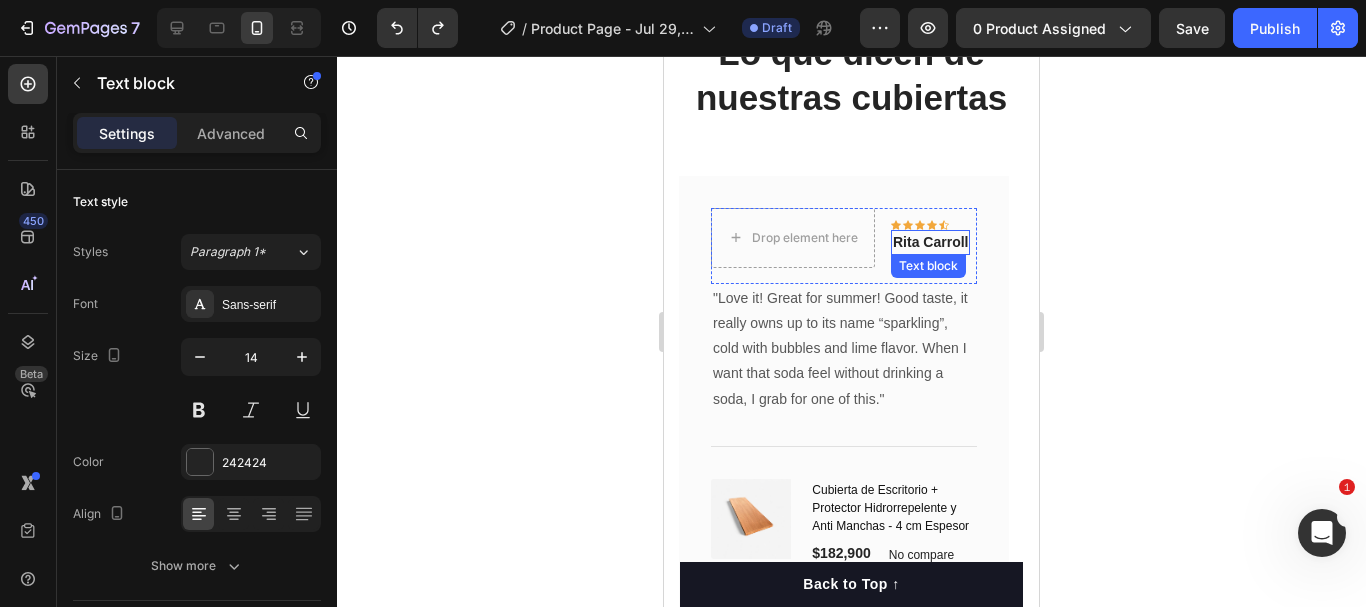 click on "Rita Carroll" at bounding box center (930, 242) 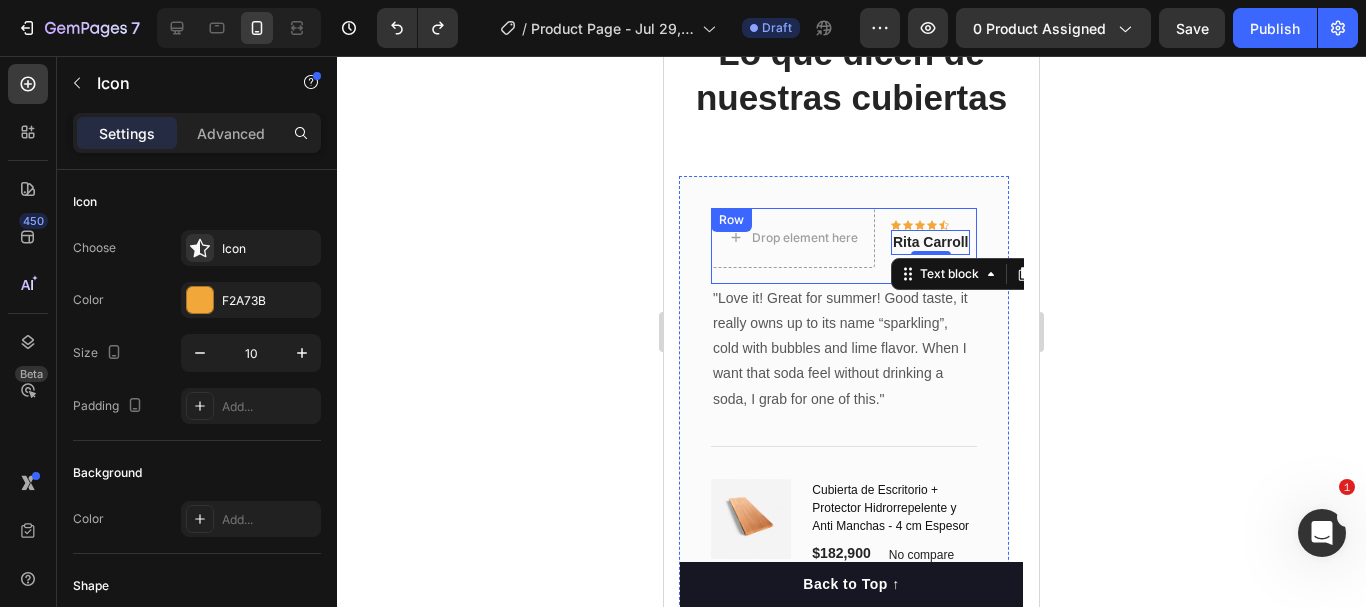 click 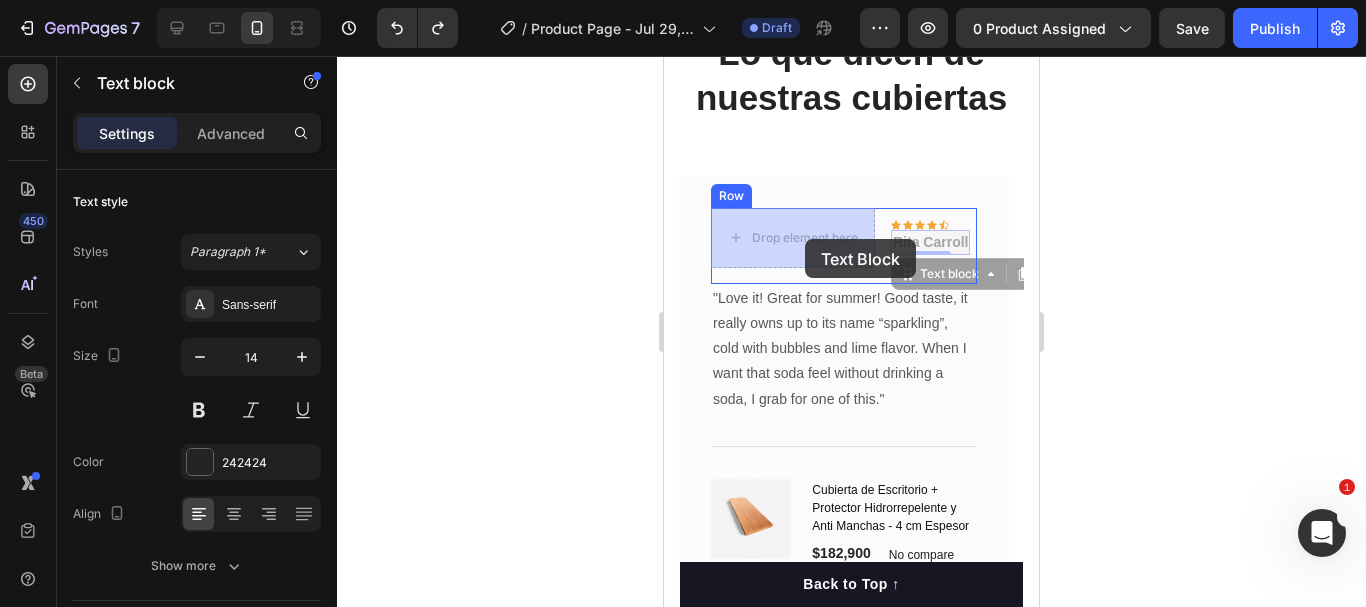 drag, startPoint x: 905, startPoint y: 245, endPoint x: 804, endPoint y: 239, distance: 101.17806 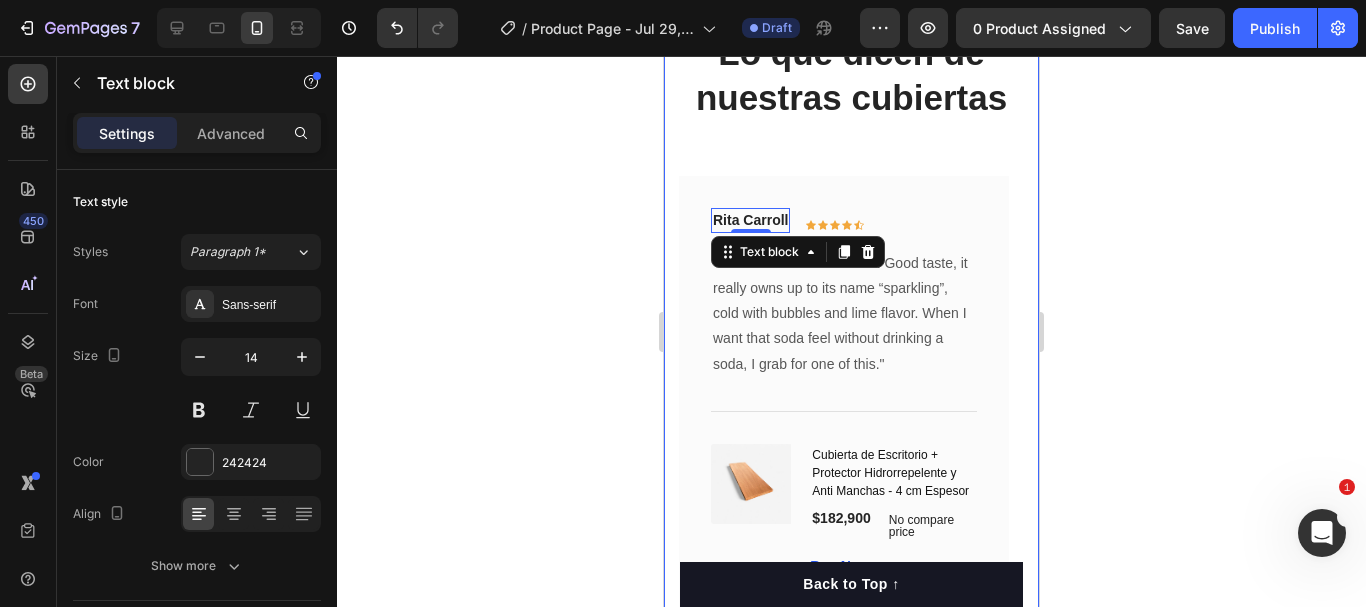 click 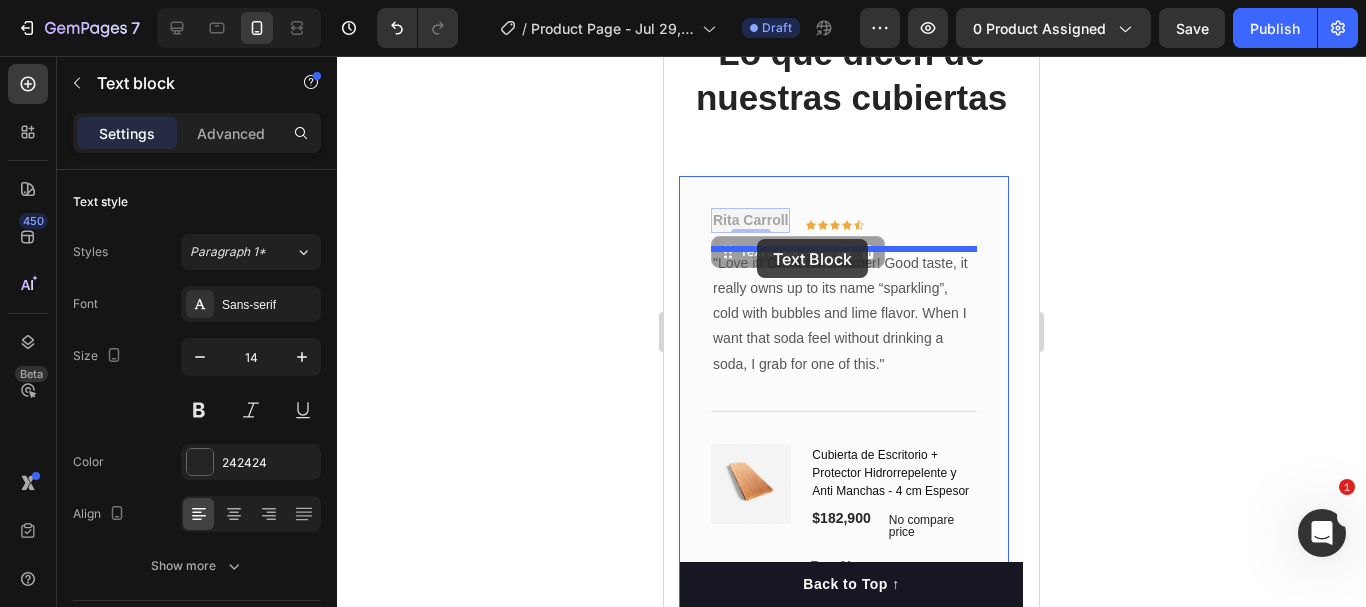 drag, startPoint x: 757, startPoint y: 222, endPoint x: 757, endPoint y: 239, distance: 17 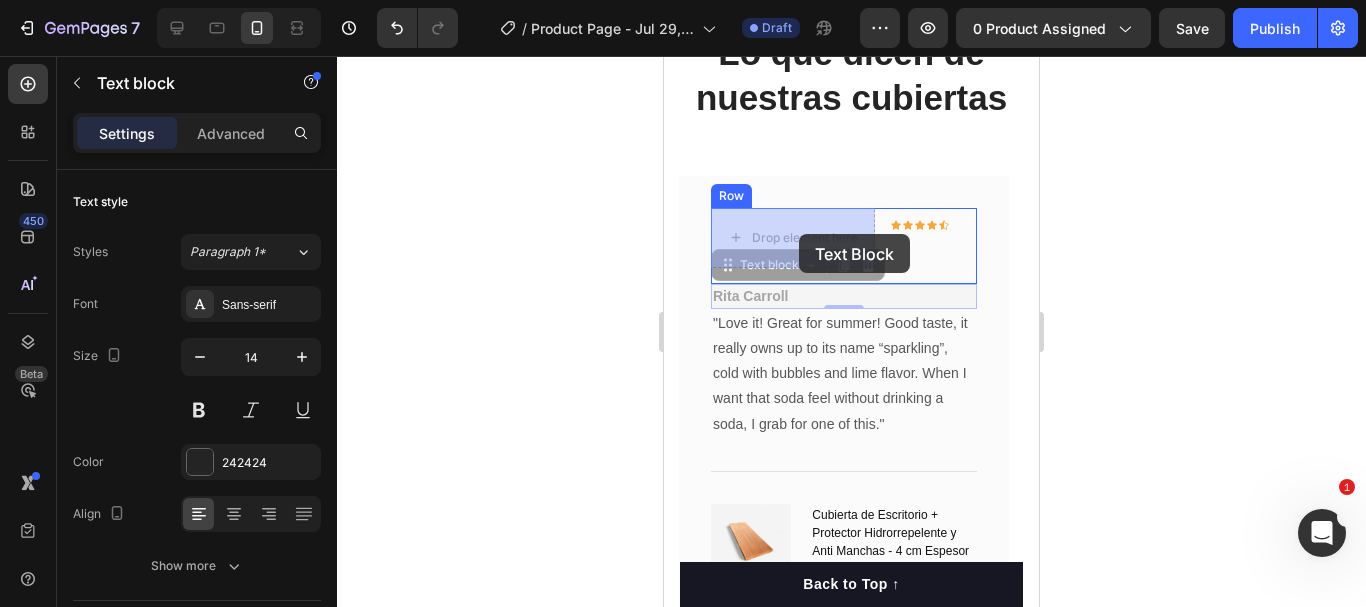 drag, startPoint x: 778, startPoint y: 291, endPoint x: 799, endPoint y: 245, distance: 50.566788 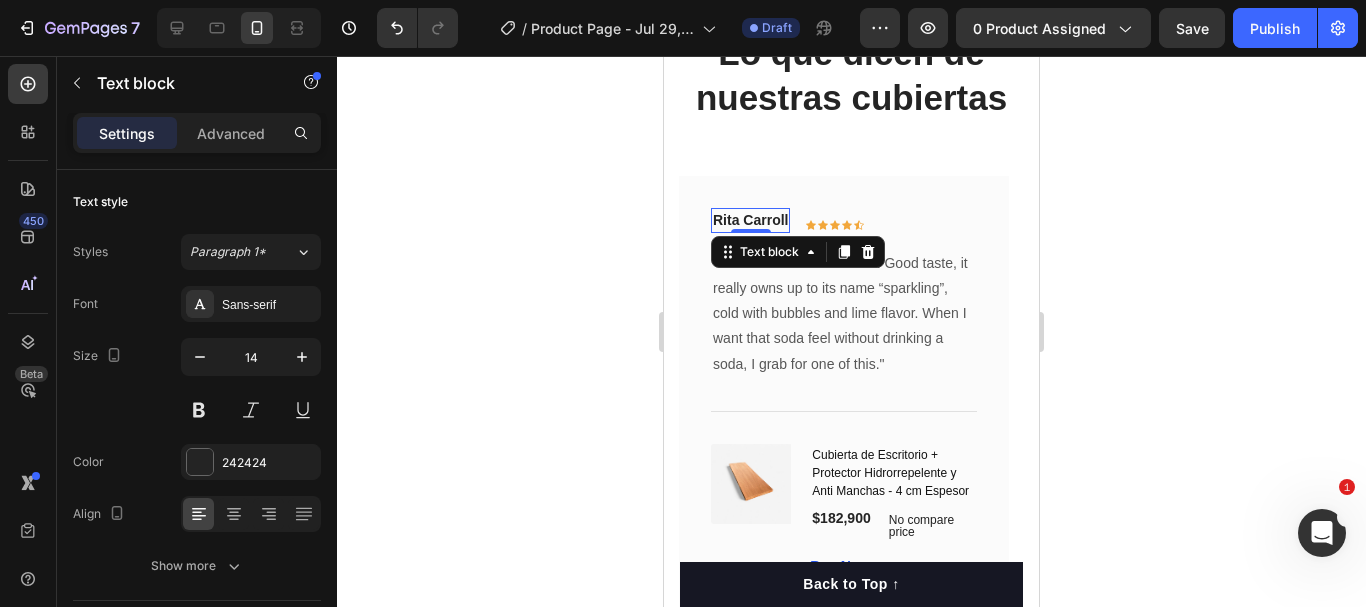 click 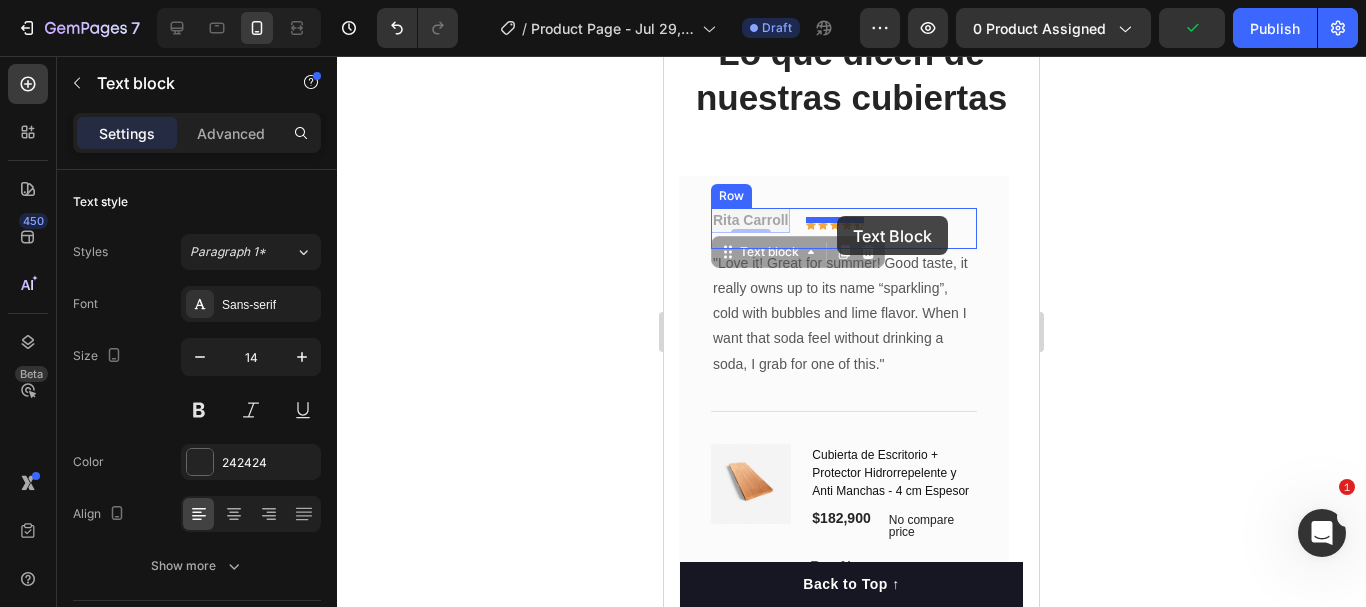 drag, startPoint x: 771, startPoint y: 221, endPoint x: 841, endPoint y: 216, distance: 70.178345 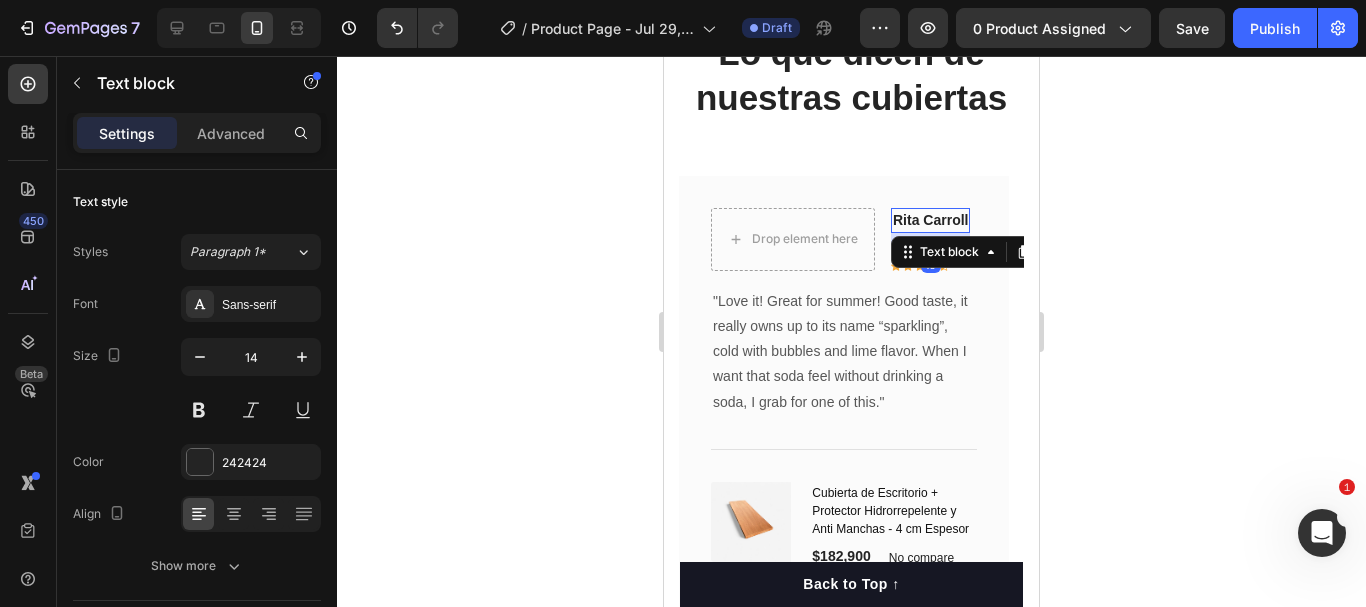 click 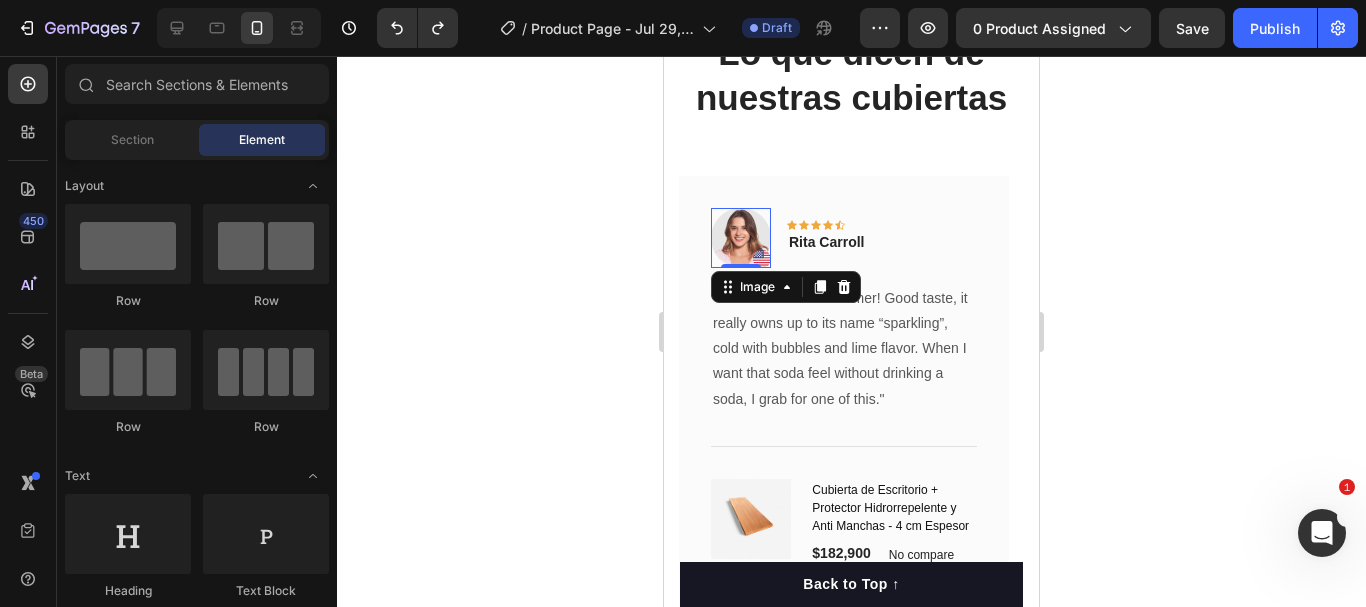 click at bounding box center [741, 238] 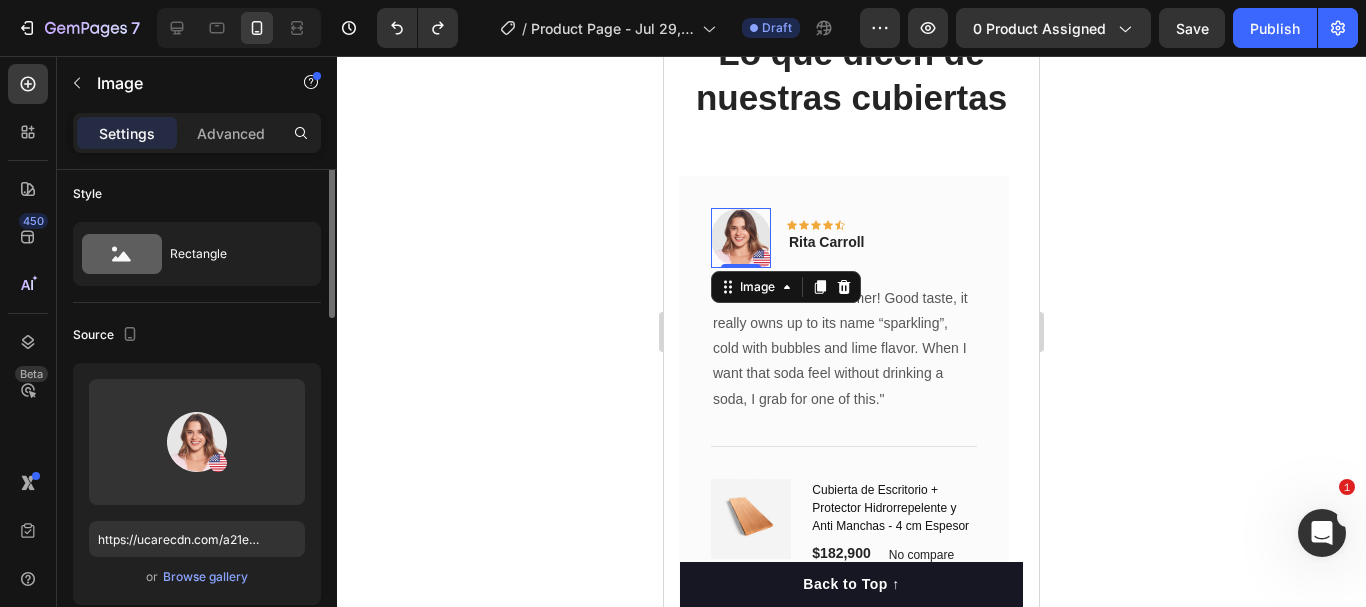 scroll, scrollTop: 0, scrollLeft: 0, axis: both 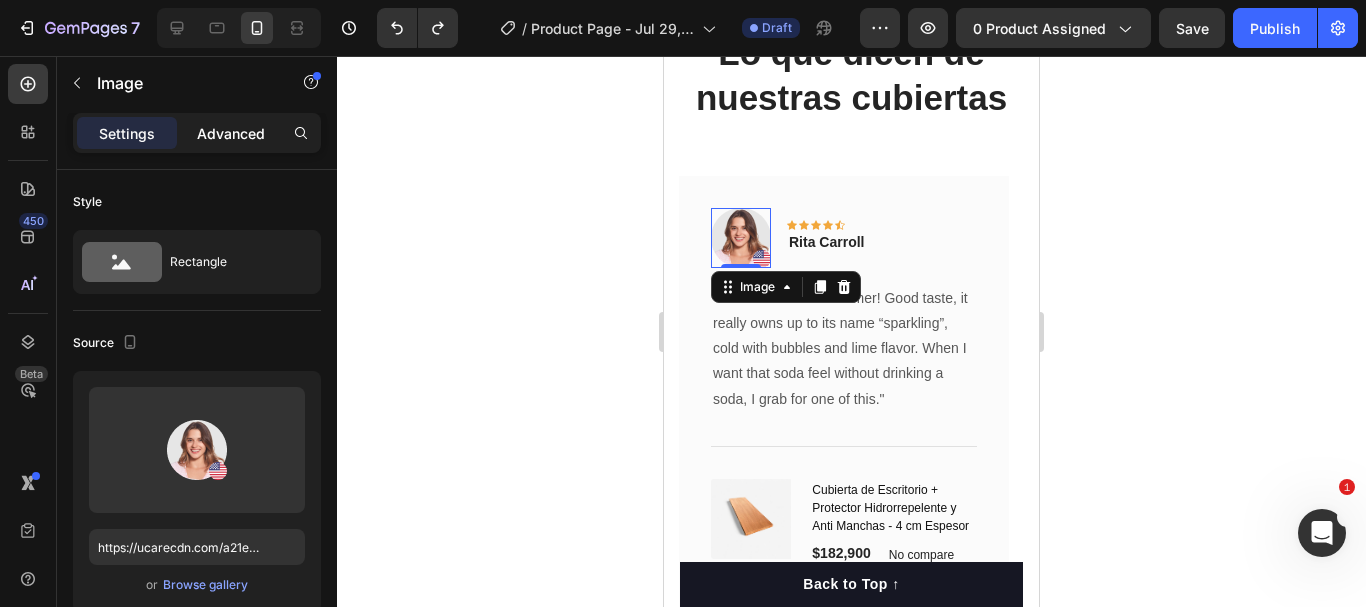 click on "Advanced" at bounding box center (231, 133) 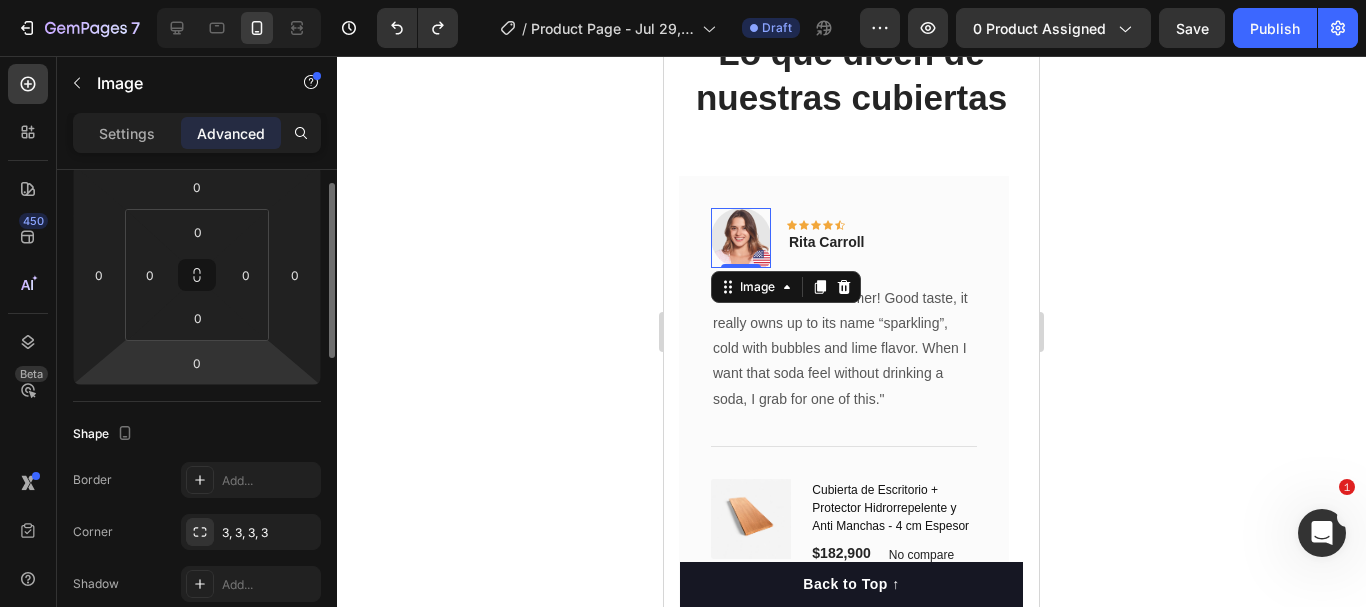 scroll, scrollTop: 0, scrollLeft: 0, axis: both 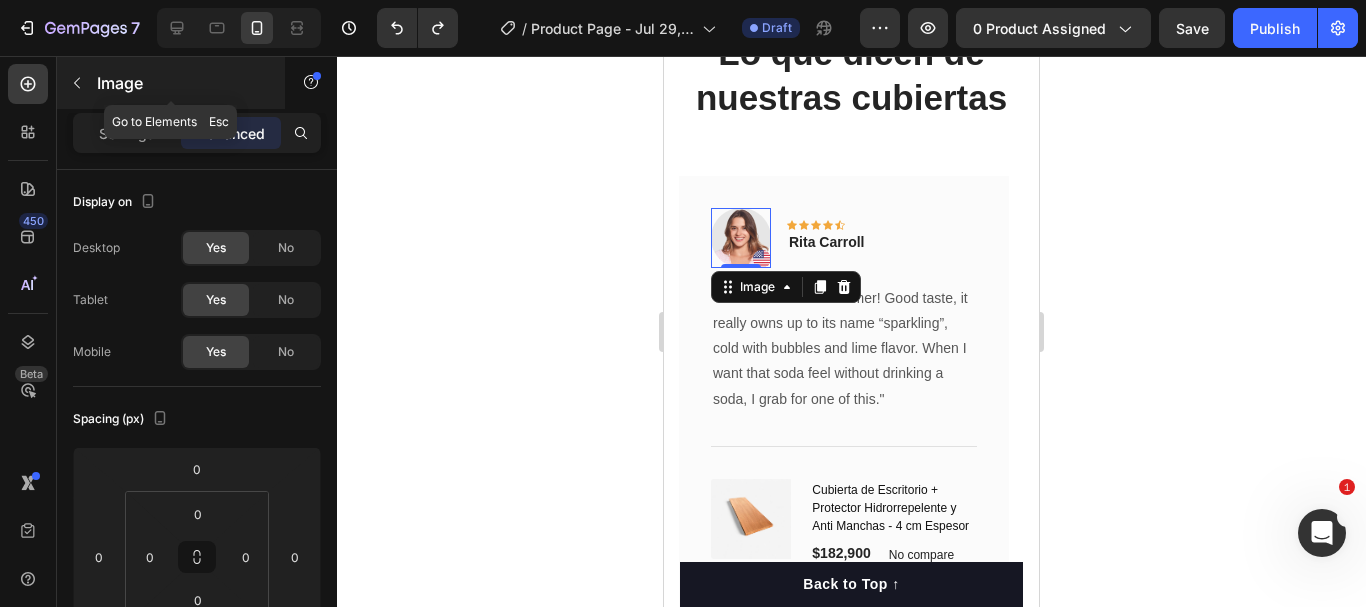 click 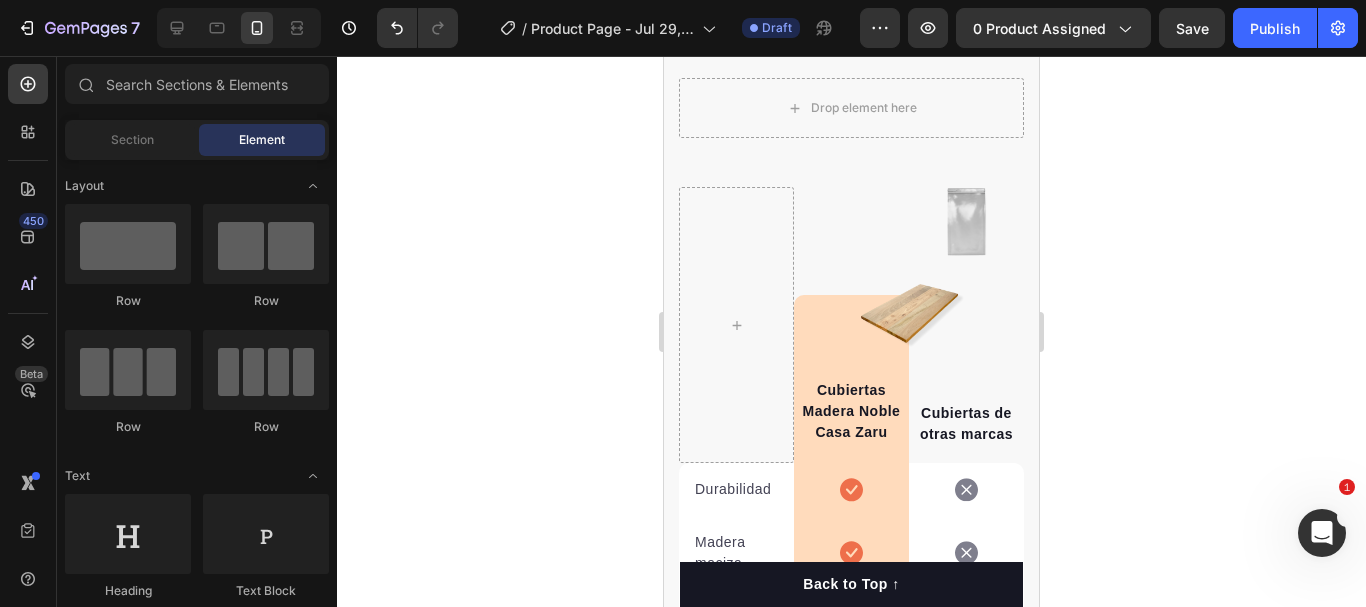 scroll, scrollTop: 4329, scrollLeft: 0, axis: vertical 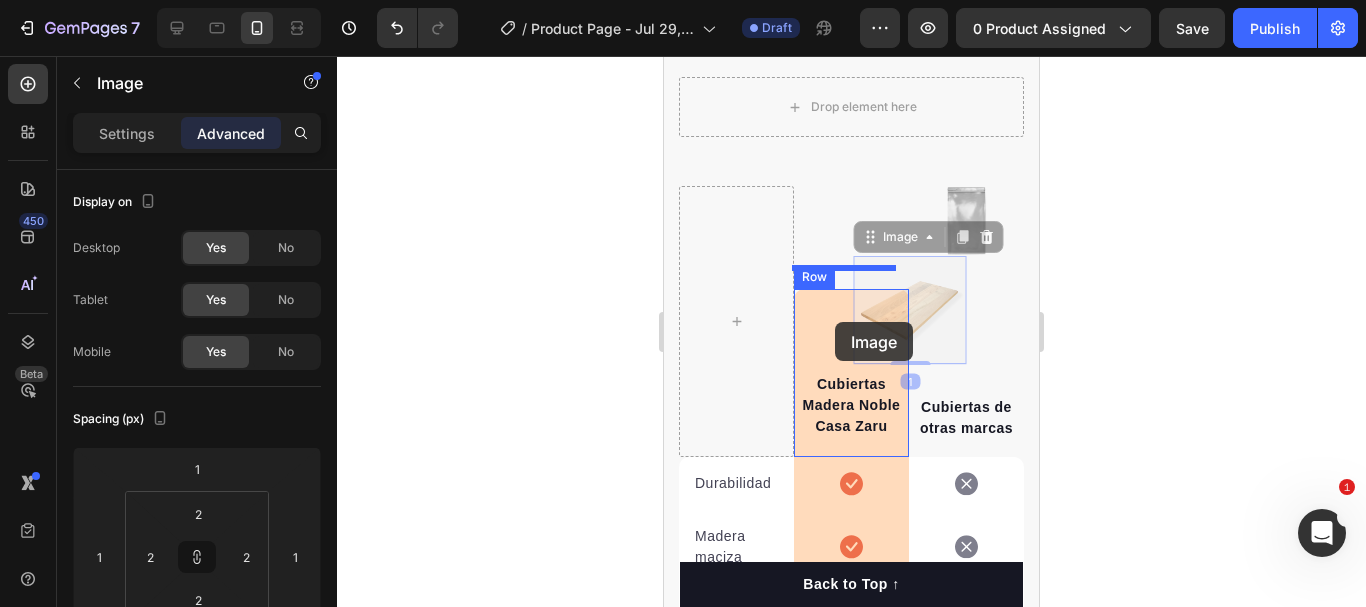 drag, startPoint x: 895, startPoint y: 320, endPoint x: 835, endPoint y: 322, distance: 60.033325 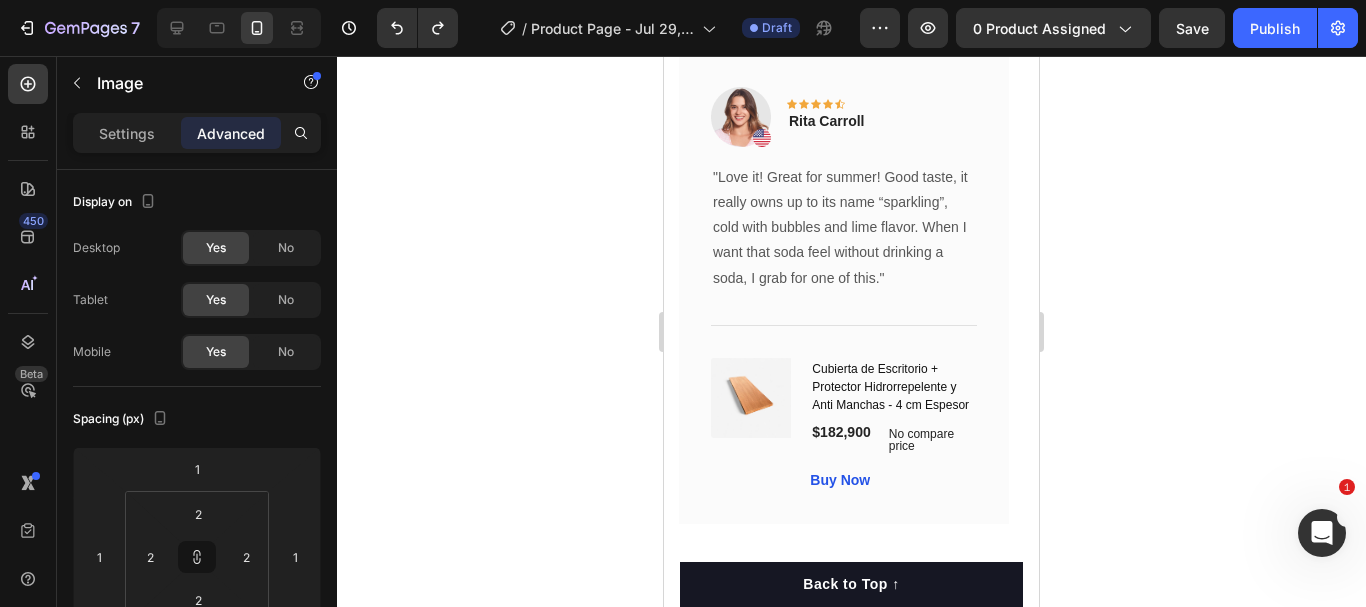 scroll, scrollTop: 3664, scrollLeft: 0, axis: vertical 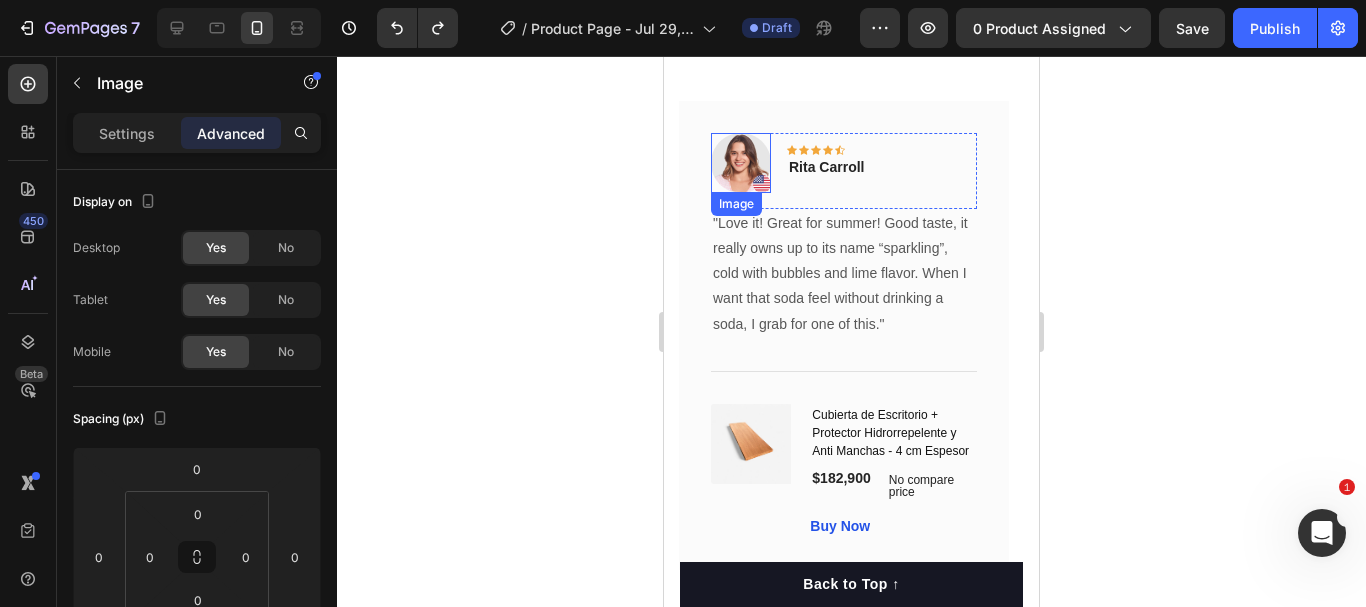 click at bounding box center (741, 163) 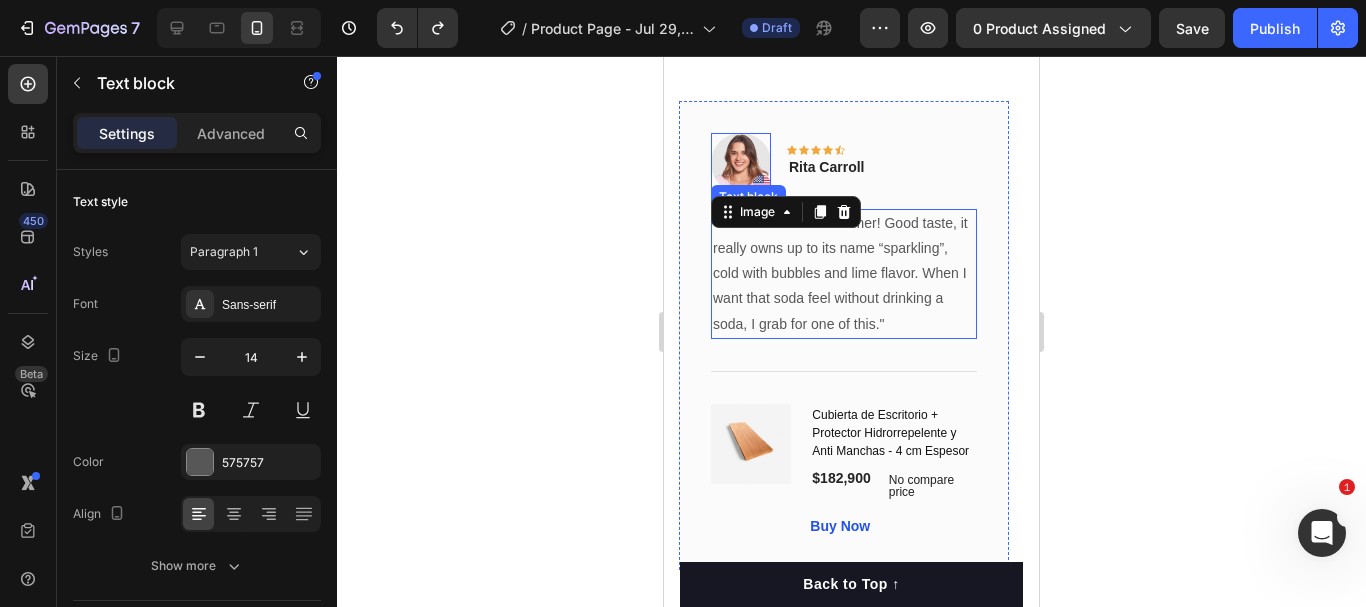 click on ""Love it! Great for summer! Good taste, it really owns up to its name “sparkling”, cold with bubbles and lime flavor. When I want that soda feel without drinking a soda, I grab for one of this."" at bounding box center (844, 274) 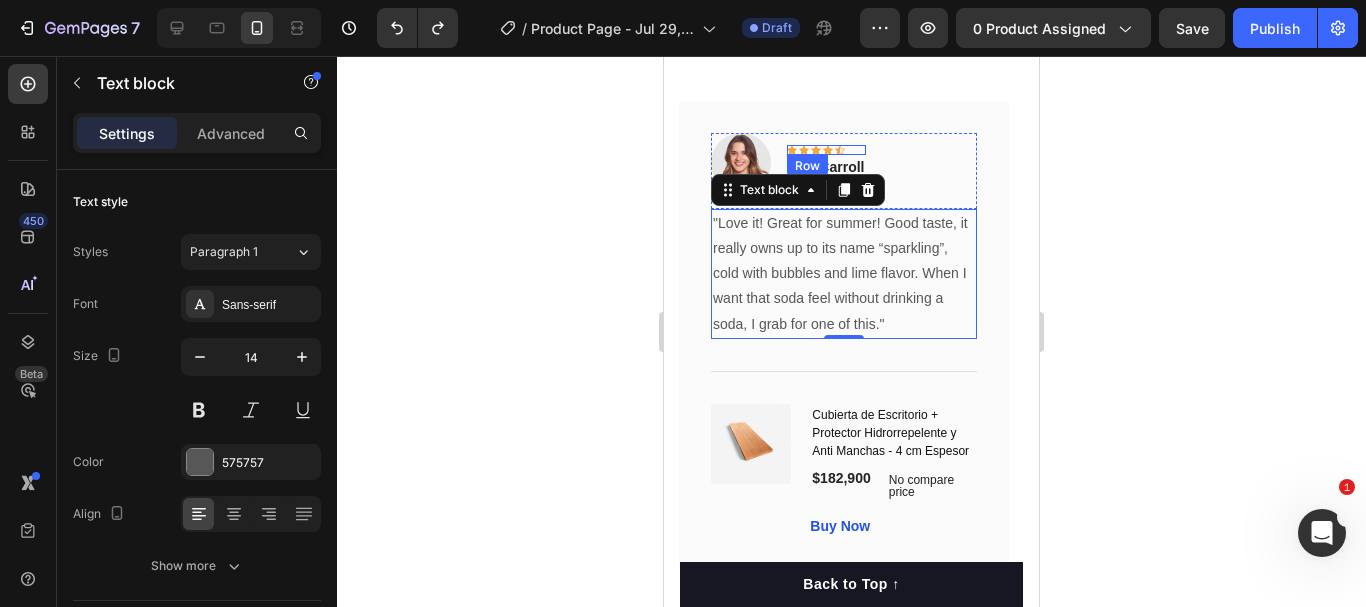 click on "Rita Carroll" at bounding box center [826, 167] 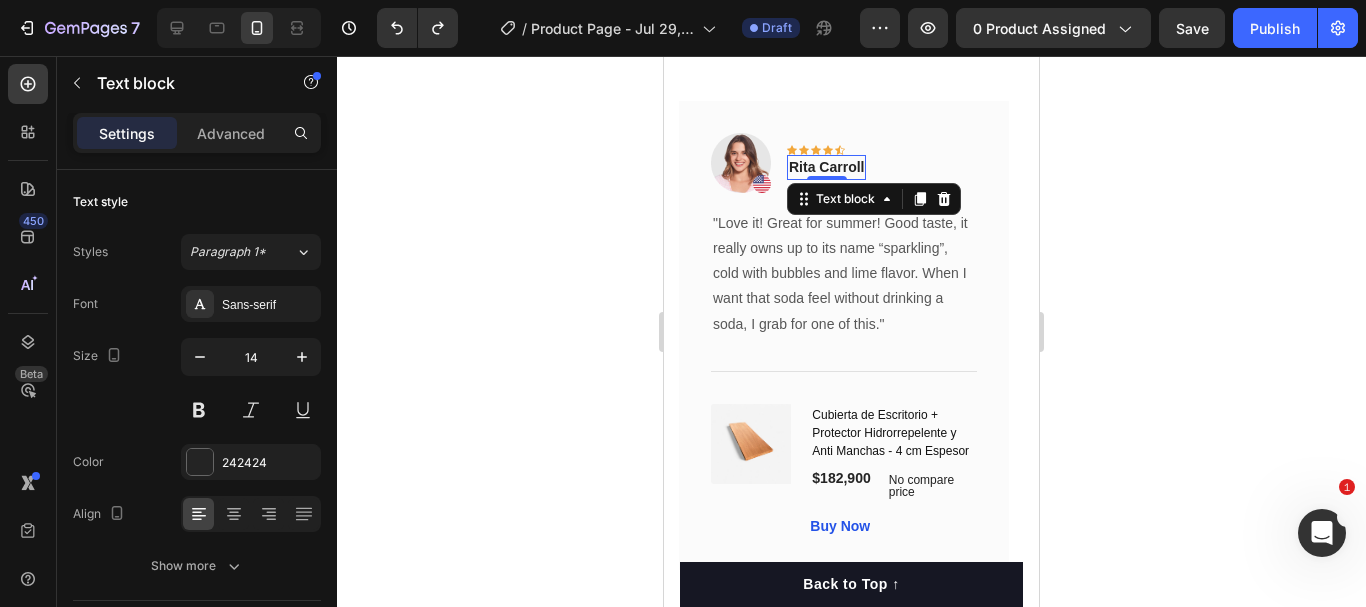 click on "Rita Carroll" at bounding box center (826, 167) 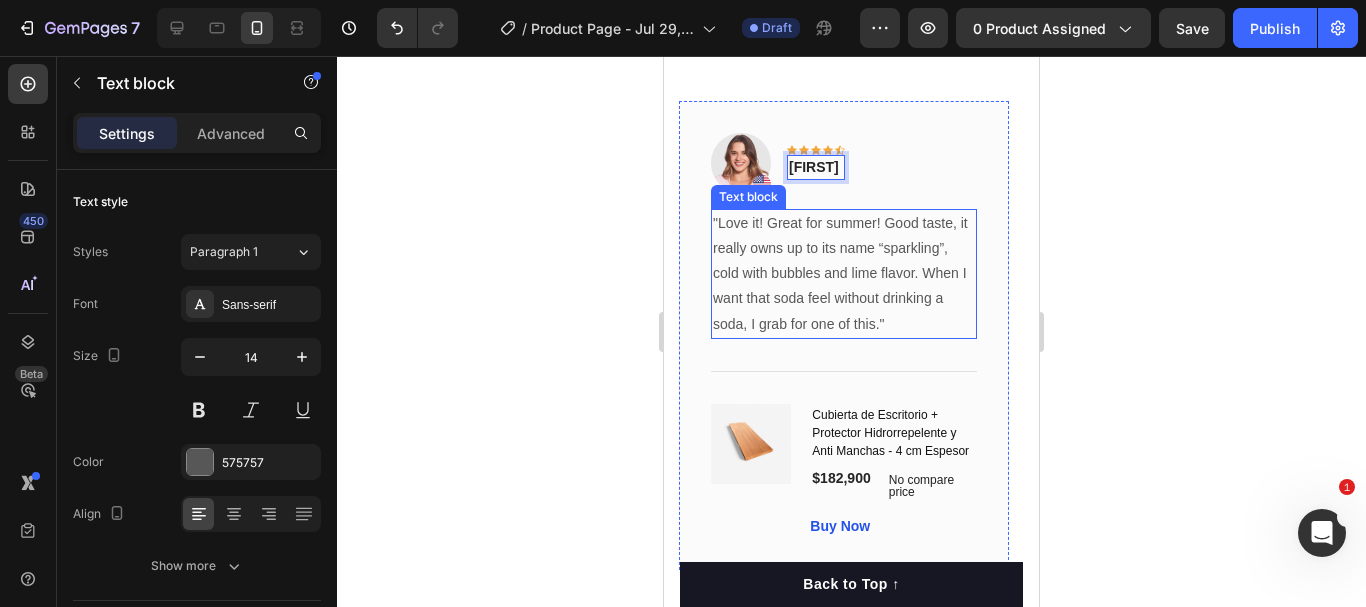 click on ""Love it! Great for summer! Good taste, it really owns up to its name “sparkling”, cold with bubbles and lime flavor. When I want that soda feel without drinking a soda, I grab for one of this."" at bounding box center [844, 274] 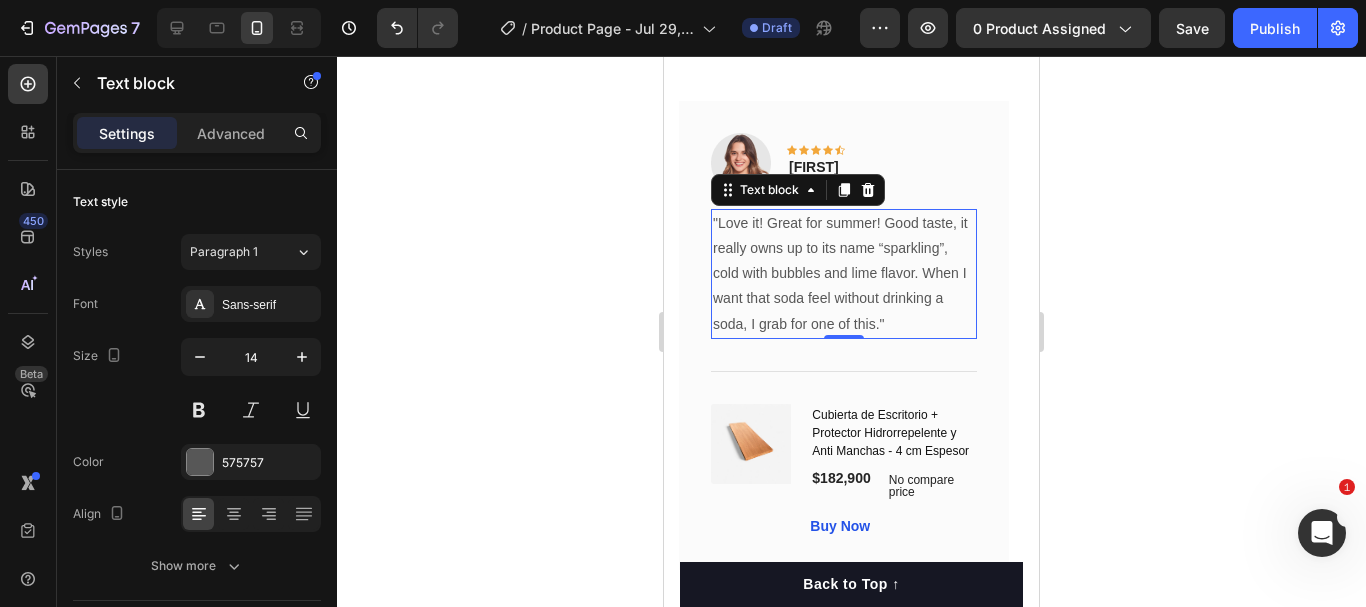 click on ""Love it! Great for summer! Good taste, it really owns up to its name “sparkling”, cold with bubbles and lime flavor. When I want that soda feel without drinking a soda, I grab for one of this."" at bounding box center (844, 274) 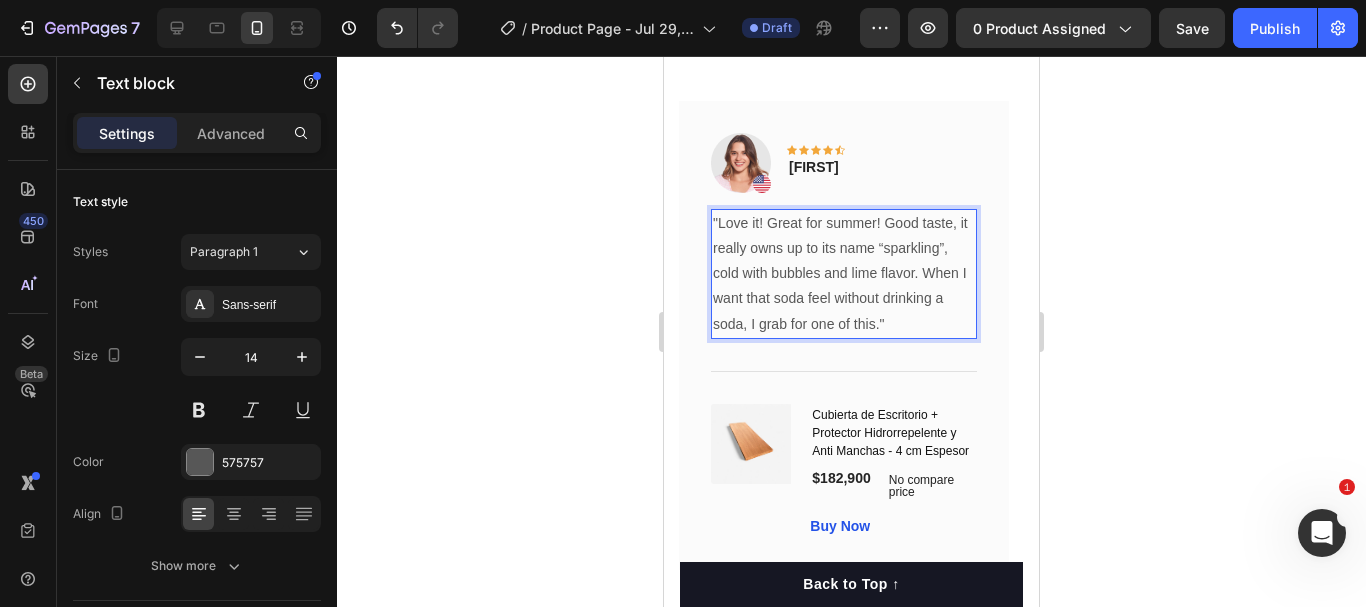 click on ""Love it! Great for summer! Good taste, it really owns up to its name “sparkling”, cold with bubbles and lime flavor. When I want that soda feel without drinking a soda, I grab for one of this."" at bounding box center [844, 274] 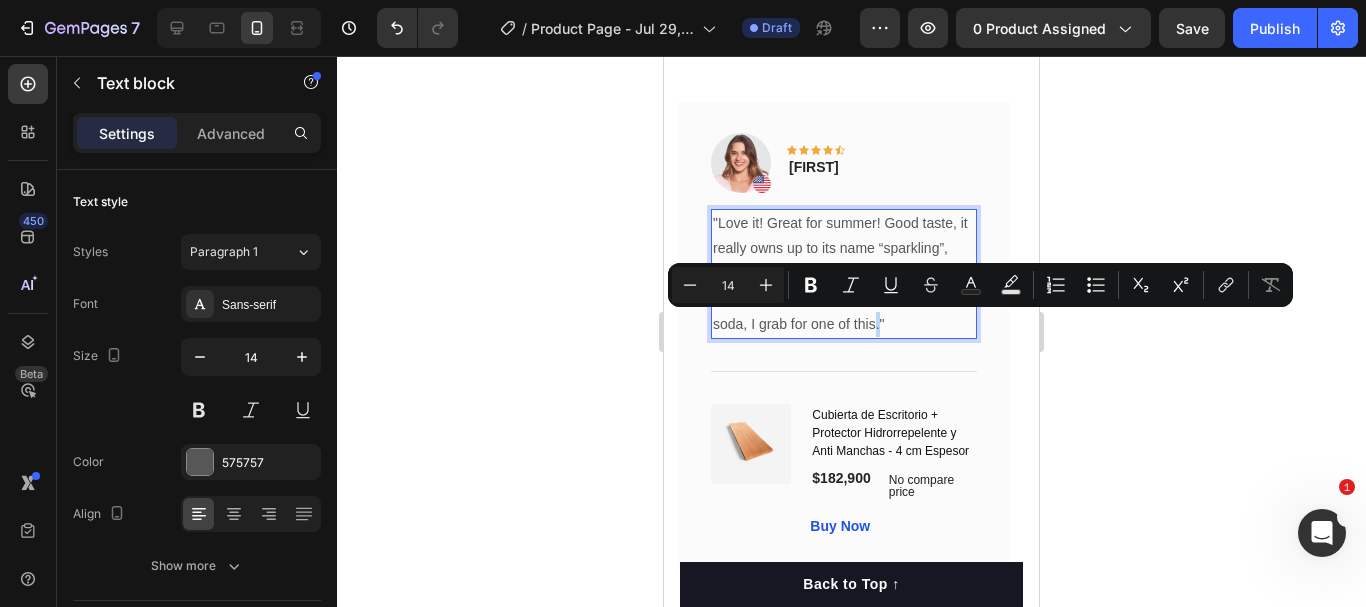 click on ""Love it! Great for summer! Good taste, it really owns up to its name “sparkling”, cold with bubbles and lime flavor. When I want that soda feel without drinking a soda, I grab for one of this."" at bounding box center (844, 274) 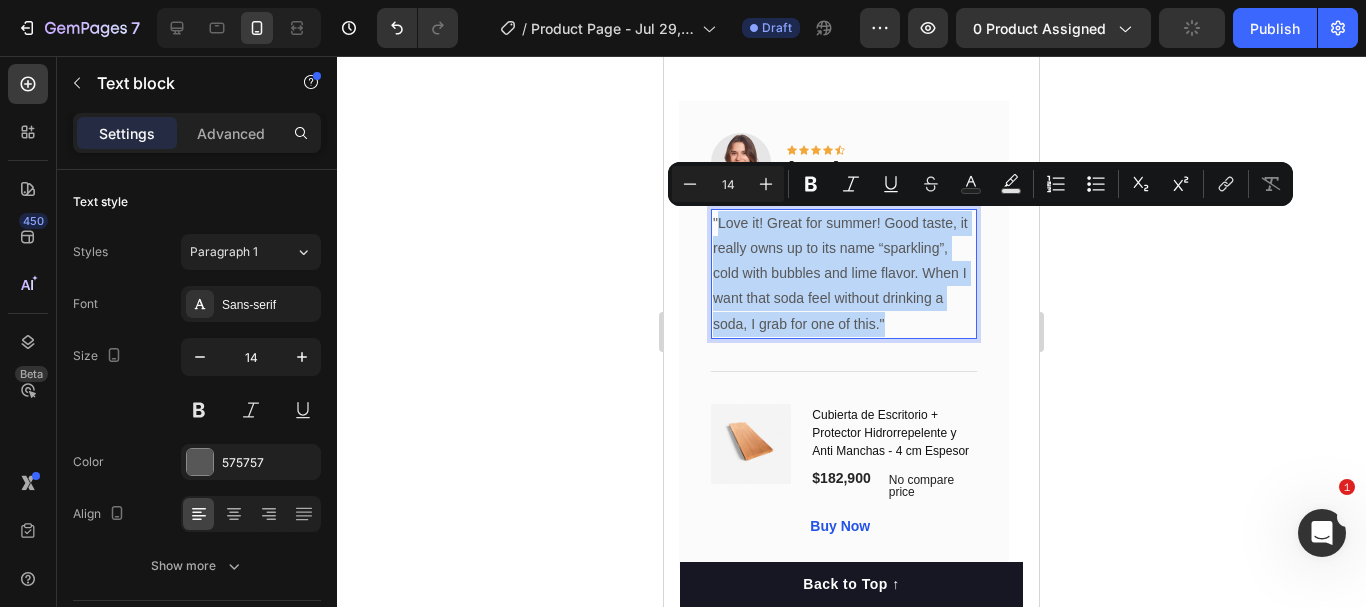 drag, startPoint x: 879, startPoint y: 328, endPoint x: 731, endPoint y: 232, distance: 176.40862 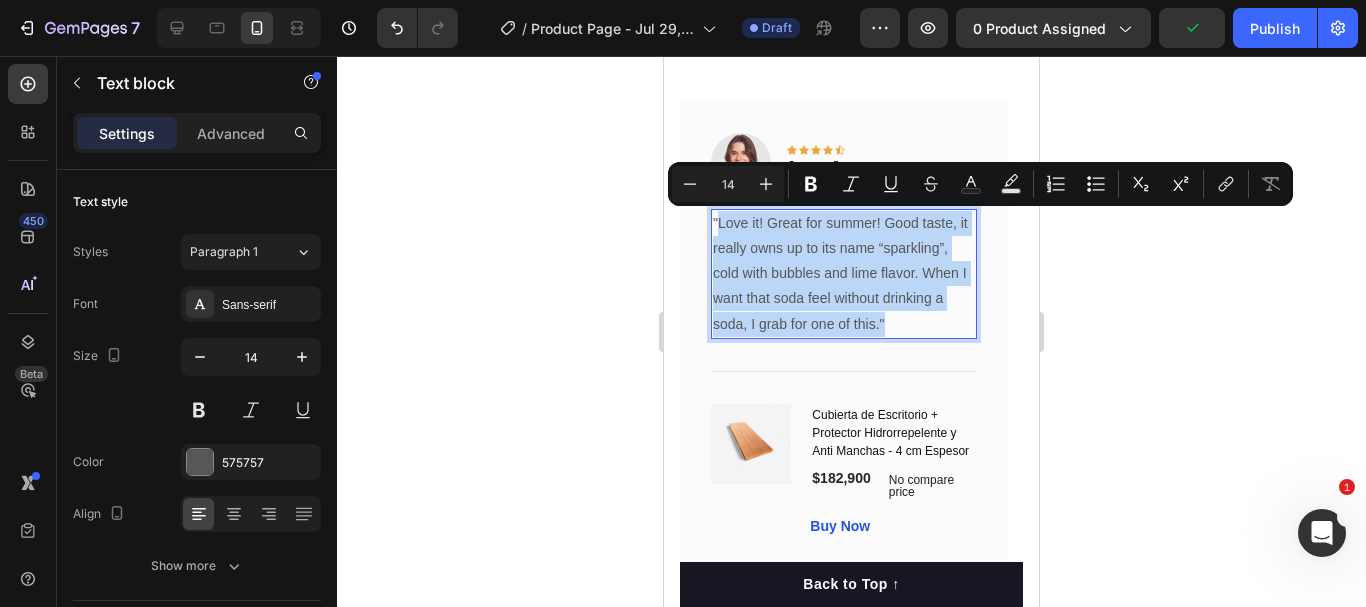 click on ""Love it! Great for summer! Good taste, it really owns up to its name “sparkling”, cold with bubbles and lime flavor. When I want that soda feel without drinking a soda, I grab for one of this."" at bounding box center [844, 274] 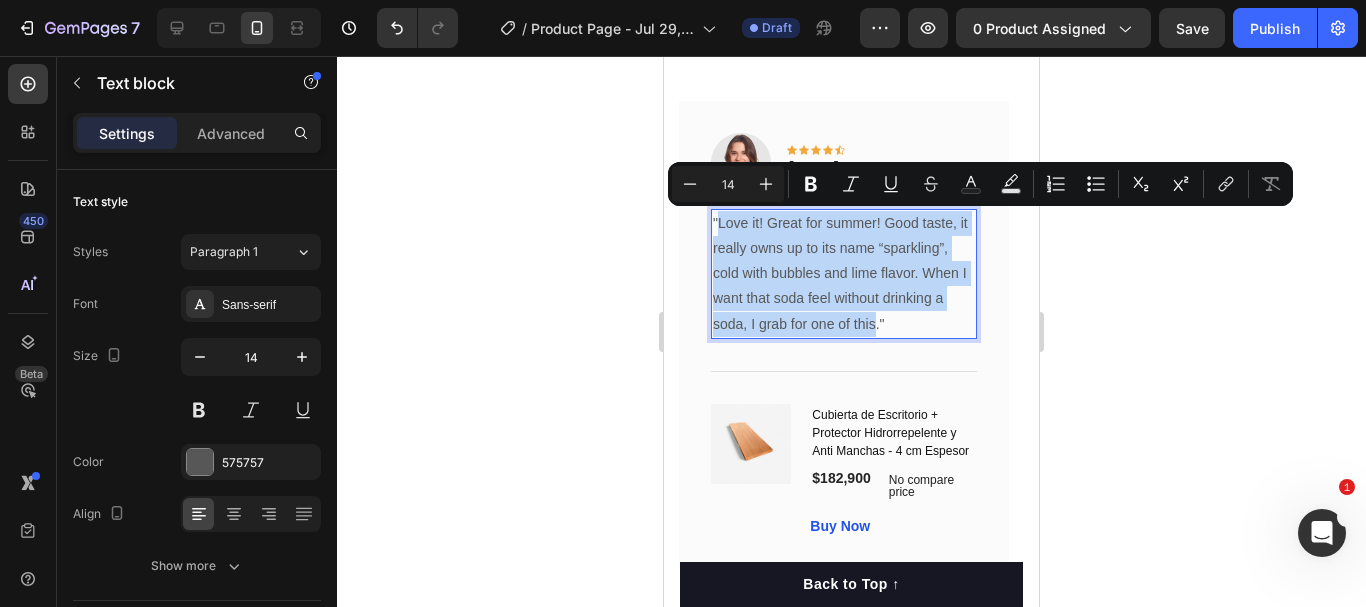 drag, startPoint x: 876, startPoint y: 324, endPoint x: 721, endPoint y: 225, distance: 183.91846 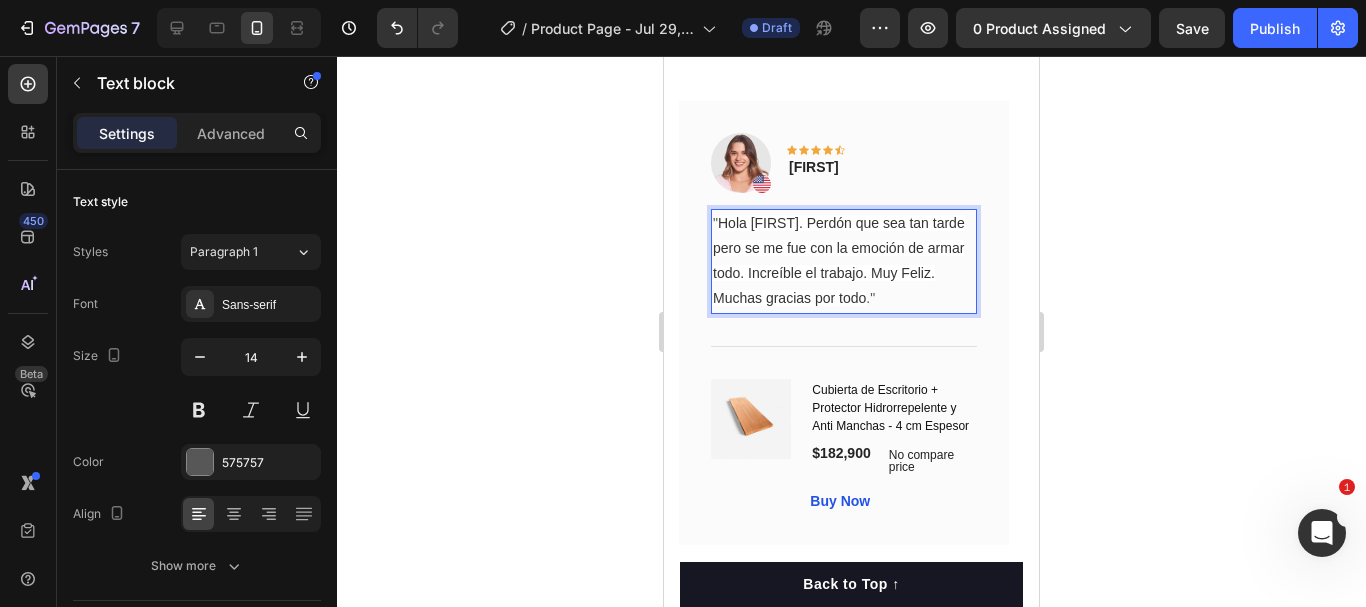 click 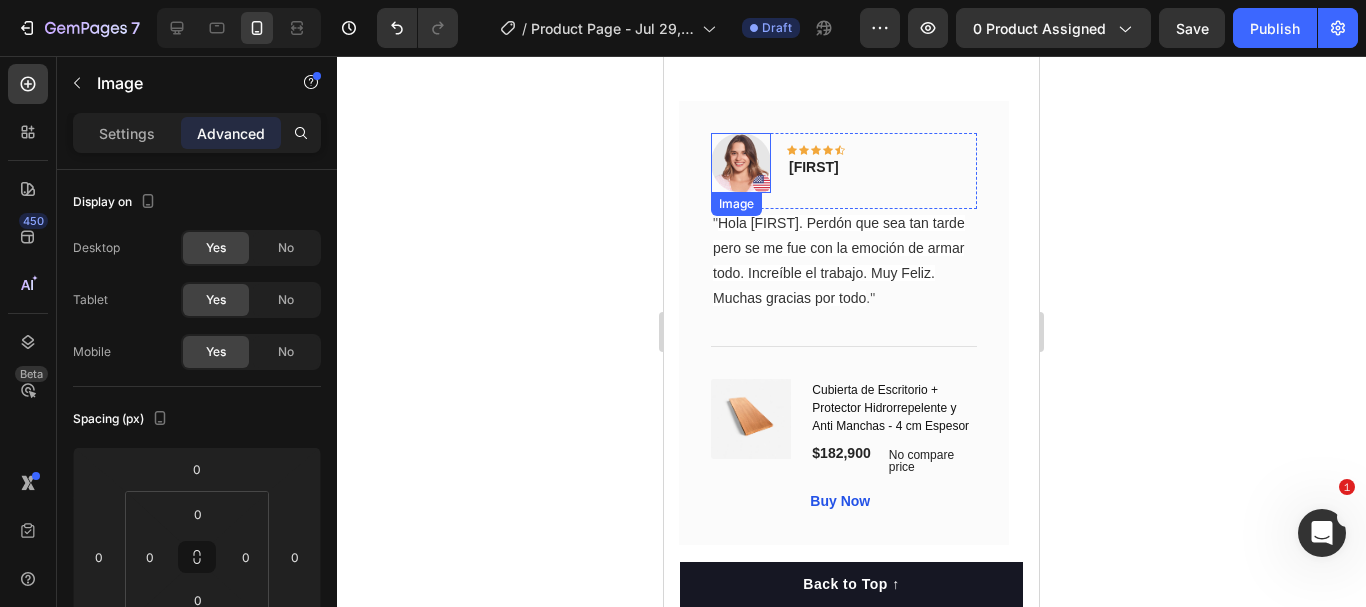 click at bounding box center [741, 163] 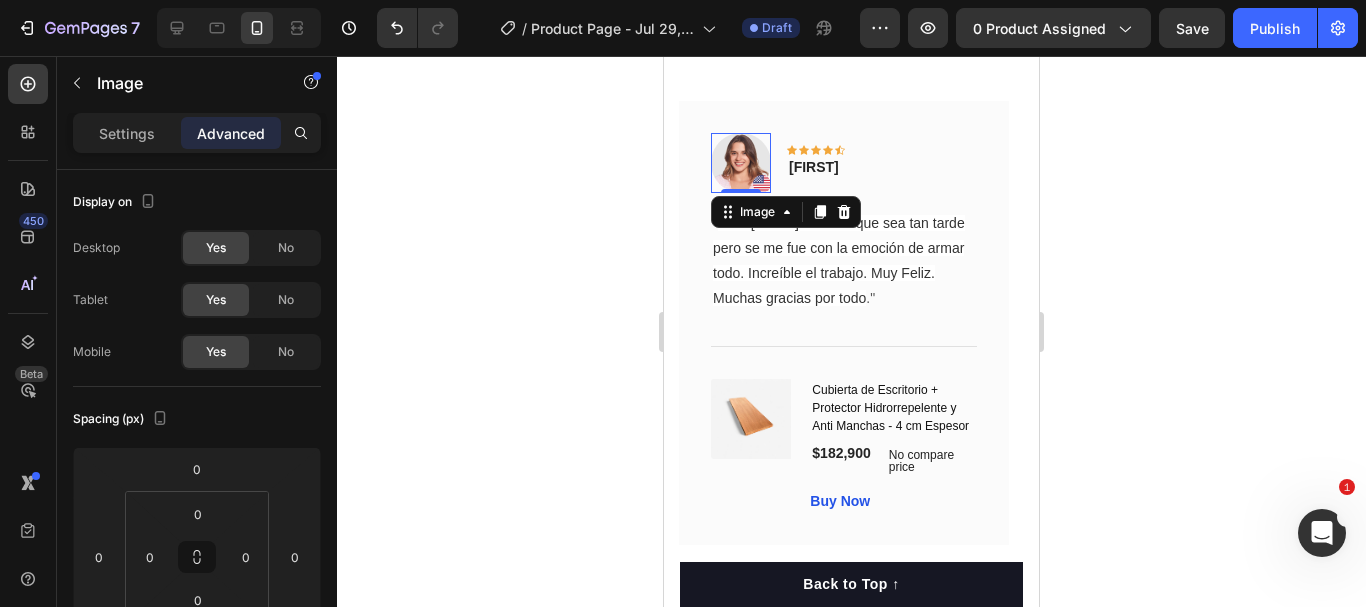 click 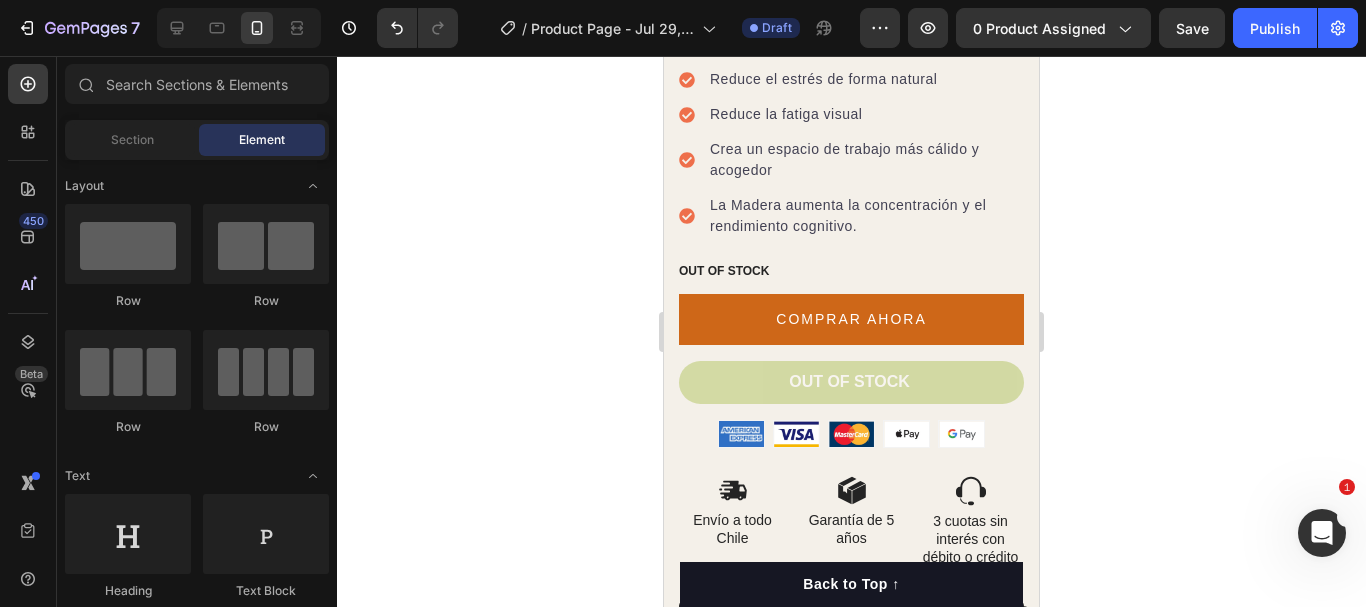 scroll, scrollTop: 675, scrollLeft: 0, axis: vertical 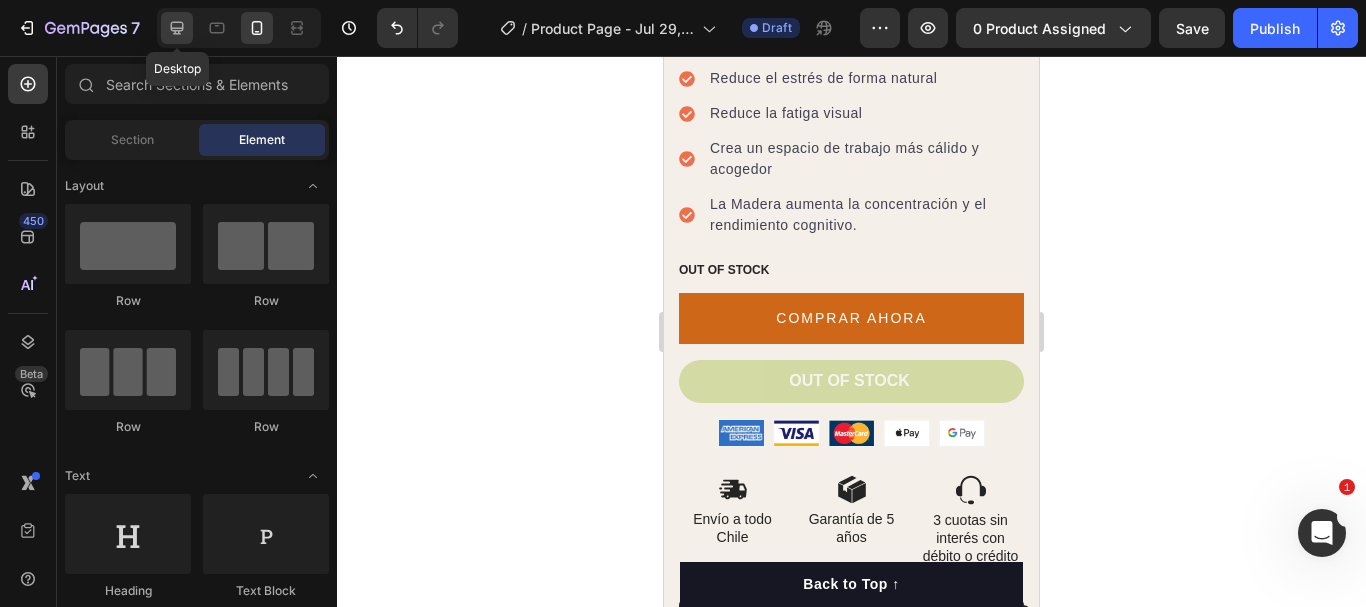 click 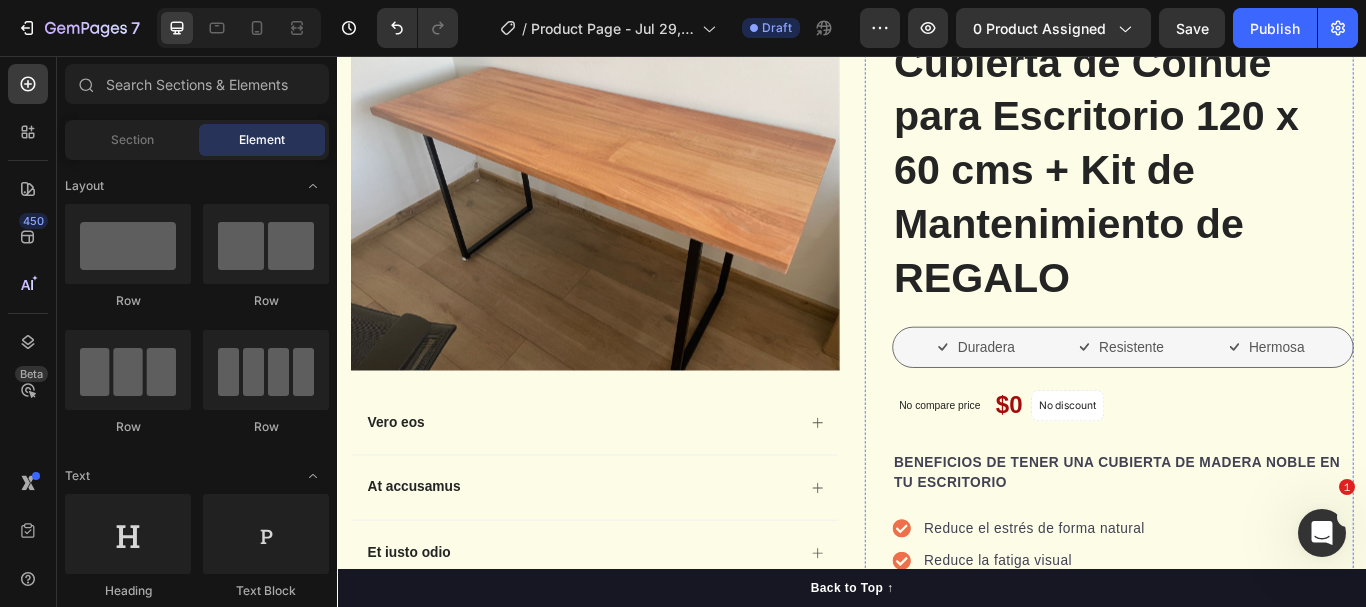 scroll, scrollTop: 133, scrollLeft: 0, axis: vertical 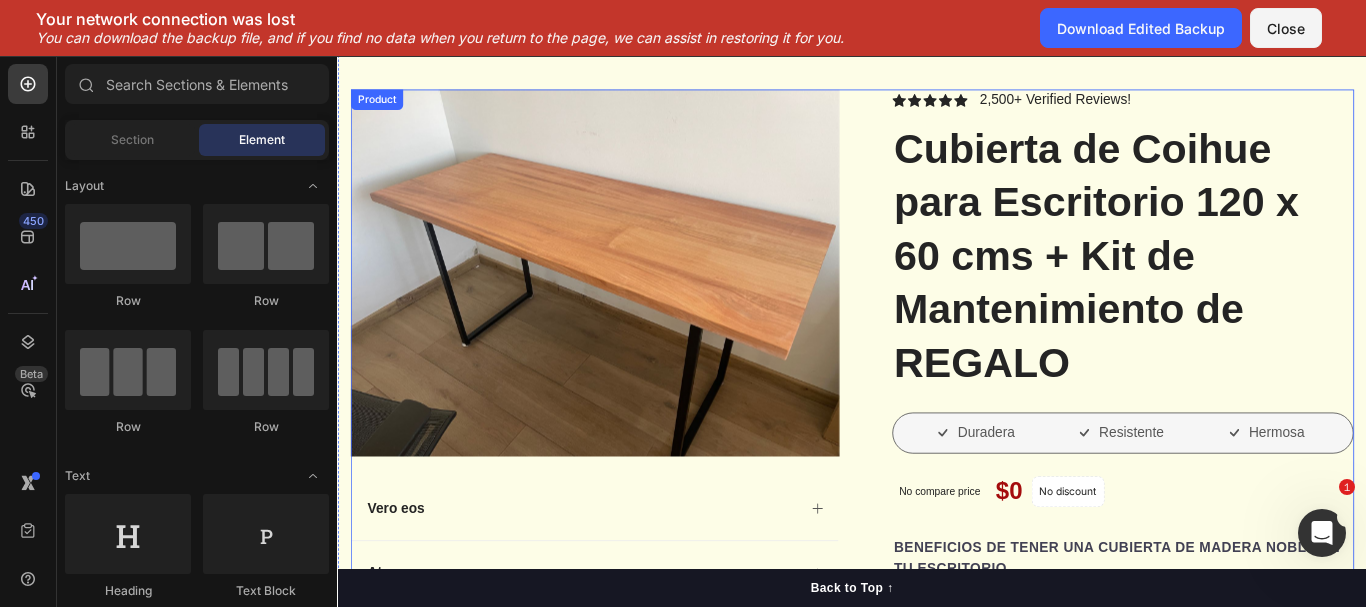 click on "Product Images
Vero eos
At accusamus
Et iusto odio
Consectetur
Adipiscin Accordion Icon Icon Icon Icon Icon Icon List 2,500+ Verified Reviews! Text Block Row Cubierta de Coihue para Escritorio 120 x 60 cms + Kit de Mantenimiento de REGALO Product Title
Duradera Item List
Resistente Item List
Hermosa Item List Row No compare price Product Price $0 Product Price Product Price No discount   Not be displayed when published Product Badge Row BENEFICIOS DE TENER UNA CUBIERTA DE MADERA NOBLE EN TU ESCRITORIO Text block Reduce el estrés de forma natural Reduce la fatiga visual Crea un espacio de trabajo más cálido y acogedor La Madera aumenta la concentración y el rendimiento cognitivo. Item list OUT OF STOCK Stock Counter COMPRAR AHORA Image" at bounding box center (937, 942) 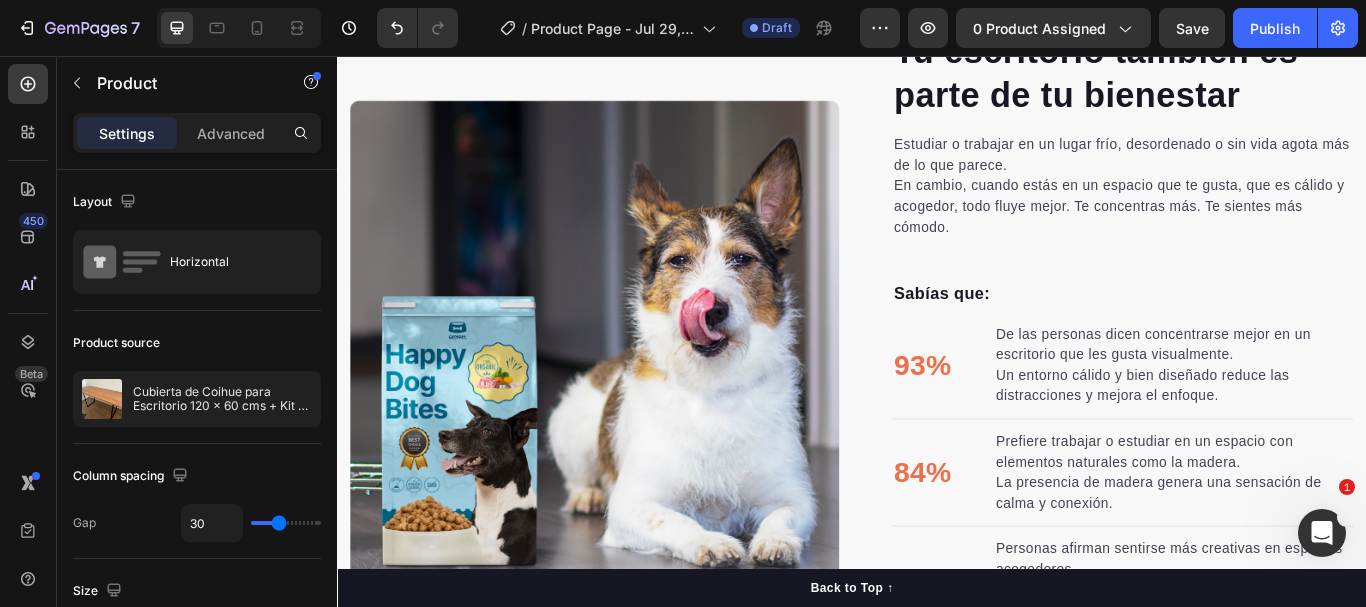 scroll, scrollTop: 1559, scrollLeft: 0, axis: vertical 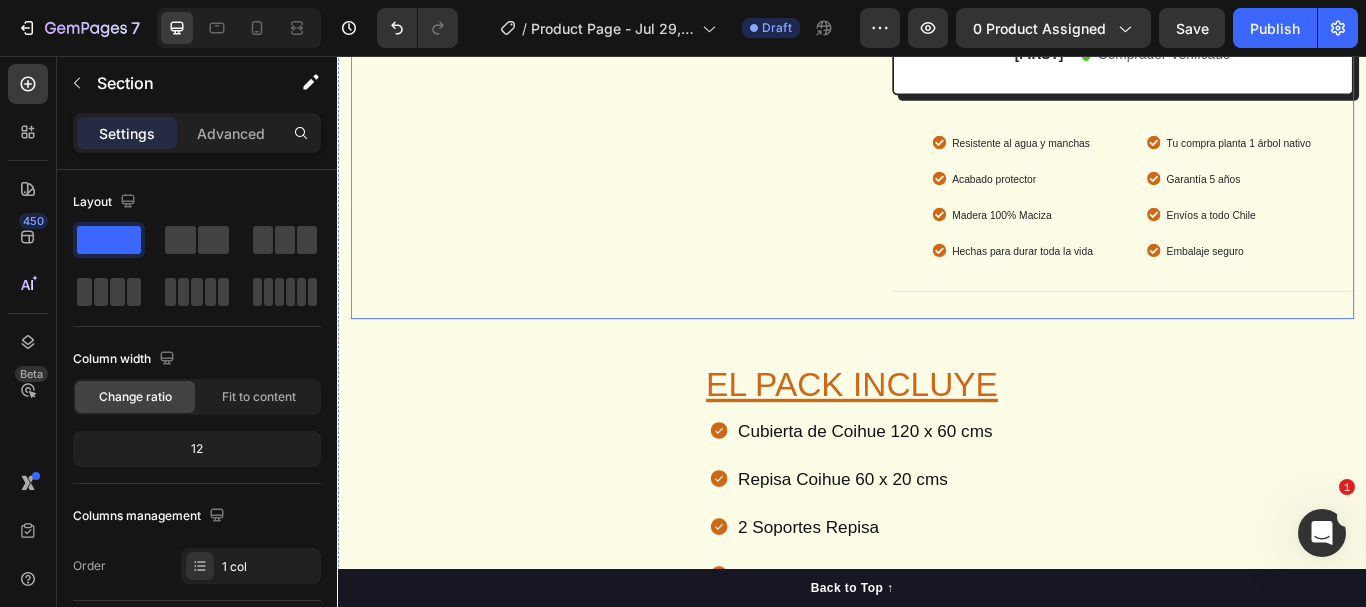 click on "Product Images
Vero eos
At accusamus
Et iusto odio
Consectetur
Adipiscin Accordion Icon Icon Icon Icon Icon Icon List 2,500+ Verified Reviews! Text Block Row Cubierta de Coihue para Escritorio 120 x 60 cms + Kit de Mantenimiento de REGALO Product Title
Duradera Item List
Resistente Item List
Hermosa Item List Row No compare price Product Price $0 Product Price Product Price No discount   Not be displayed when published Product Badge Row BENEFICIOS DE TENER UNA CUBIERTA DE MADERA NOBLE EN TU ESCRITORIO Text block Reduce el estrés de forma natural Reduce la fatiga visual Crea un espacio de trabajo más cálido y acogedor La Madera aumenta la concentración y el rendimiento cognitivo. Item list OUT OF STOCK Stock Counter COMPRAR AHORA Image" at bounding box center [937, -484] 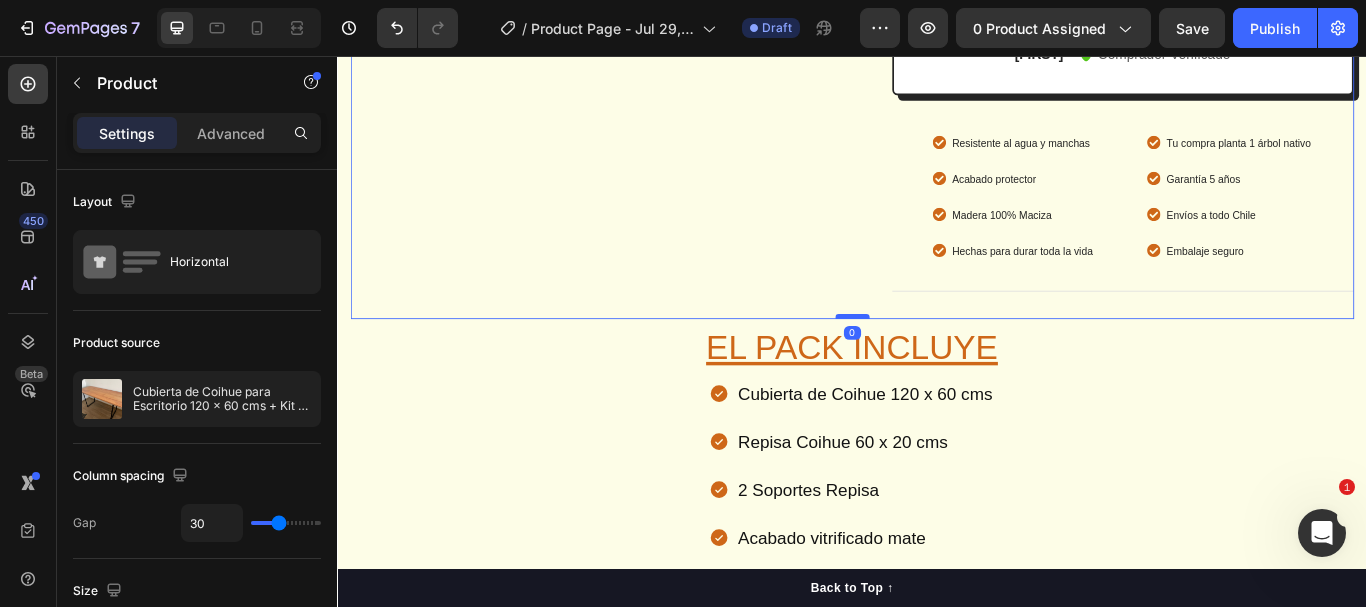 drag, startPoint x: 934, startPoint y: 405, endPoint x: 930, endPoint y: 359, distance: 46.173584 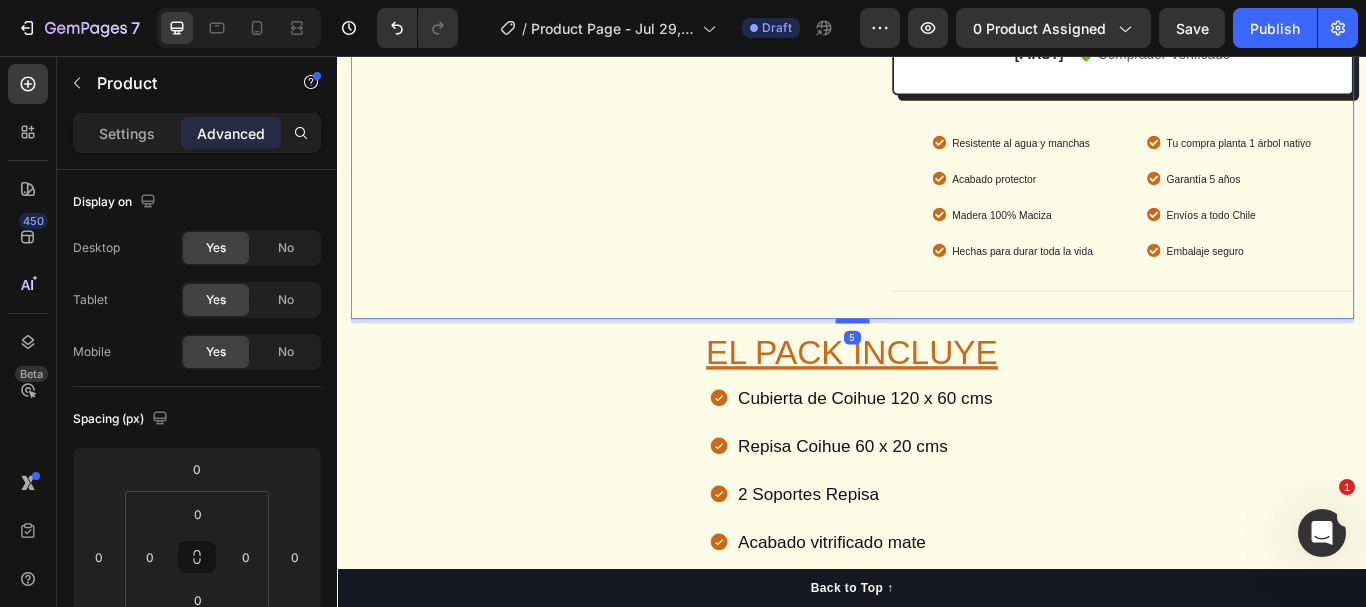 click at bounding box center (937, 365) 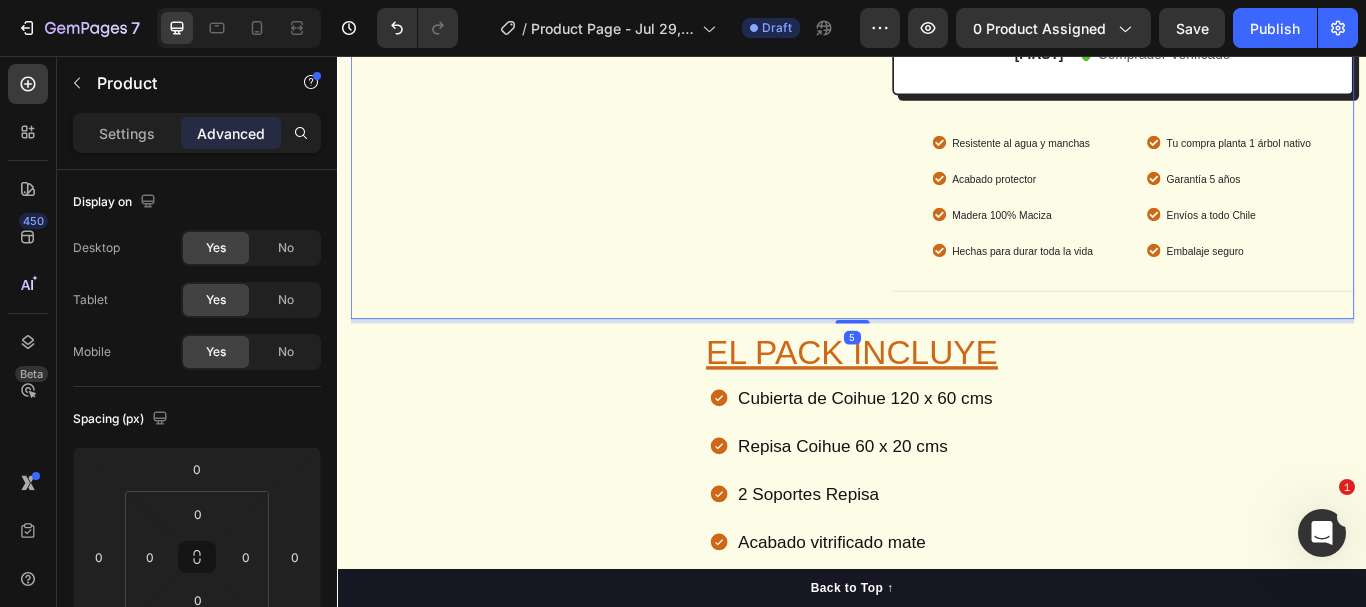 click on "Product Images
Vero eos
At accusamus
Et iusto odio
Consectetur
Adipiscin Accordion" at bounding box center [637, -484] 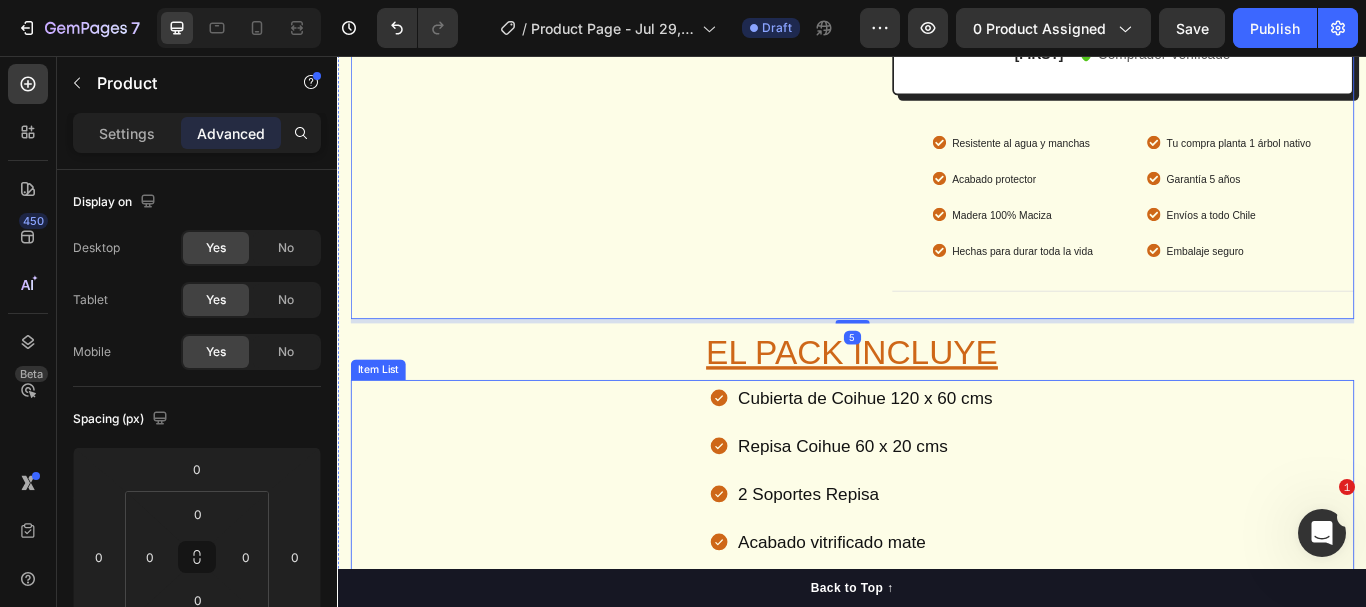 click on "Cubierta de Coihue 120 x 60 cms Repisa Coihue 60 x 20 cms 2 Soportes Repisa Acabado vitrificado mate Cera Natural de Mantenimiento Paño aplicador" at bounding box center (937, 595) 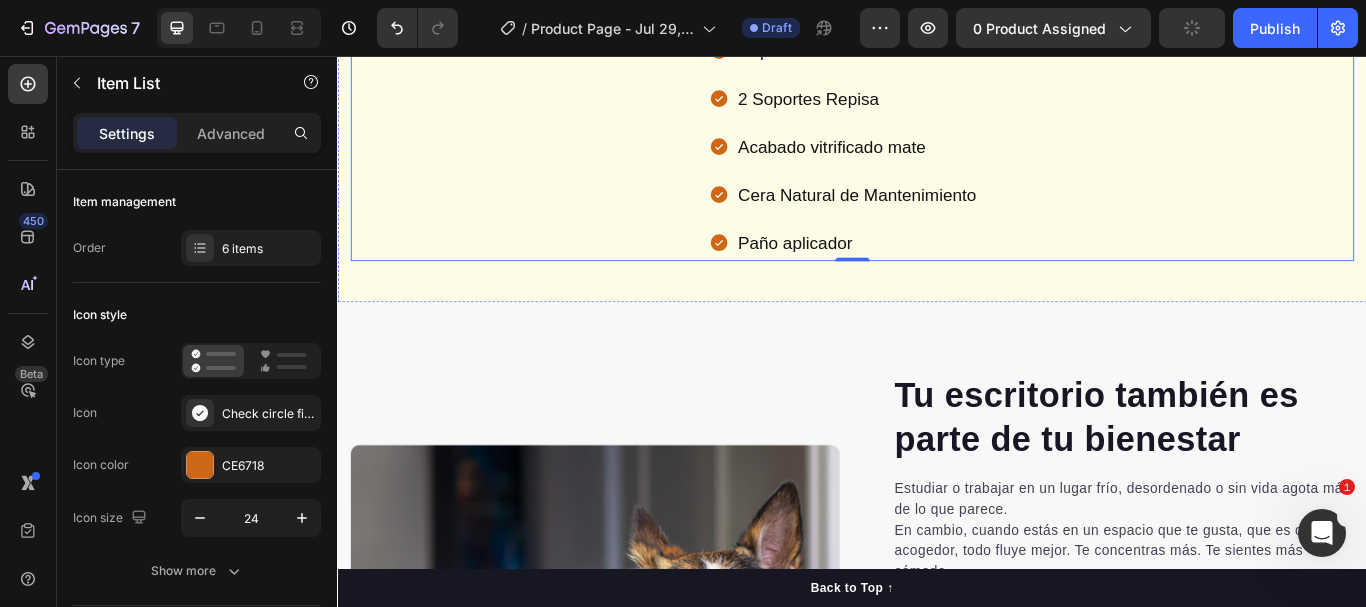 scroll, scrollTop: 2181, scrollLeft: 0, axis: vertical 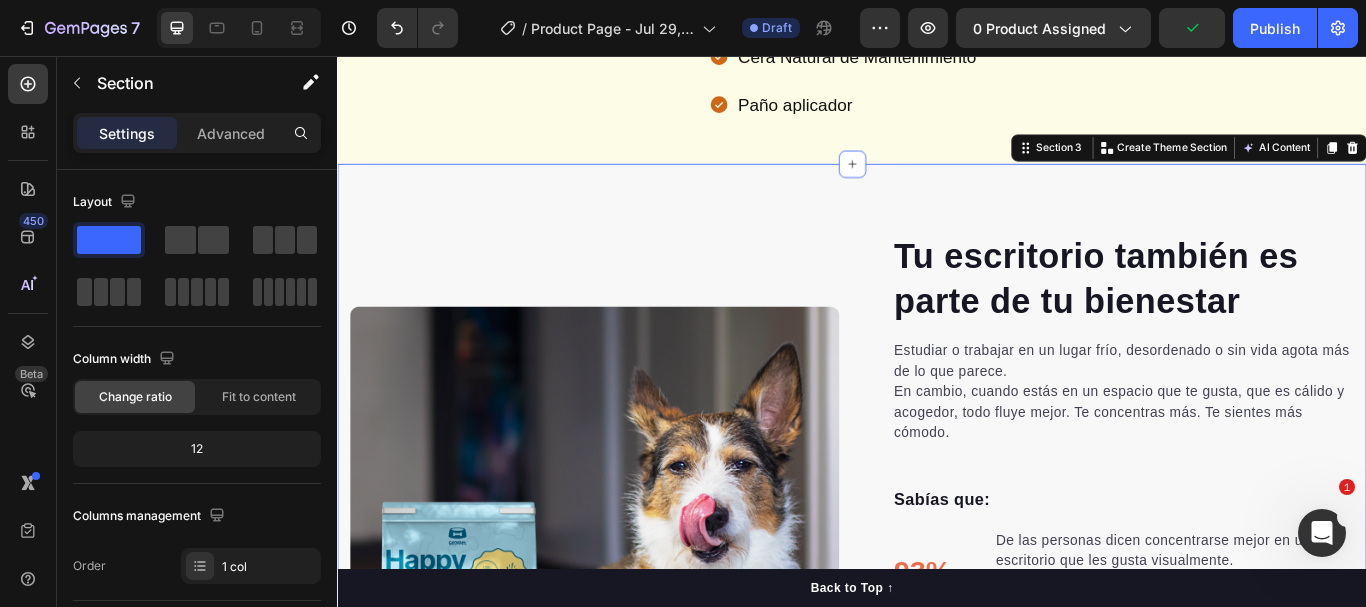 click on "Tu escritorio también es parte de tu bienestar Heading Estudiar o trabajar en un lugar frío, desordenado o sin vida agota más de lo que parece. En cambio, cuando estás en un espacio que te gusta, que es cálido y acogedor, todo fluye mejor. Te concentras más. Te sientes más cómodo. Text block Sabías que: Text block 93% Text block De las personas dicen concentrarse mejor en un escritorio que les gusta visualmente. Un entorno cálido y bien diseñado reduce las distracciones y mejora el enfoque. Text block Advanced list                Title Line 84% Text block Prefiere trabajar o estudiar en un espacio con elementos naturales como la madera. La presencia de madera genera una sensación de calma y conexión. Text block Advanced list                Title Line 91% Text block Personas afirman sentirse más creativas en espacios acogedores. Lo que ves influye directamente en cómo piensas y cómo te sientes. Text block Advanced list Row Image Image Row Section 3   You can create reusable sections AI Content" at bounding box center [937, 633] 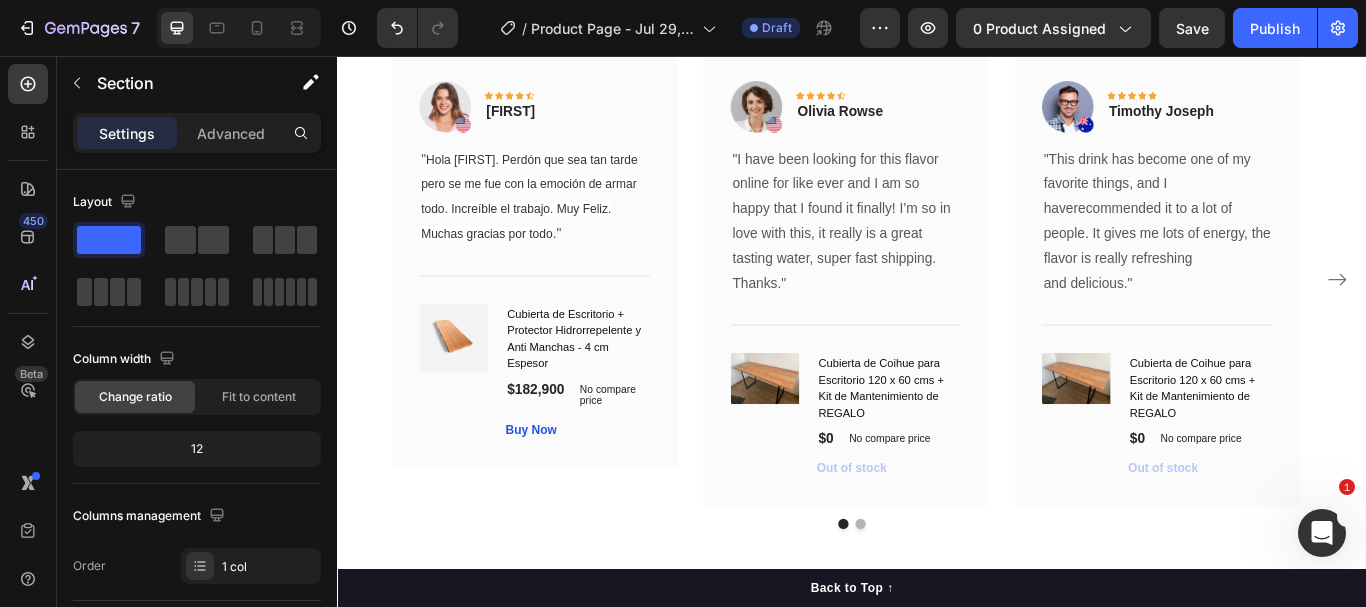 scroll, scrollTop: 3413, scrollLeft: 0, axis: vertical 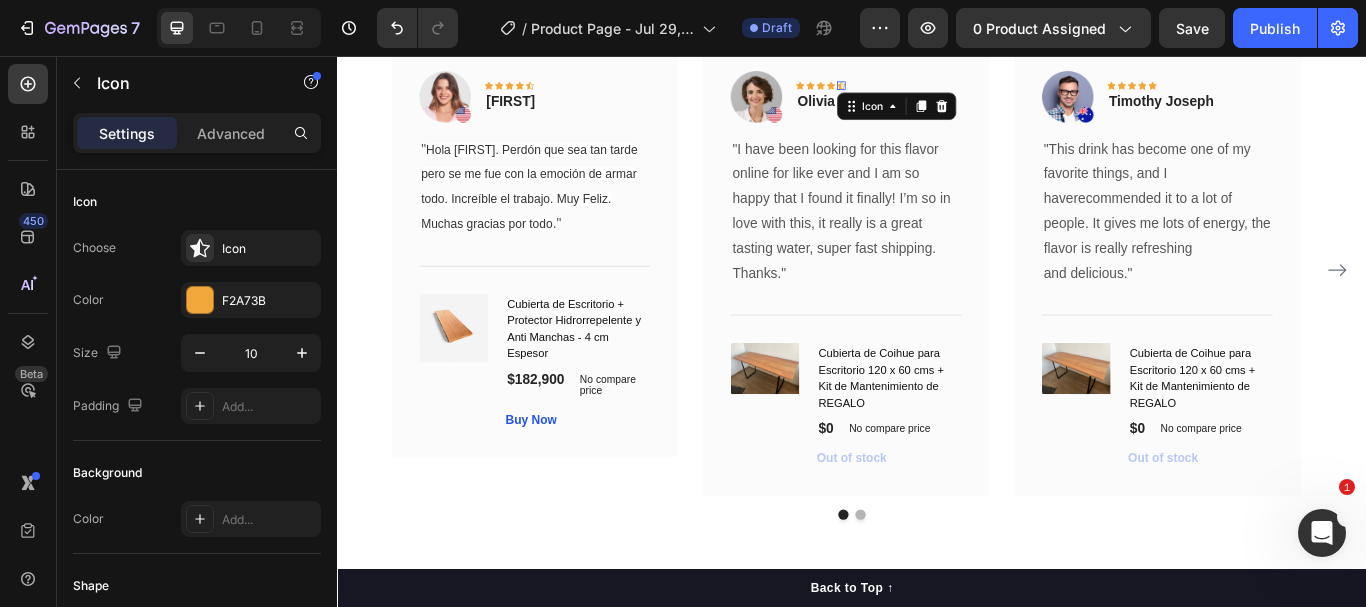 click on "Icon   0" at bounding box center [924, 91] 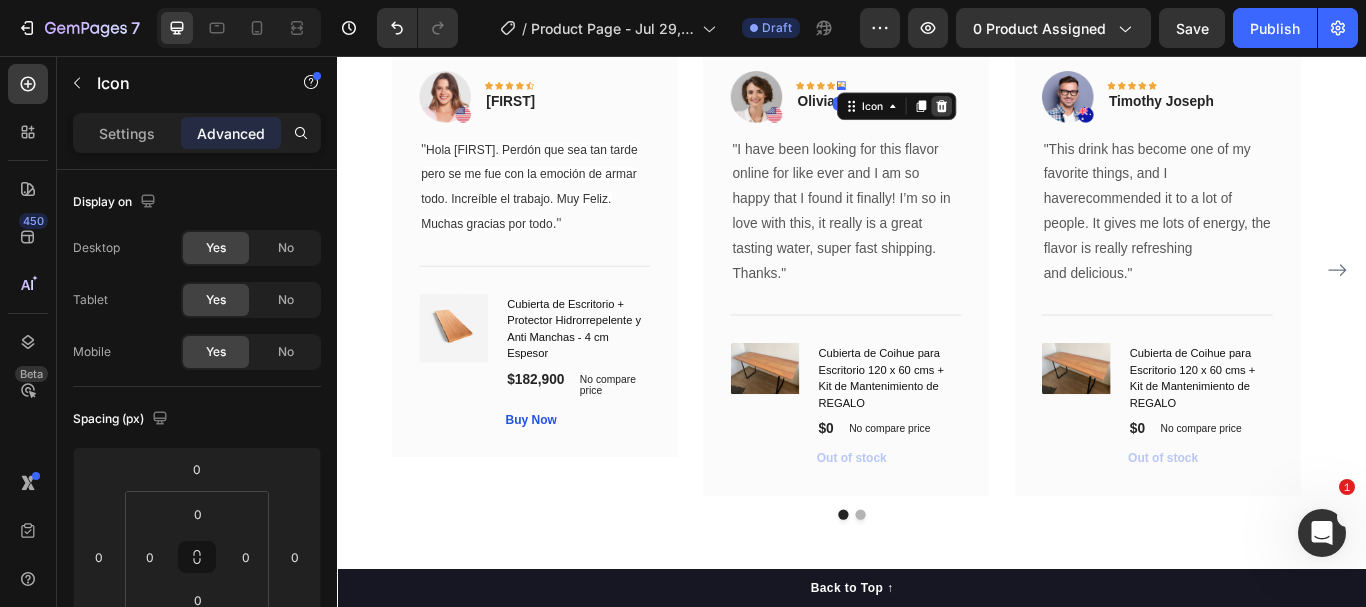 click 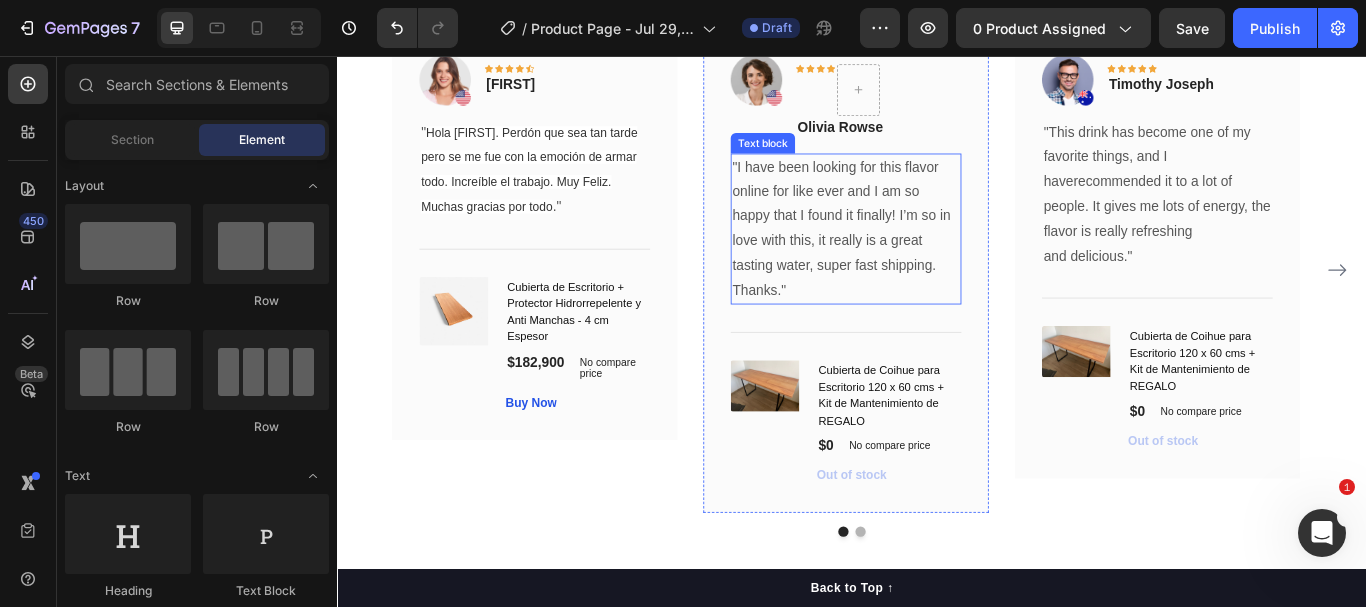 scroll, scrollTop: 3326, scrollLeft: 0, axis: vertical 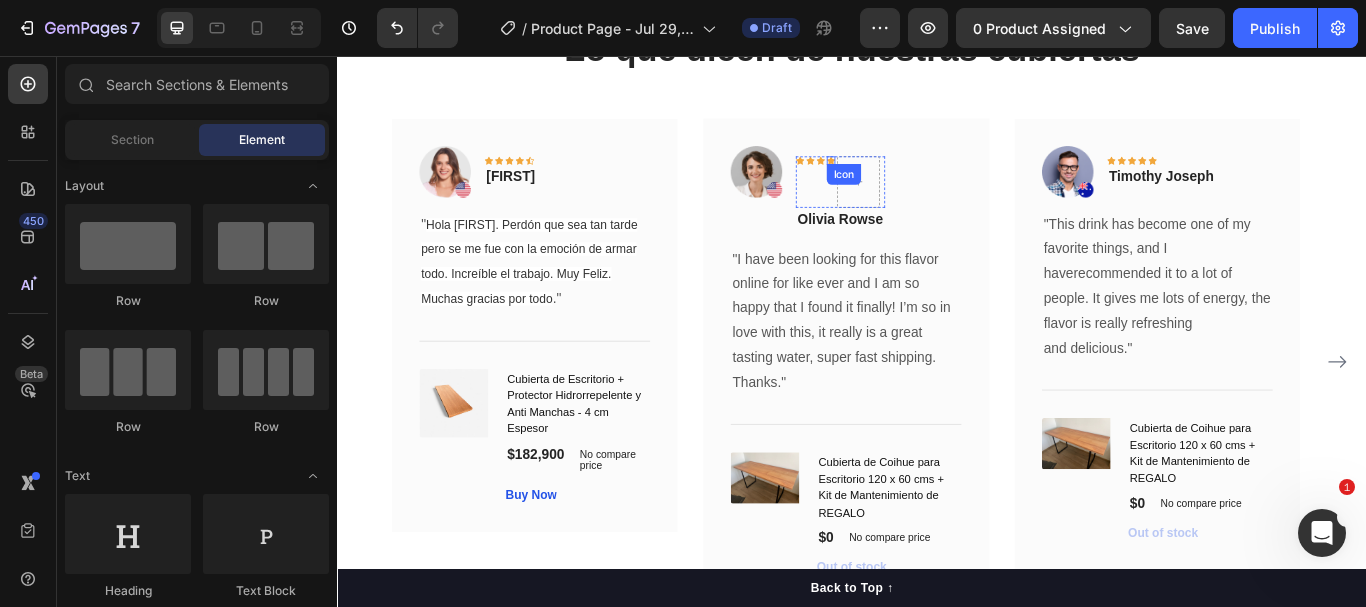 click 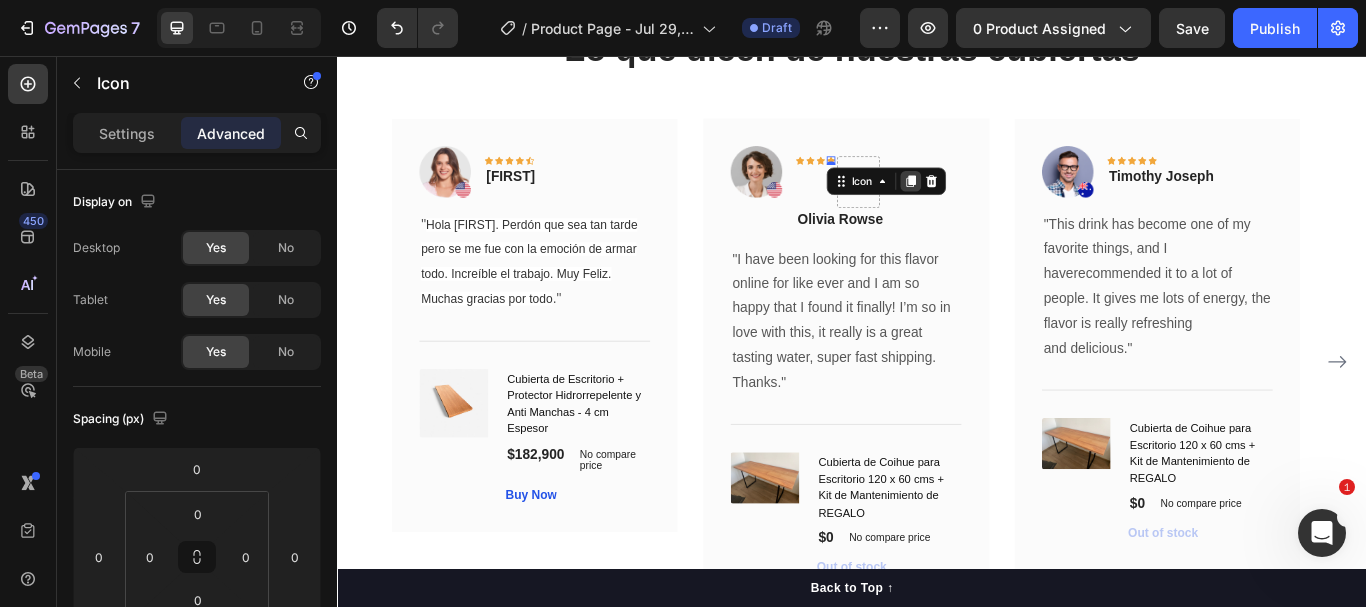 click at bounding box center [1005, 202] 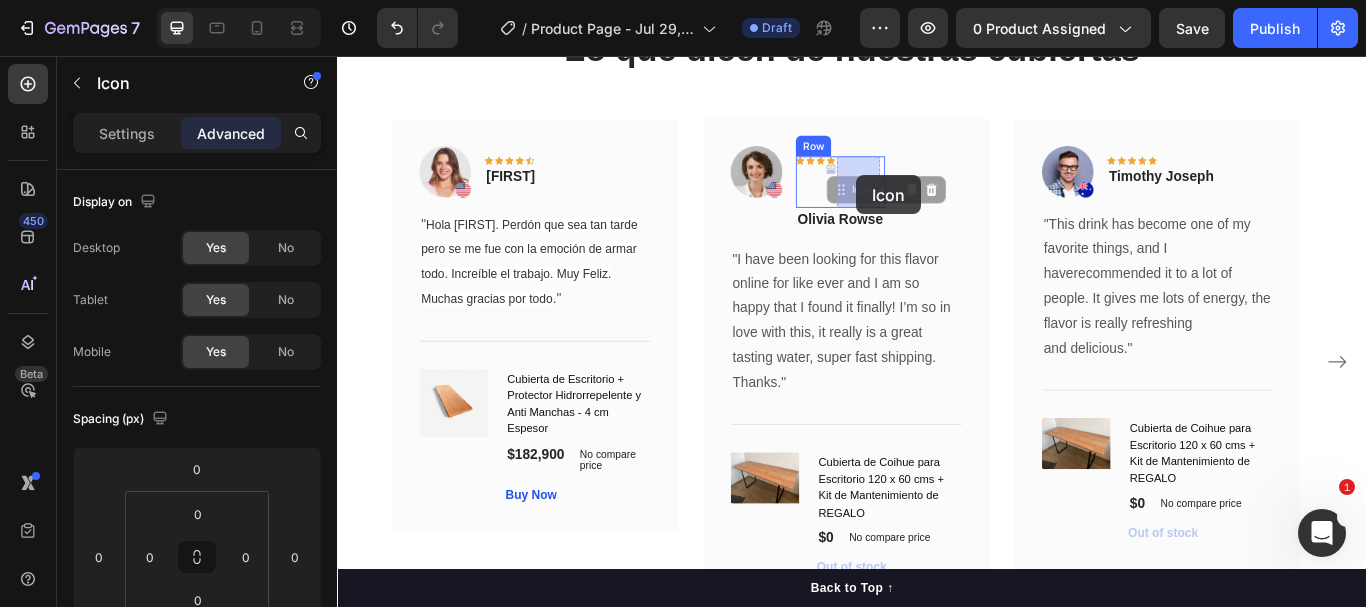 drag, startPoint x: 921, startPoint y: 212, endPoint x: 942, endPoint y: 194, distance: 27.658634 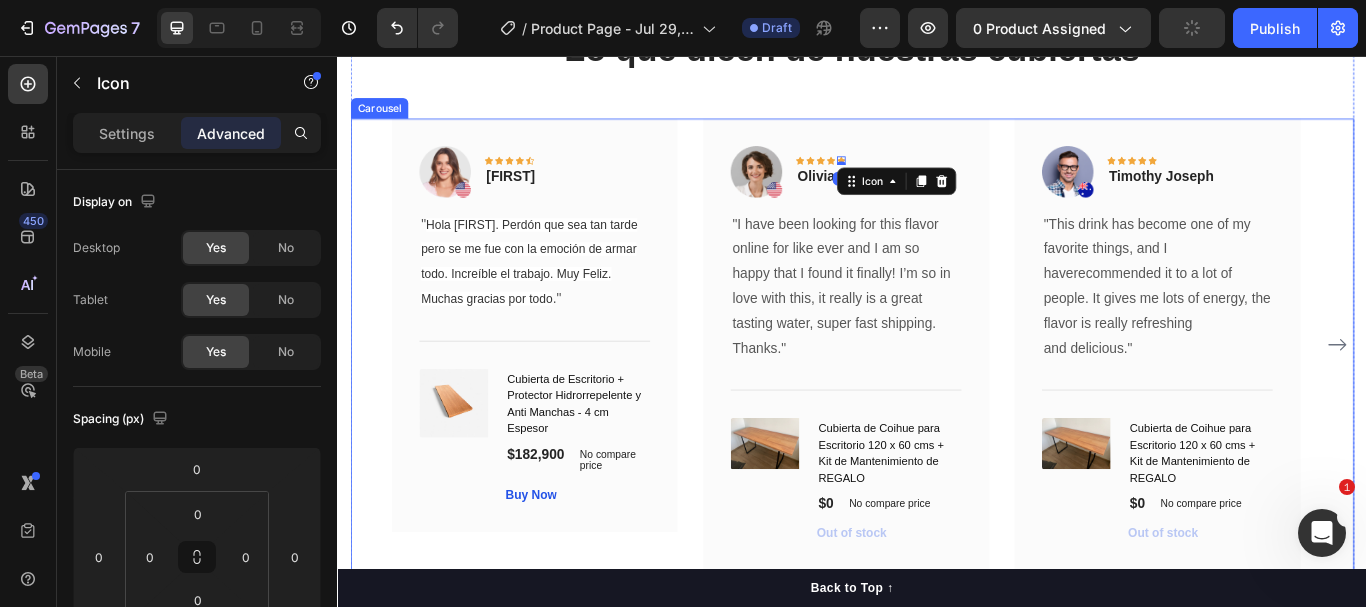 click on "Image
Icon
Icon
Icon
Icon
Icon Row Pascal Text block Row " Hola [FIRST]. Perdón que sea tan tarde pero se me fue con la emoción de armar todo. Increíble el trabajo. Muy Feliz. Muchas gracias por todo ." Text block                Title Line (P) Images & Gallery Cubierta de Escritorio + Protector Hidrorrepelente y Anti Manchas - 4 cm Espesor (P) Title $182,900 (P) Price (P) Price No compare price (P) Price Row Buy Now (P) Cart Button Product Row Image
Icon
Icon
Icon
Icon
Icon   0 Row Olivia Rowse Text block Row "I have been looking for this flavor online for like ever and I am so happy that I found it finally! I’m so in love with this, it really is a great tasting water, super fast shipping.  Thanks." Text block                Title Line (P) Images & Gallery Cubierta de Coihue para Escritorio 120 x 60 cms + Kit de Mantenimiento de REGALO (P) Title" at bounding box center (937, 393) 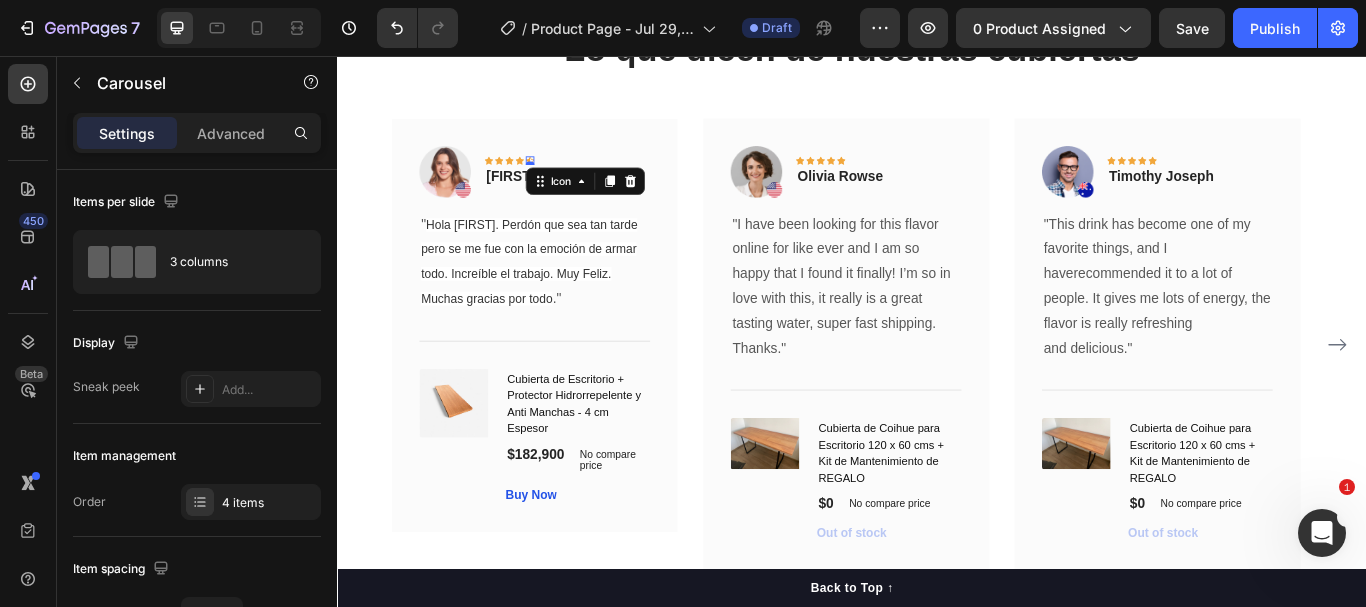 click on "Icon   0" at bounding box center [561, 178] 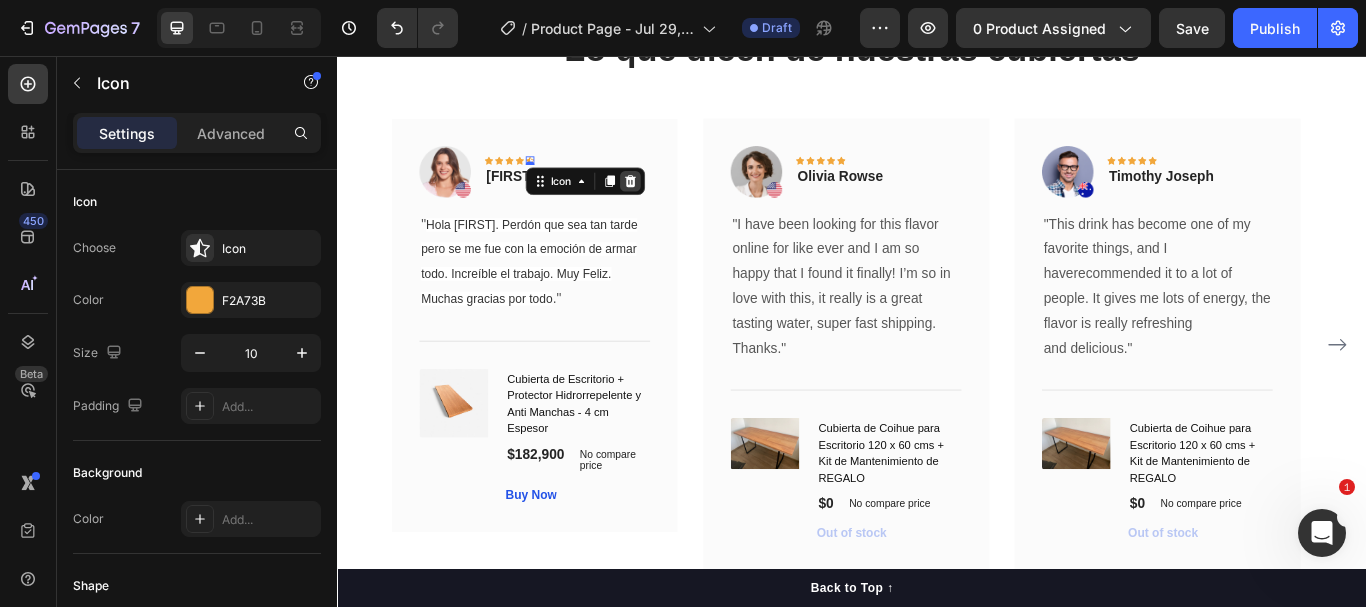click at bounding box center (678, 202) 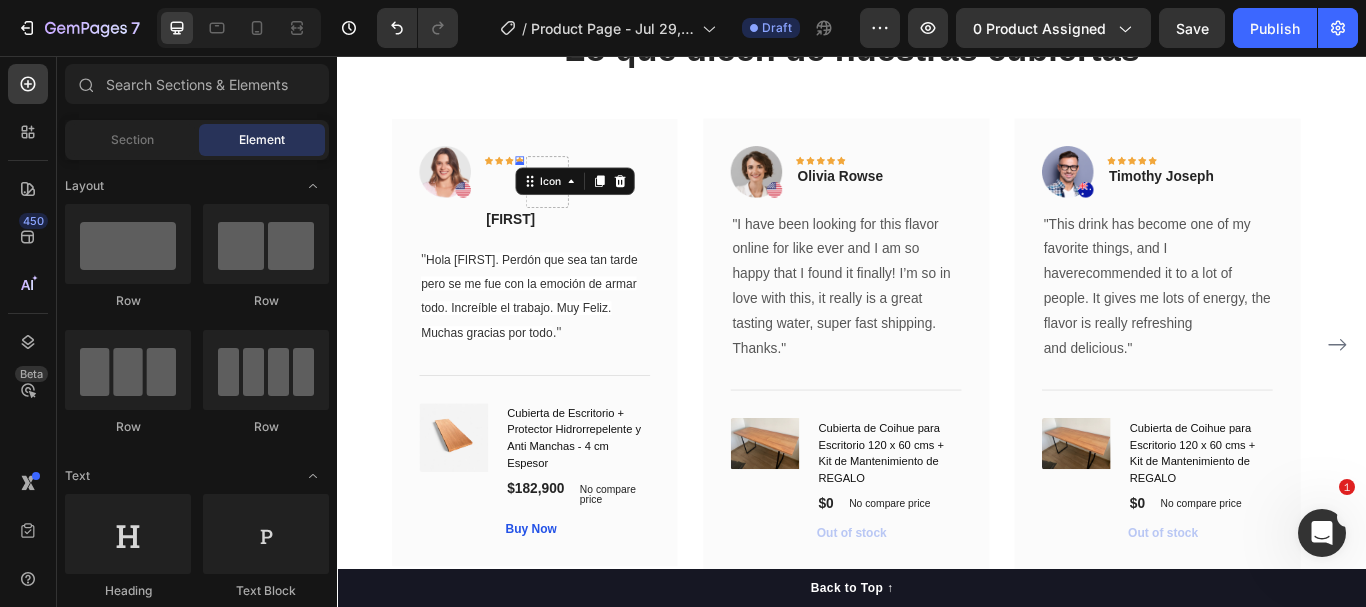 click on "Icon   0" at bounding box center (549, 178) 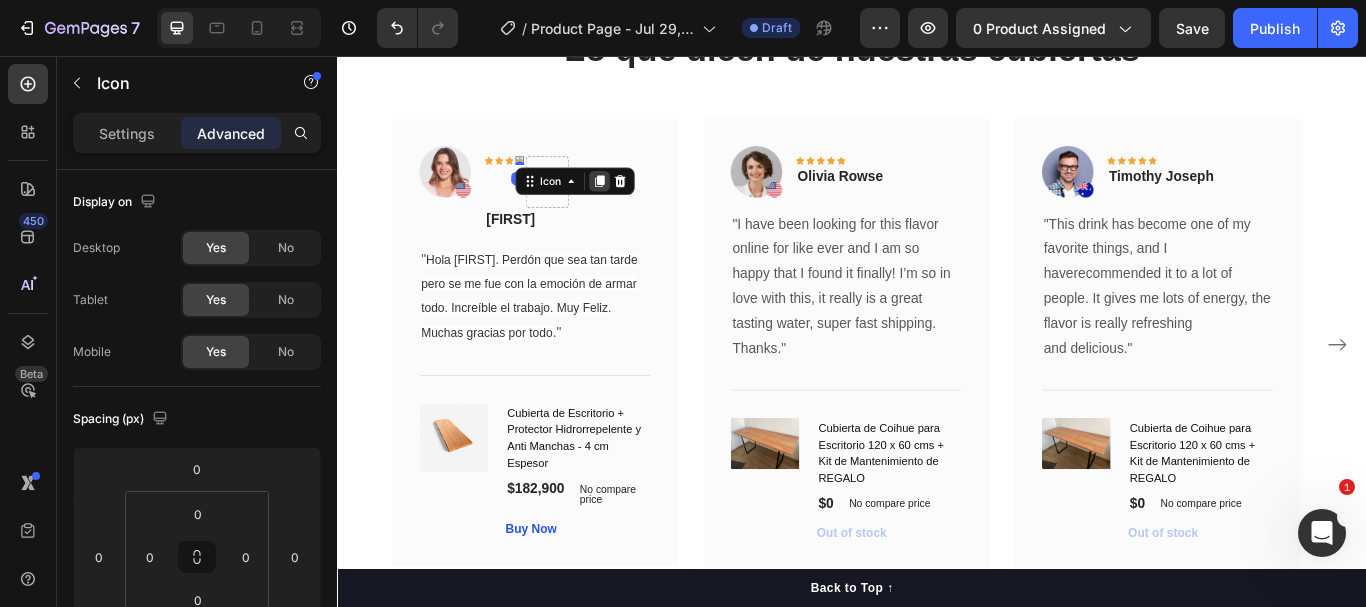 click 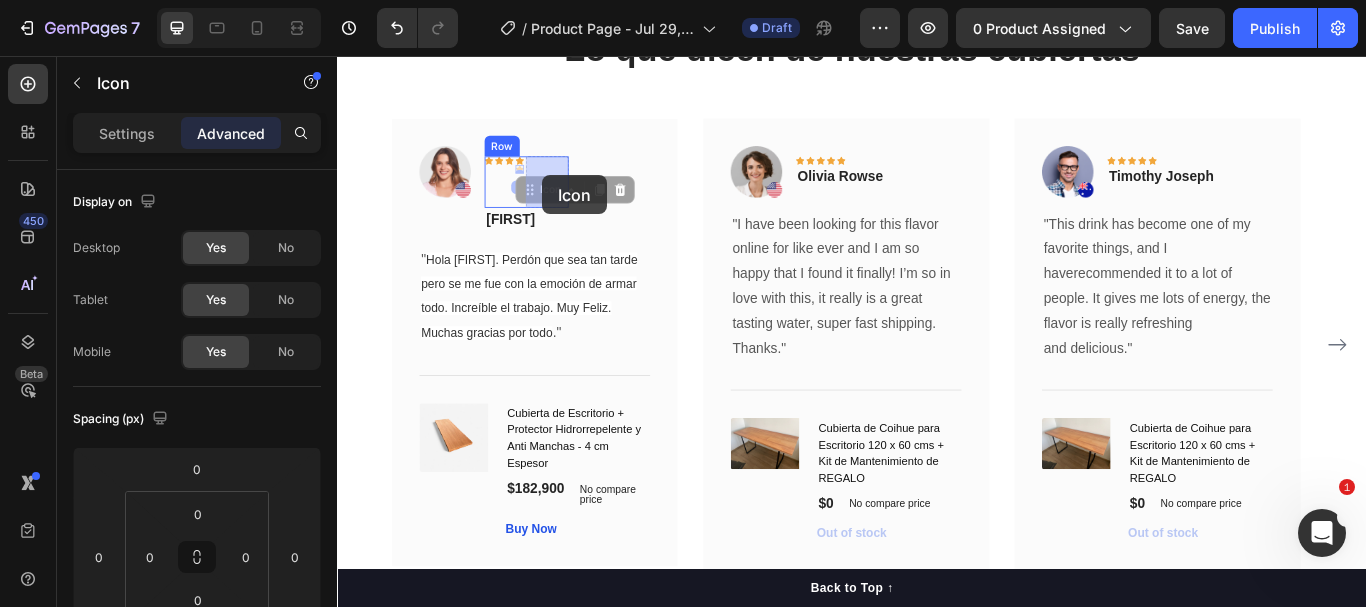 drag, startPoint x: 564, startPoint y: 215, endPoint x: 576, endPoint y: 194, distance: 24.186773 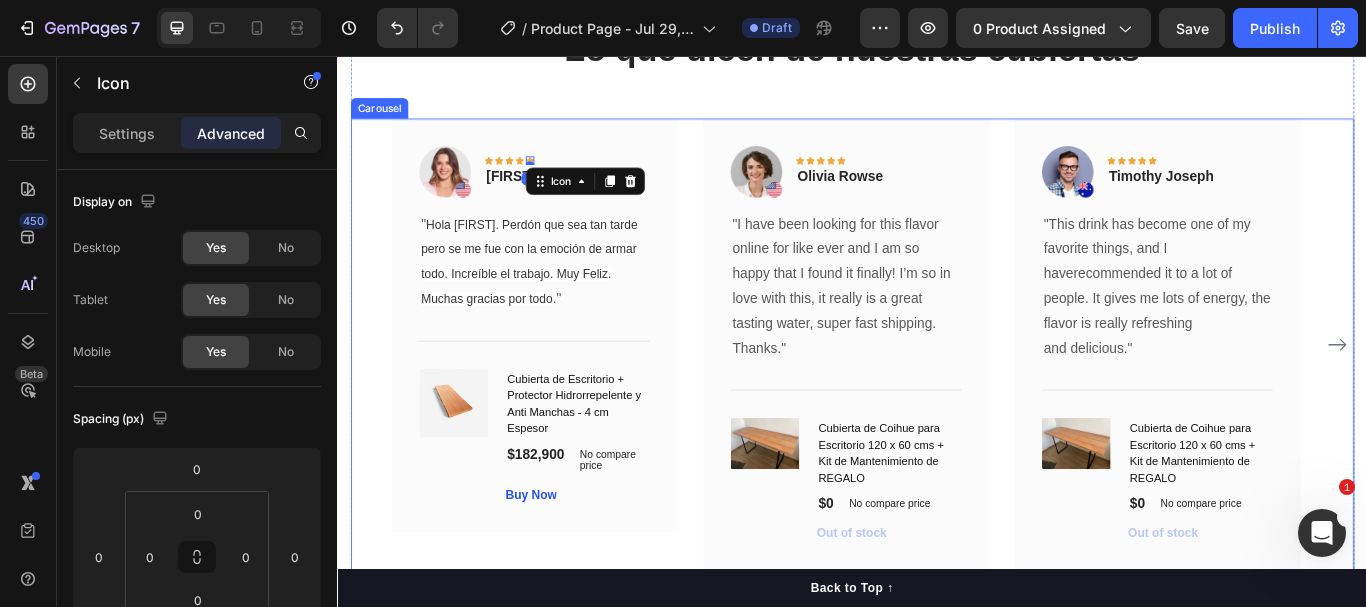 click on "Image
Icon
Icon
Icon
Icon
Icon   0 Row [FIRST] Text block Row " Hola [FIRST]. Perdón que sea tan tarde pero se me fue con la emoción de armar todo. Increíble el trabajo. Muy Feliz. Muchas gracias por todo ." Text block                Title Line (P) Images & Gallery Cubierta de Escritorio + Protector Hidrorrepelente y Anti Manchas - 4 cm Espesor (P) Title $182,900 (P) Price (P) Price No compare price (P) Price Row Buy Now (P) Cart Button Product Row Image
Icon
Icon
Icon
Icon
Icon Row [FIRST] Text block Row "I have been looking for this flavor online for like ever and I am so happy that I found it finally! I’m so in love with this, it really is a great tasting water, super fast shipping.  Thanks." Text block                Title Line (P) Images & Gallery Cubierta de Coihue para Escritorio 120 x 60 cms + Kit de Mantenimiento de REGALO (P) Title" at bounding box center (937, 393) 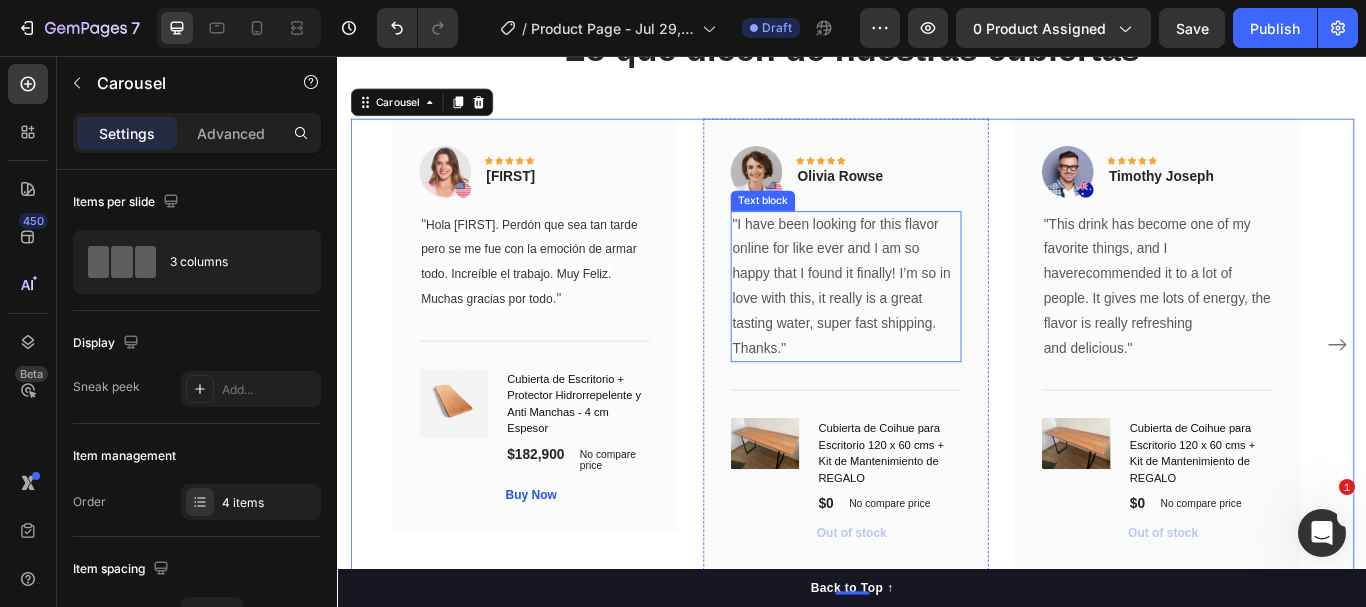 click on ""I have been looking for this flavor online for like ever and I am so happy that I found it finally! I’m so in love with this, it really is a great tasting water, super fast shipping." at bounding box center [929, 311] 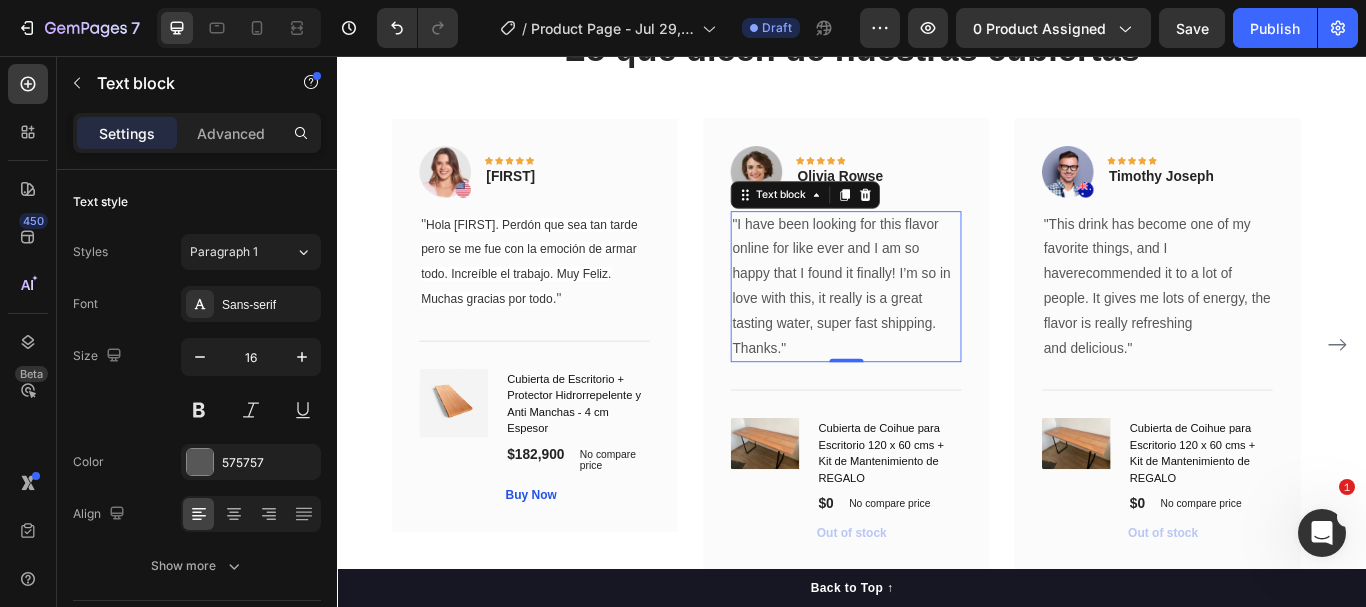 click on "Thanks."" at bounding box center [929, 397] 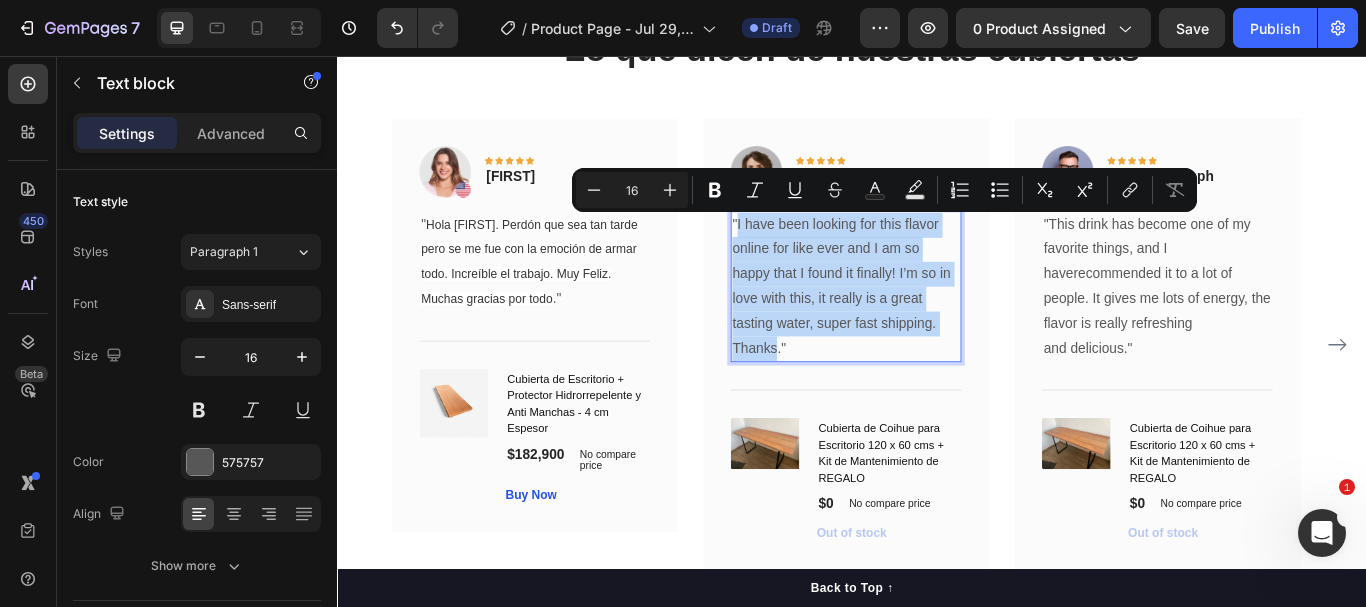 drag, startPoint x: 850, startPoint y: 401, endPoint x: 804, endPoint y: 263, distance: 145.46477 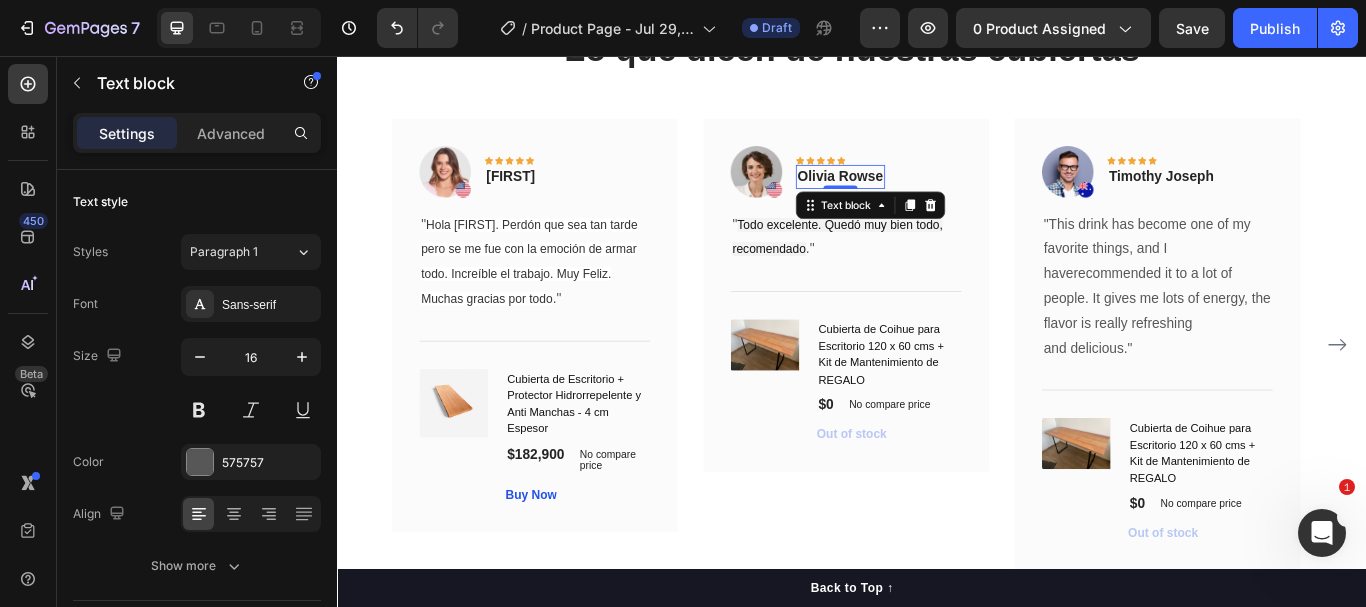 click on "[FIRST] Rowse Text block   0" at bounding box center (923, 197) 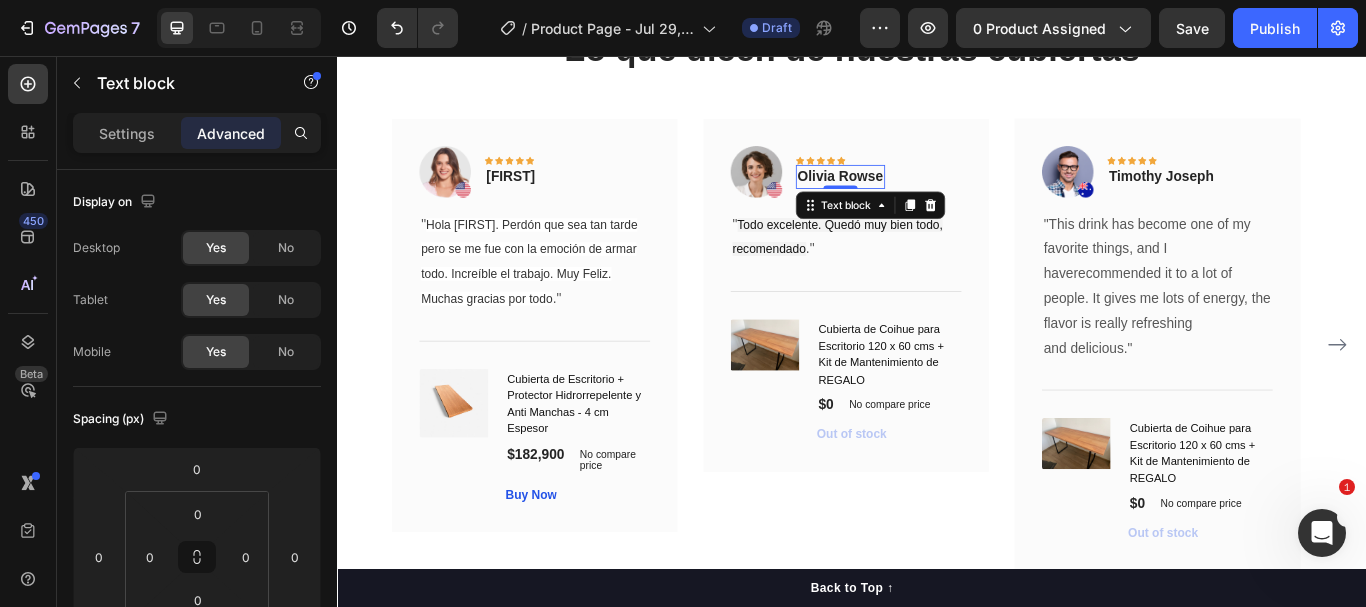 click on "Olivia Rowse" at bounding box center [923, 197] 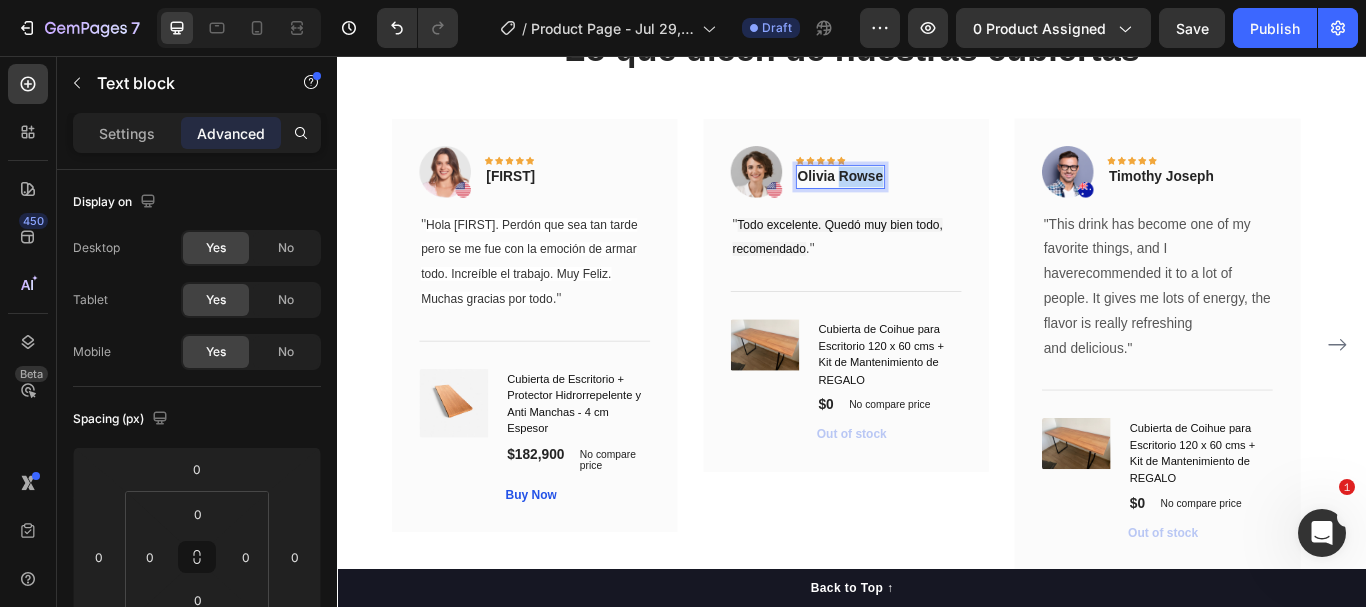 click on "Olivia Rowse" at bounding box center (923, 197) 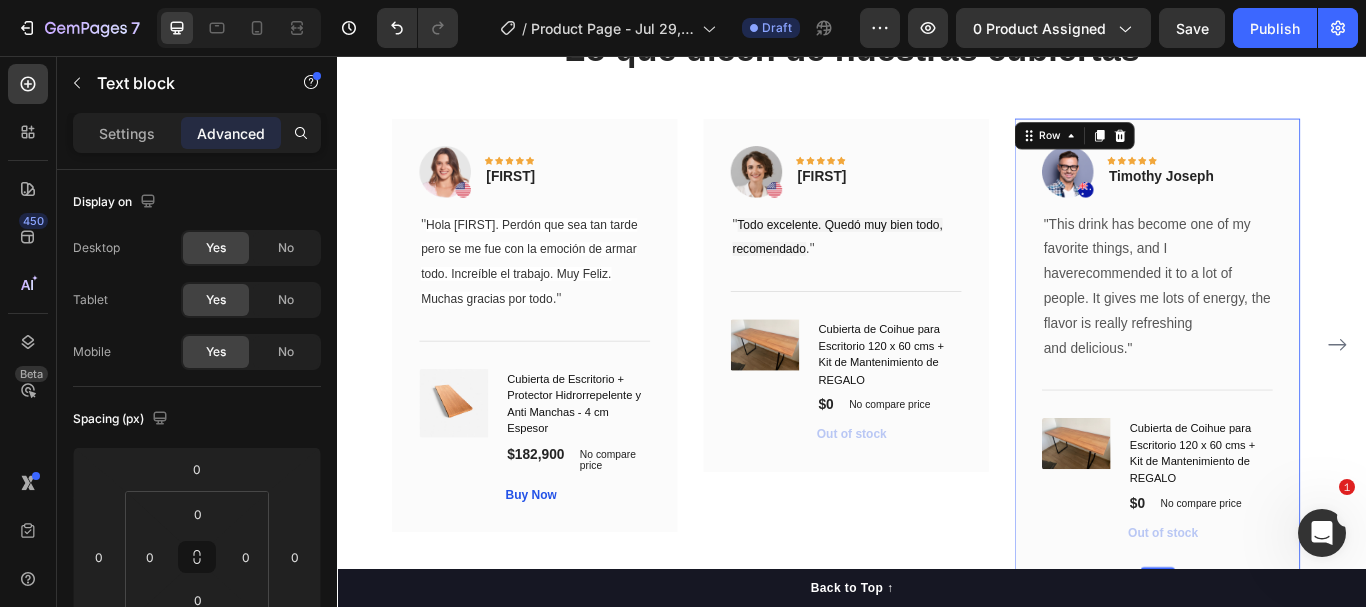 click on "Image
Icon
Icon
Icon
Icon
Icon Row [FIRST] [LAST] Text block Row "This drink has become one of my favorite things, and I haverecommended it to a lot of people. It gives me lots of energy, the flavor is really refreshing  and delicious." Text block                Title Line (P) Images & Gallery Cubierta de Coihue para Escritorio 120 x 60 cms + Kit de Mantenimiento de REGALO (P) Title $0 (P) Price (P) Price No compare price (P) Price Row Out of stock (P) Cart Button Product Row   0" at bounding box center (1292, 393) 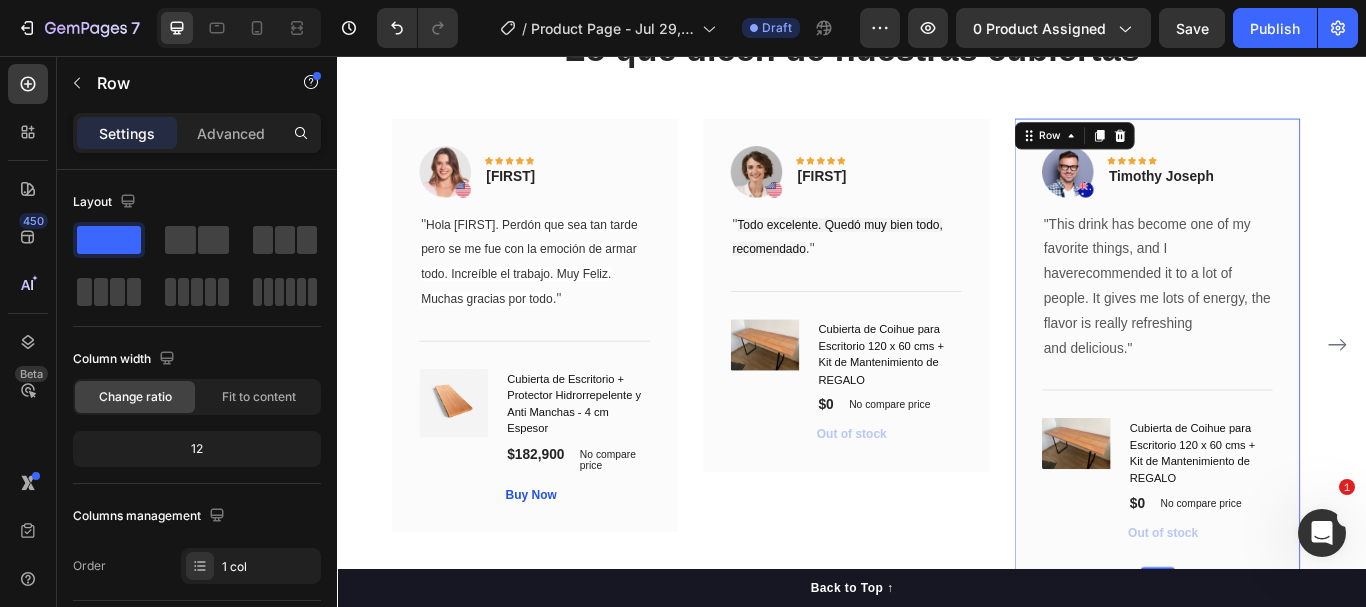 click on "Image
Icon
Icon
Icon
Icon
Icon Row [FIRST] Text block Row " Hola [FIRST]. Perdón que sea tan tarde pero se me fue con la emoción de armar todo. Increíble el trabajo. Muy Feliz. Muchas gracias por todo ." Text block                Title Line (P) Images & Gallery Cubierta de Escritorio + Protector Hidrorrepelente y Anti Manchas - 4 cm Espesor (P) Title $182,900 (P) Price (P) Price No compare price (P) Price Row Buy Now (P) Cart Button Product Row Image
Icon
Icon
Icon
Icon
Icon Row [FIRST] Text block Row " Todo excelente. Quedó muy bien todo, recomendado ." Text block                Title Line (P) Images & Gallery Cubierta de Coihue para Escritorio 120 x 60 cms + Kit de Mantenimiento de REGALO (P) Title $0 (P) Price (P) Price No compare price (P) Price Row Out of stock (P) Cart Button Product Row Image
Icon
Icon
Icon
Icon
Icon" at bounding box center [937, 393] 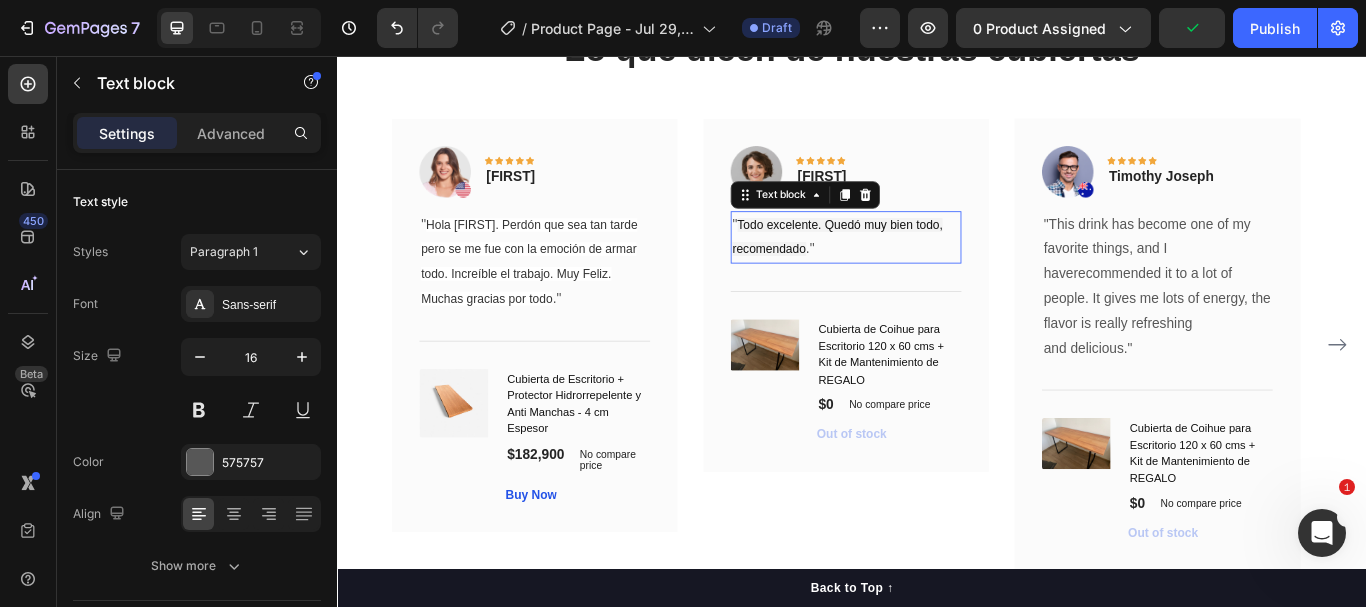 click on "" Todo excelente. Quedó muy bien todo, recomendado ."" at bounding box center [929, 268] 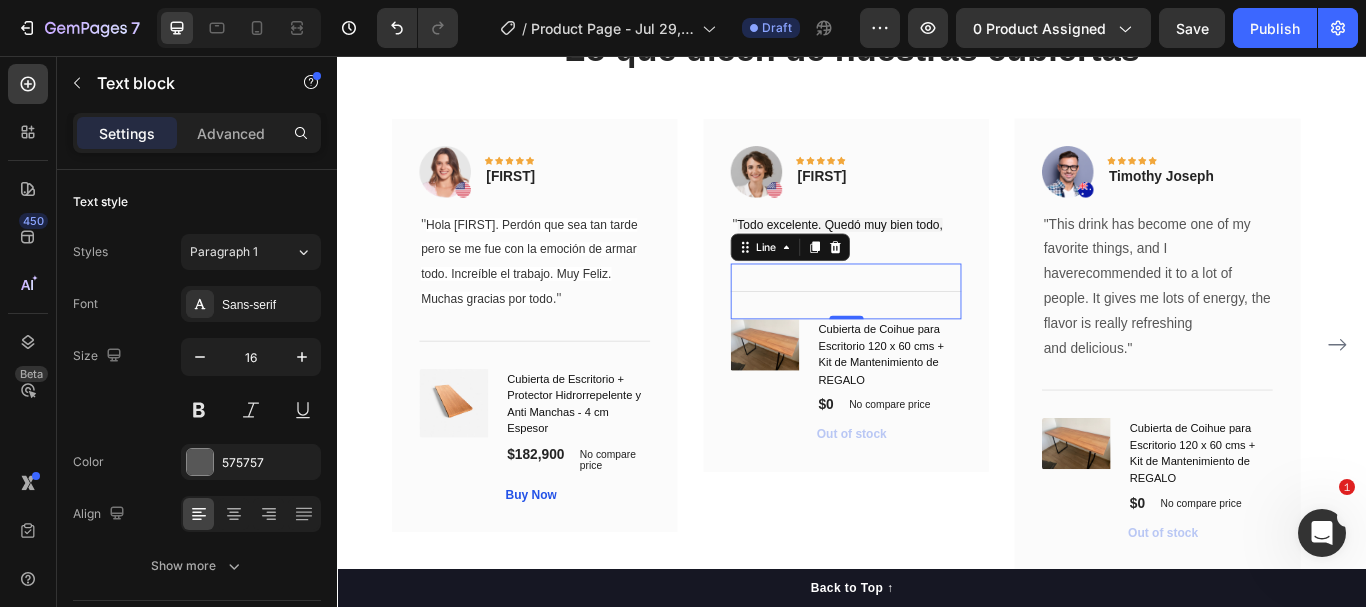 click on "Title Line   0" at bounding box center [929, 330] 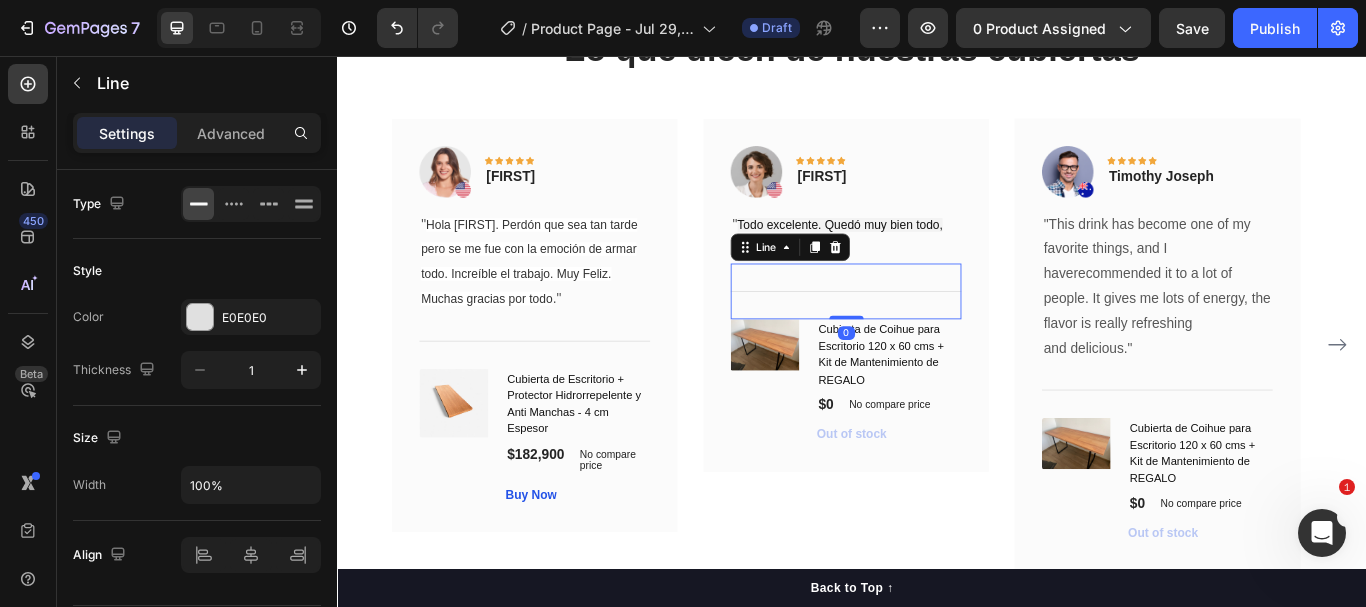 drag, startPoint x: 929, startPoint y: 361, endPoint x: 930, endPoint y: 348, distance: 13.038404 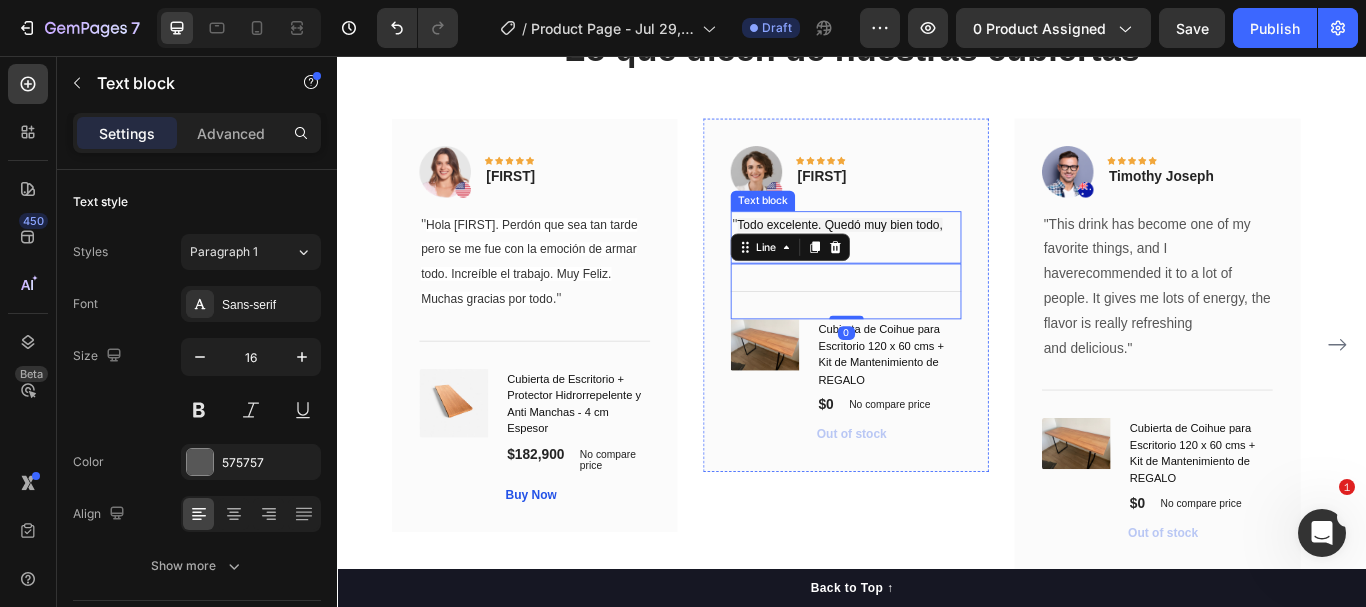 click on "" Todo excelente. Quedó muy bien todo, recomendado ."" at bounding box center [929, 268] 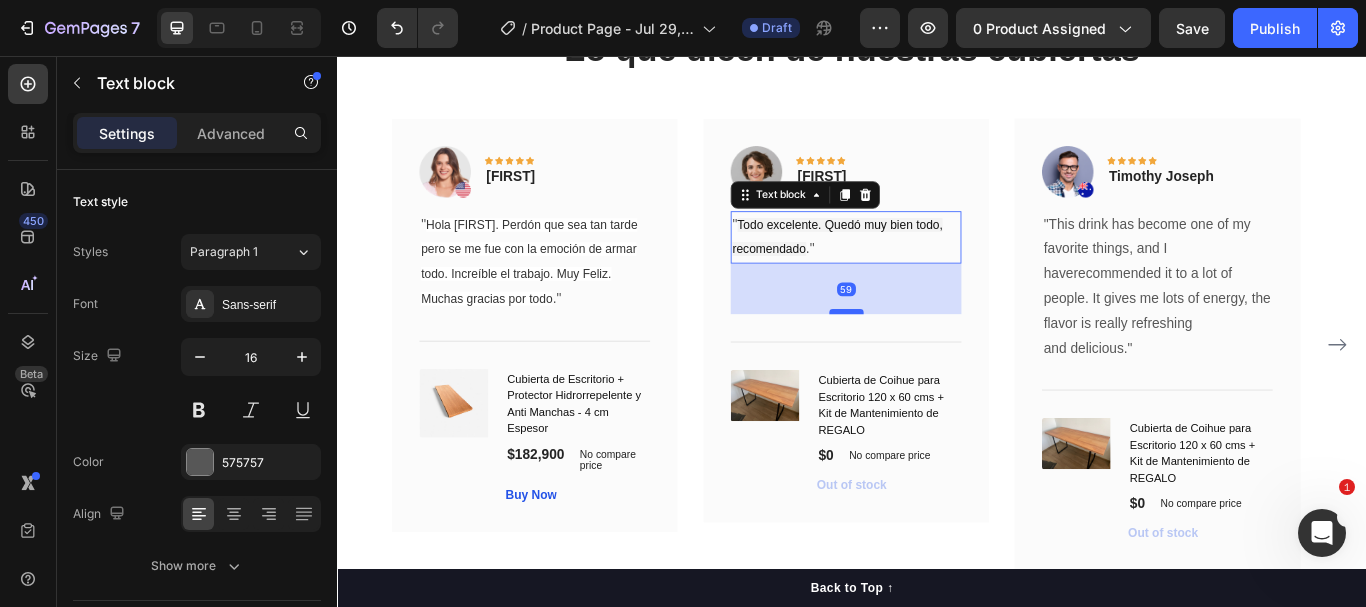 drag, startPoint x: 932, startPoint y: 297, endPoint x: 922, endPoint y: 356, distance: 59.841457 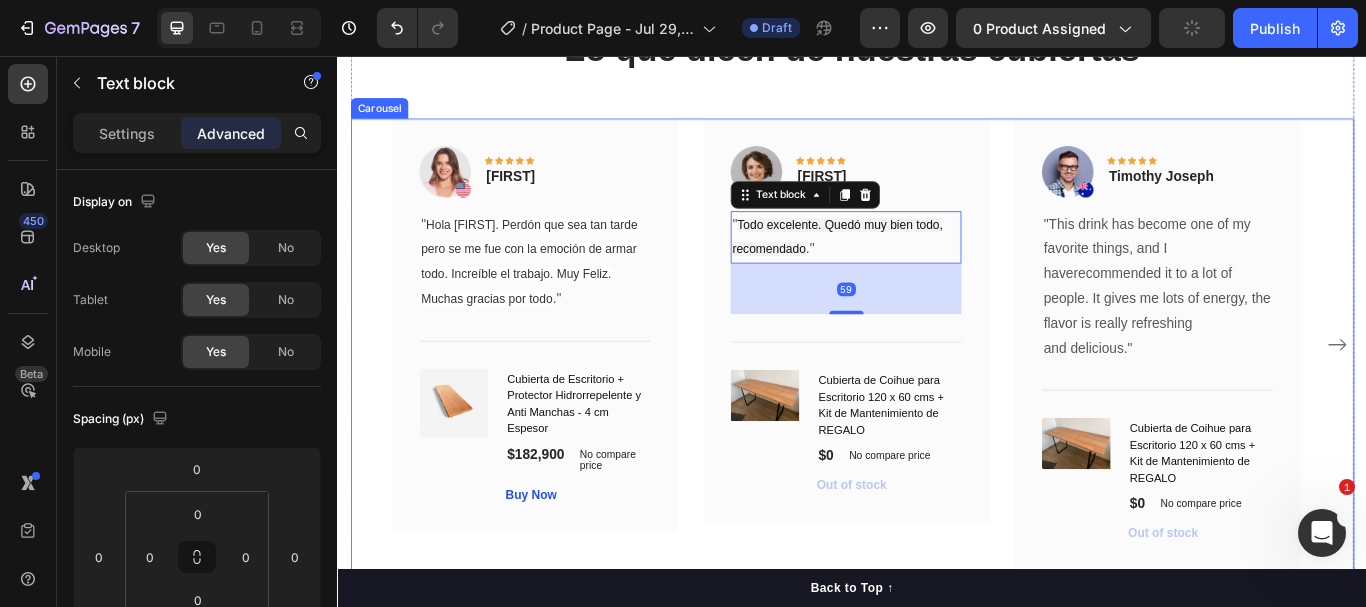 click on "Image
Icon
Icon
Icon
Icon
Icon Row [FIRST] Text block Row " Hola [FIRST]. Perdón que sea tan tarde pero se me fue con la emoción de armar todo. Increíble el trabajo. Muy Feliz. Muchas gracias por todo ." Text block                Title Line (P) Images & Gallery Cubierta de Escritorio + Protector Hidrorrepelente y Anti Manchas - 4 cm Espesor (P) Title $182,900 (P) Price (P) Price No compare price (P) Price Row Buy Now (P) Cart Button Product Row Image
Icon
Icon
Icon
Icon
Icon Row [FIRST] Text block Row " Todo excelente. Quedó muy bien todo, recomendado ." Text block   59                Title Line (P) Images & Gallery Cubierta de Coihue para Escritorio 120 x 60 cms + Kit de Mantenimiento de REGALO (P) Title $0 (P) Price (P) Price No compare price (P) Price Row Out of stock (P) Cart Button Product Row Image
Icon
Icon" at bounding box center [937, 393] 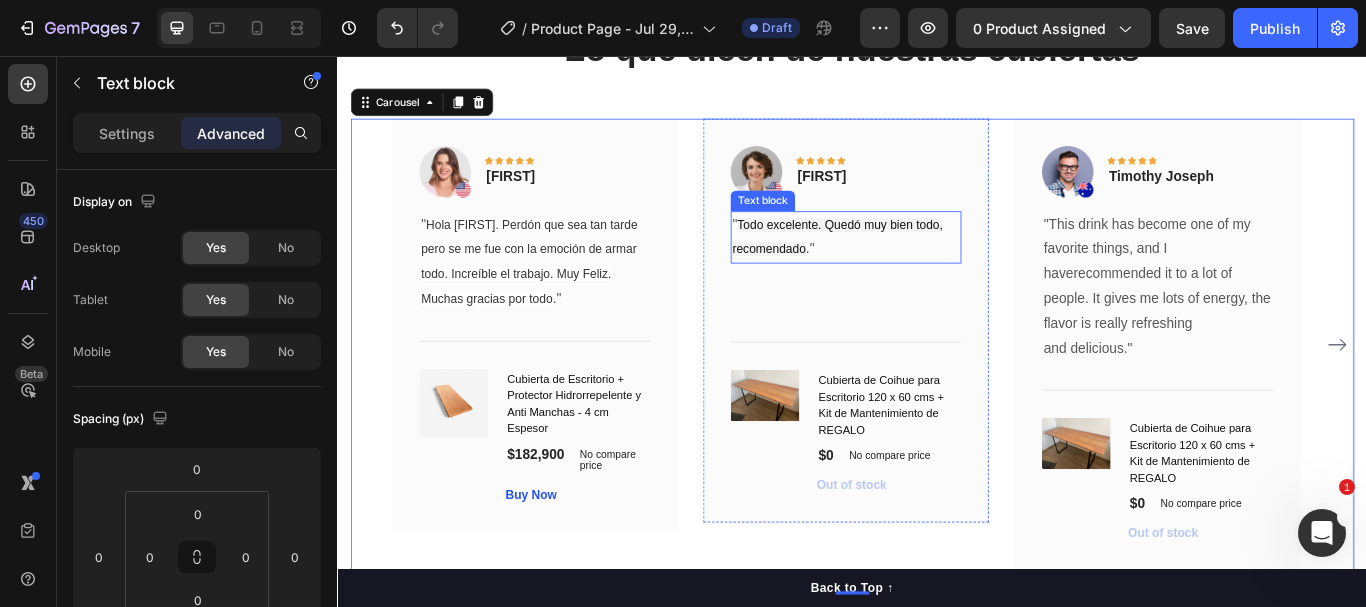 click on "Image
Icon
Icon
Icon
Icon
Icon Row [FIRST] Text block Row " Todo excelente. Quedó muy bien todo, recomendado ." Text block                Title Line (P) Images & Gallery Cubierta de Coihue para Escritorio 120 x 60 cms + Kit de Mantenimiento de REGALO (P) Title $0 (P) Price (P) Price No compare price (P) Price Row Out of stock (P) Cart Button Product" at bounding box center [929, 365] 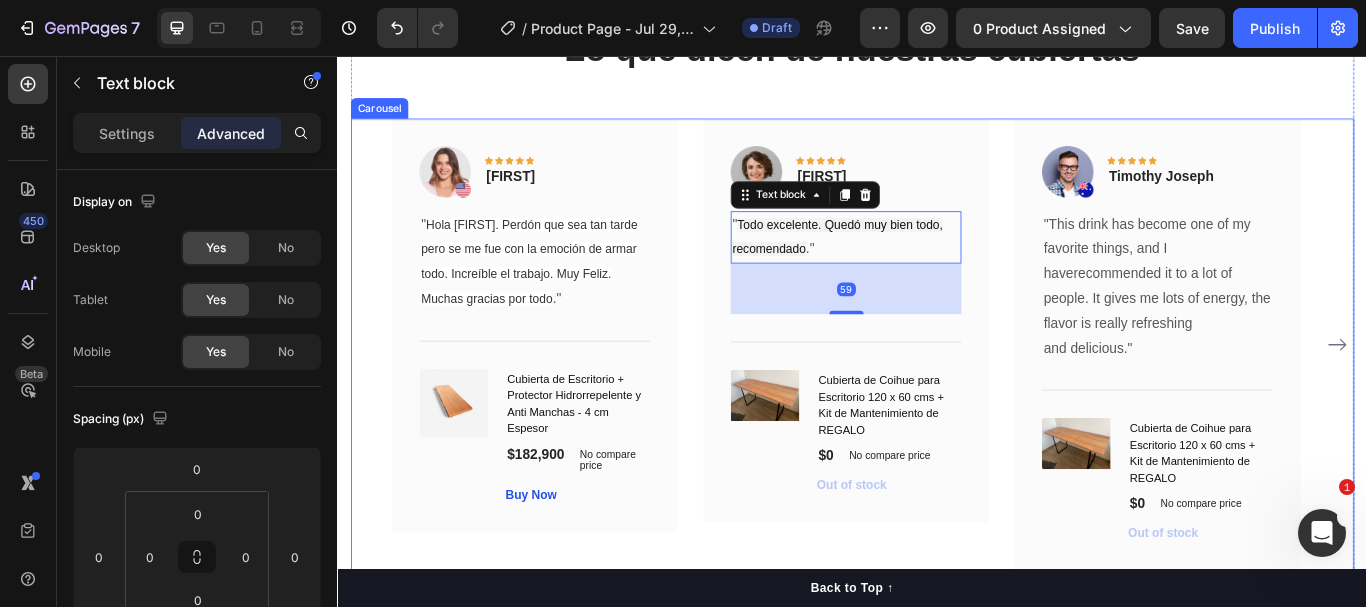 click on "Image
Icon
Icon
Icon
Icon
Icon Row [FIRST] Text block Row " Hola [FIRST]. Perdón que sea tan tarde pero se me fue con la emoción de armar todo. Increíble el trabajo. Muy Feliz. Muchas gracias por todo ." Text block                Title Line (P) Images & Gallery Cubierta de Escritorio + Protector Hidrorrepelente y Anti Manchas - 4 cm Espesor (P) Title $182,900 (P) Price (P) Price No compare price (P) Price Row Buy Now (P) Cart Button Product Row Image
Icon
Icon
Icon
Icon
Icon Row [FIRST] Text block Row " Todo excelente. Quedó muy bien todo, recomendado ." Text block   59                Title Line (P) Images & Gallery Cubierta de Coihue para Escritorio 120 x 60 cms + Kit de Mantenimiento de REGALO (P) Title $0 (P) Price (P) Price No compare price (P) Price Row Out of stock (P) Cart Button Product Row Image
Icon
Icon" at bounding box center (937, 393) 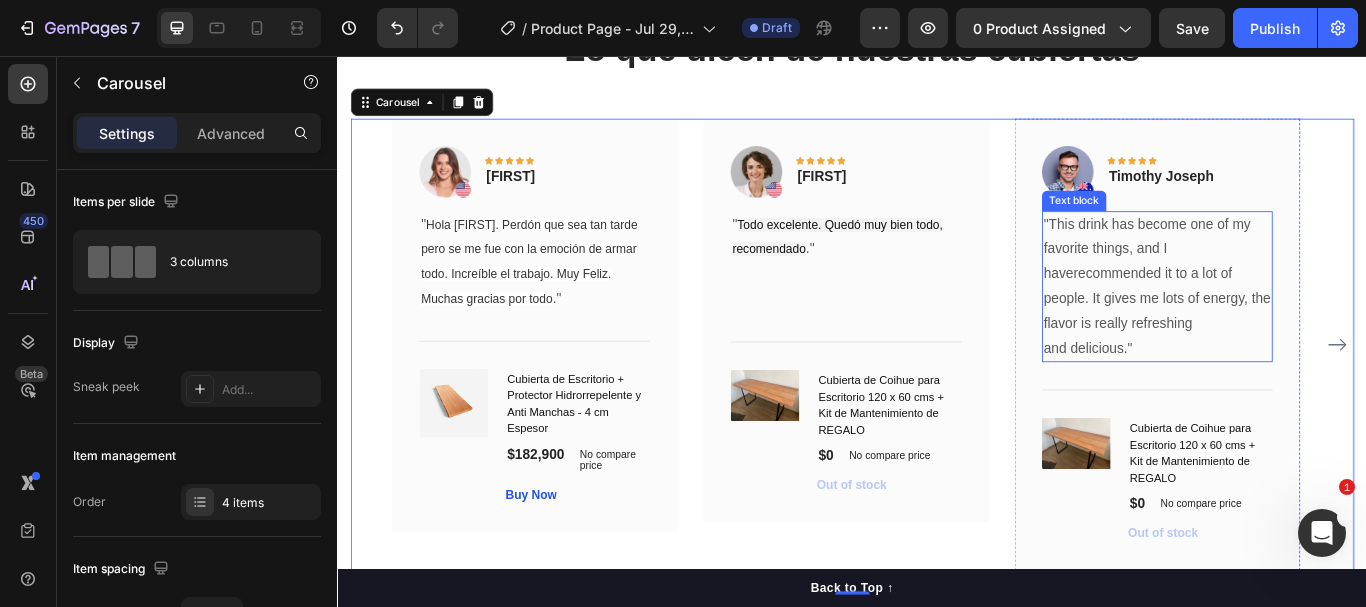 click on ""This drink has become one of my favorite things, and I haverecommended it to a lot of people. It gives me lots of energy, the flavor is really refreshing  and delicious."" at bounding box center (1292, 325) 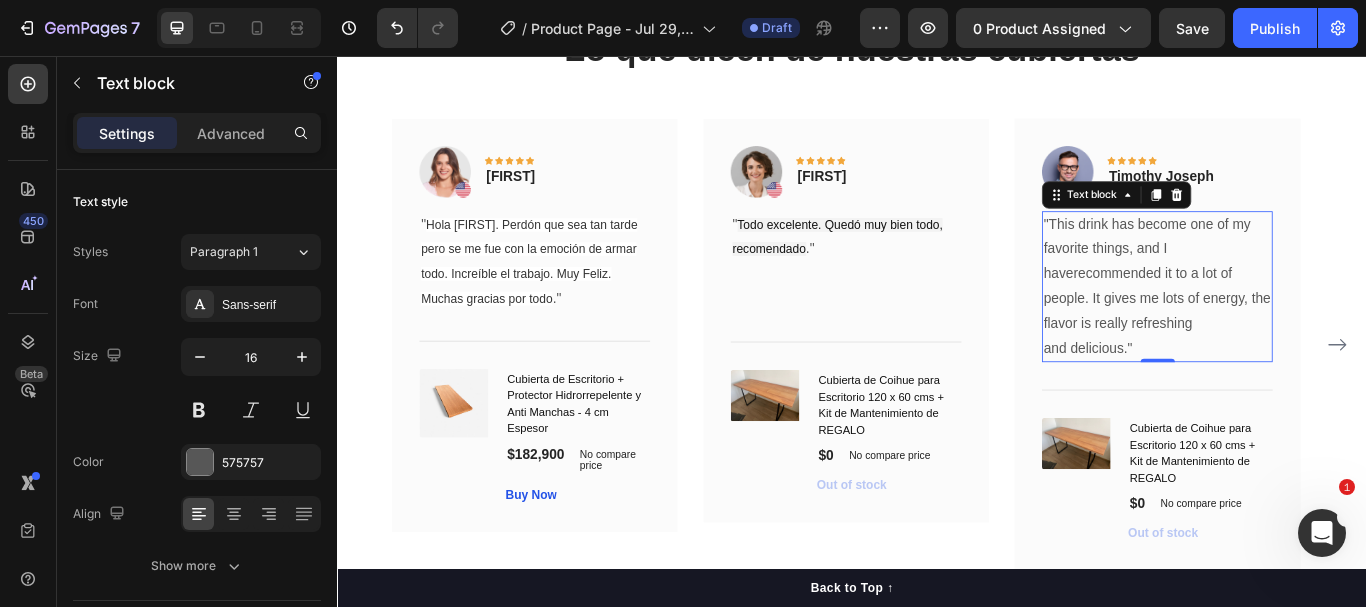 click on ""This drink has become one of my favorite things, and I haverecommended it to a lot of people. It gives me lots of energy, the flavor is really refreshing  and delicious."" at bounding box center (1292, 325) 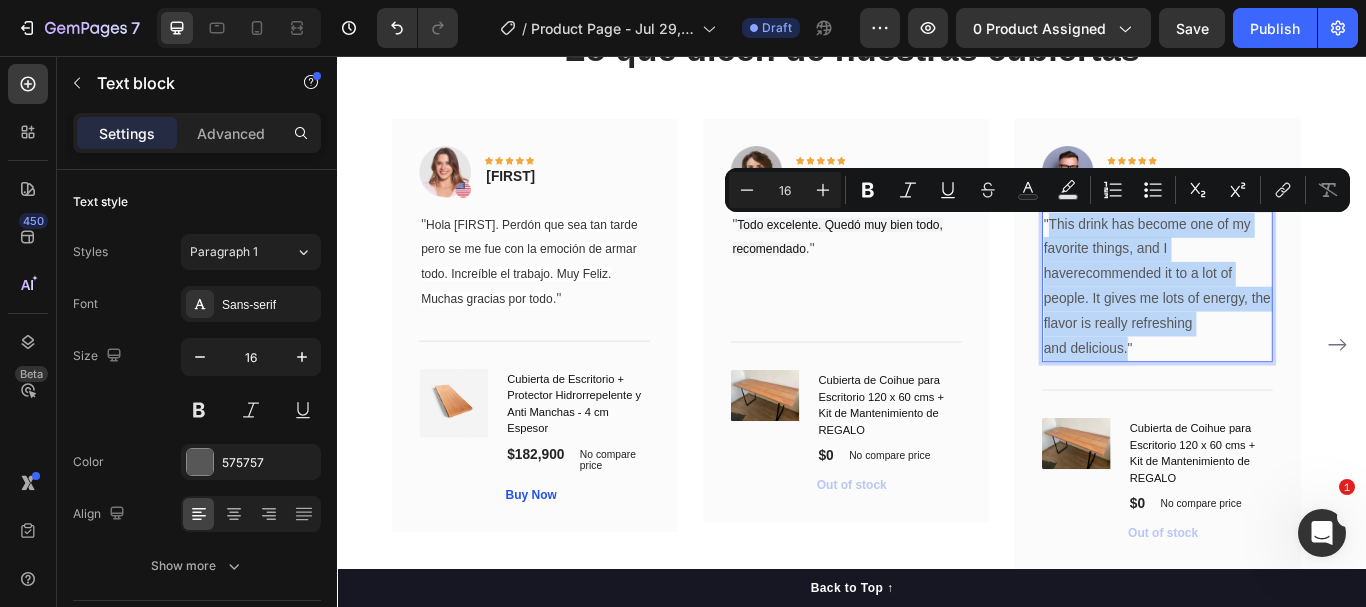 drag, startPoint x: 1255, startPoint y: 400, endPoint x: 1167, endPoint y: 253, distance: 171.32718 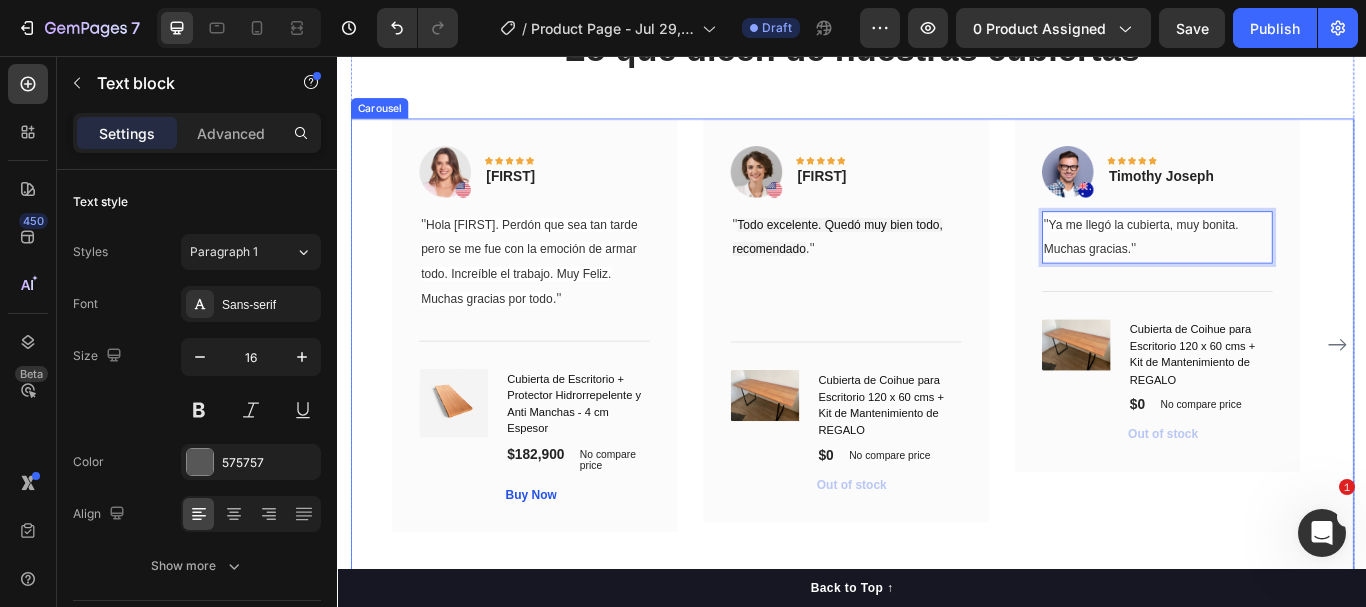 click on "Image
Icon
Icon
Icon
Icon
Icon Row [FIRST] Text block Row " Hola [FIRST]. Perdón que sea tan tarde pero se me fue con la emoción de armar todo. Increíble el trabajo. Muy Feliz. Muchas gracias por todo ." Text block                Title Line (P) Images & Gallery Cubierta de Escritorio + Protector Hidrorrepelente y Anti Manchas - 4 cm Espesor (P) Title $182,900 (P) Price (P) Price No compare price (P) Price Row Buy Now (P) Cart Button Product Row Image
Icon
Icon
Icon
Icon
Icon Row [FIRST] Text block Row " Todo excelente. Quedó muy bien todo, recomendado ." Text block                Title Line (P) Images & Gallery Cubierta de Coihue para Escritorio 120 x 60 cms + Kit de Mantenimiento de REGALO (P) Title $0 (P) Price (P) Price No compare price (P) Price Row Out of stock (P) Cart Button Product Row Image
Icon Icon Icon "" at bounding box center [937, 393] 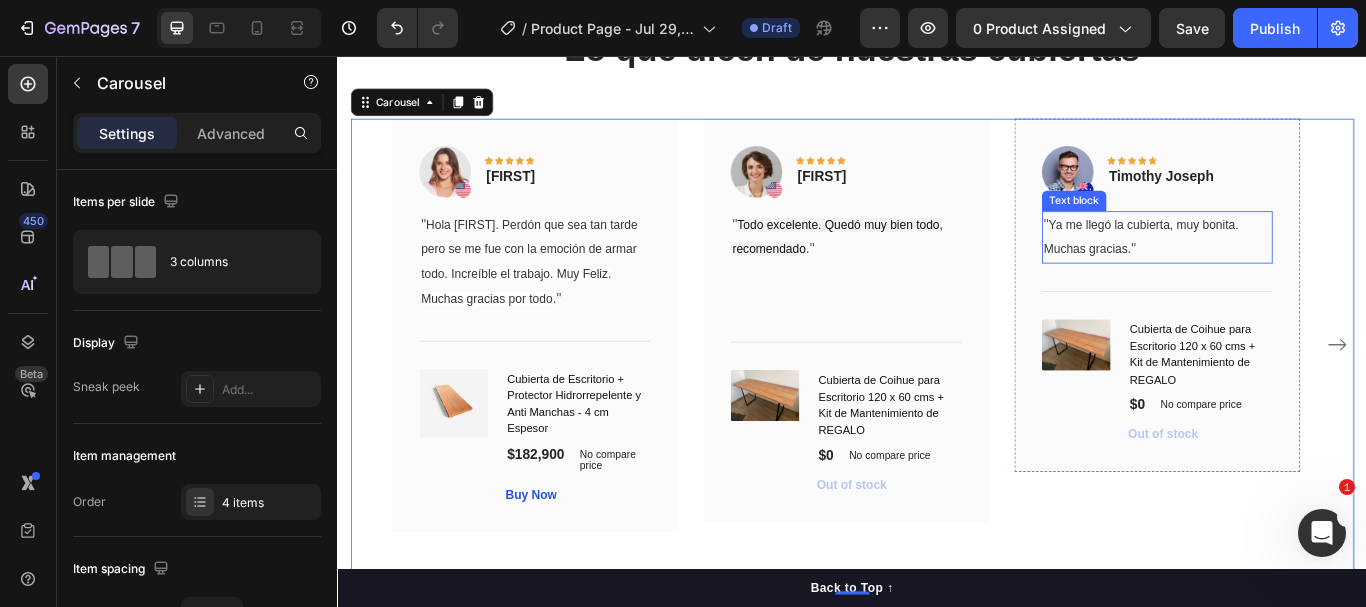 click on "" Ya me llegó la cubierta, muy bonita. Muchas gracias. "" at bounding box center [1292, 268] 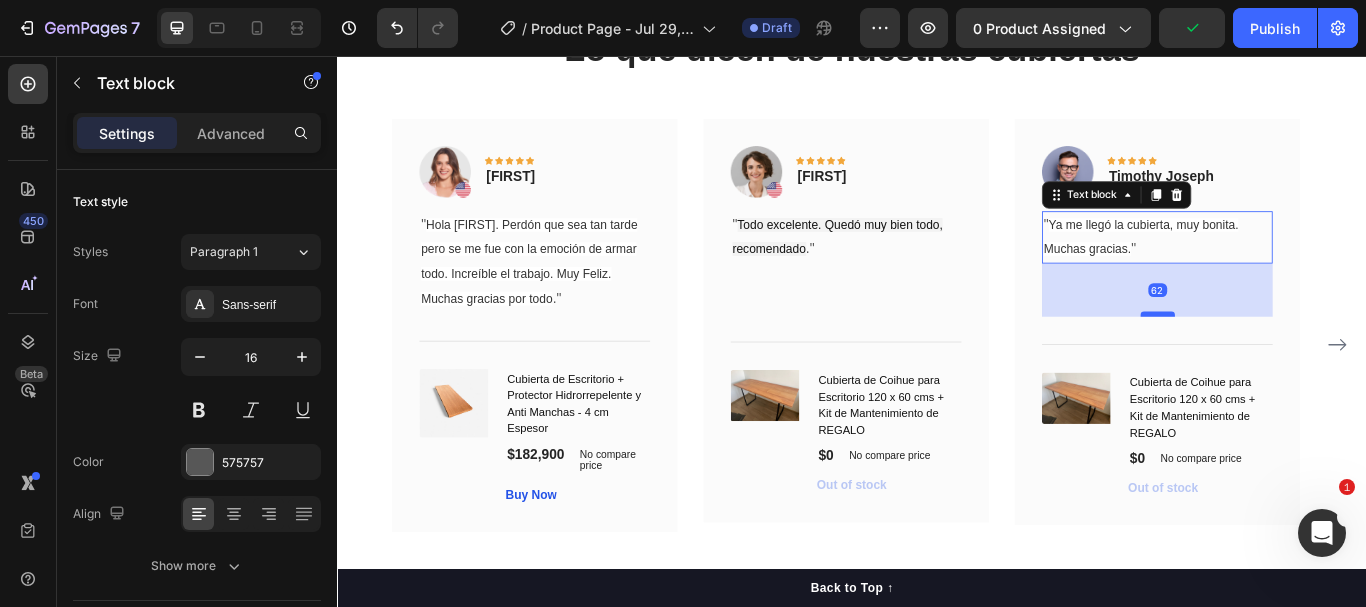 drag, startPoint x: 1299, startPoint y: 292, endPoint x: 1297, endPoint y: 354, distance: 62.03225 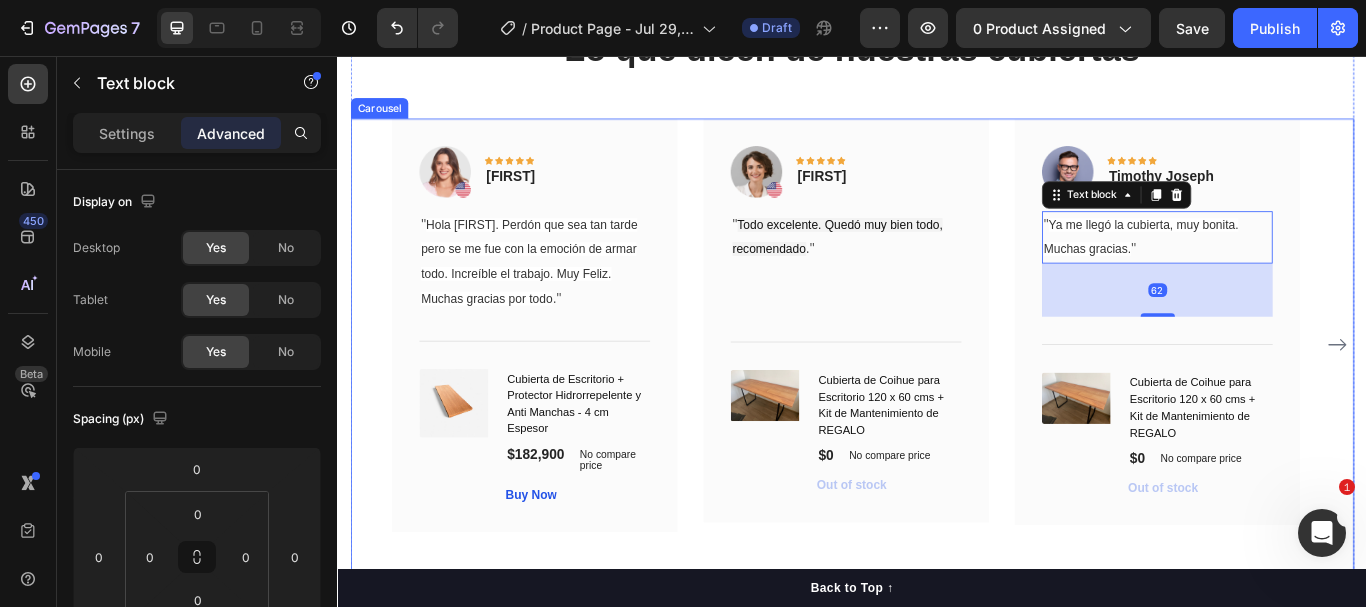 click on "Image
Icon
Icon
Icon
Icon
Icon Row [FIRST] Text block Row " Hola [FIRST]. Perdón que sea tan tarde pero se me fue con la emoción de armar todo. Increíble el trabajo. Muy Feliz. Muchas gracias por todo ." Text block                Title Line (P) Images & Gallery Cubierta de Escritorio + Protector Hidrorrepelente y Anti Manchas - 4 cm Espesor (P) Title $182,900 (P) Price (P) Price No compare price (P) Price Row Buy Now (P) Cart Button Product Row Image
Icon
Icon
Icon
Icon
Icon Row [FIRST] Text block Row " Todo excelente. Quedó muy bien todo, recomendado ." Text block                Title Line (P) Images & Gallery Cubierta de Coihue para Escritorio 120 x 60 cms + Kit de Mantenimiento de REGALO (P) Title $0 (P) Price (P) Price No compare price (P) Price Row Out of stock (P) Cart Button Product Row Image
Icon Icon Icon "" at bounding box center [937, 393] 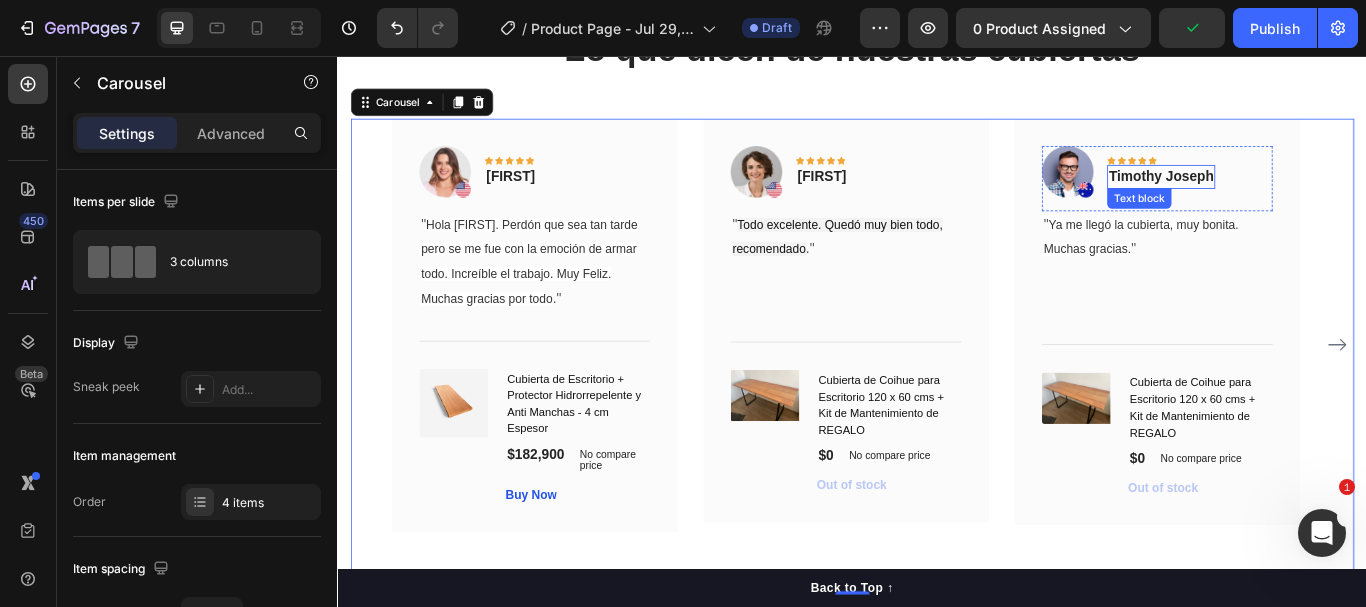 click on "Timothy Joseph" at bounding box center [1297, 197] 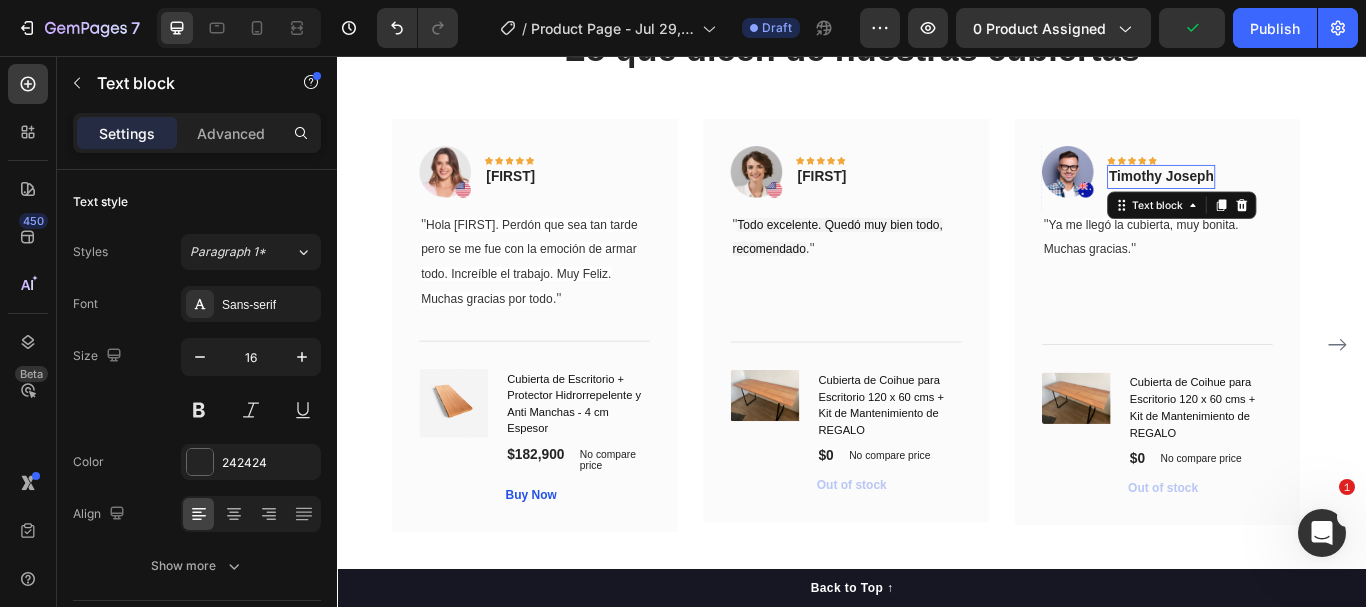 click on "Timothy Joseph" at bounding box center [1297, 197] 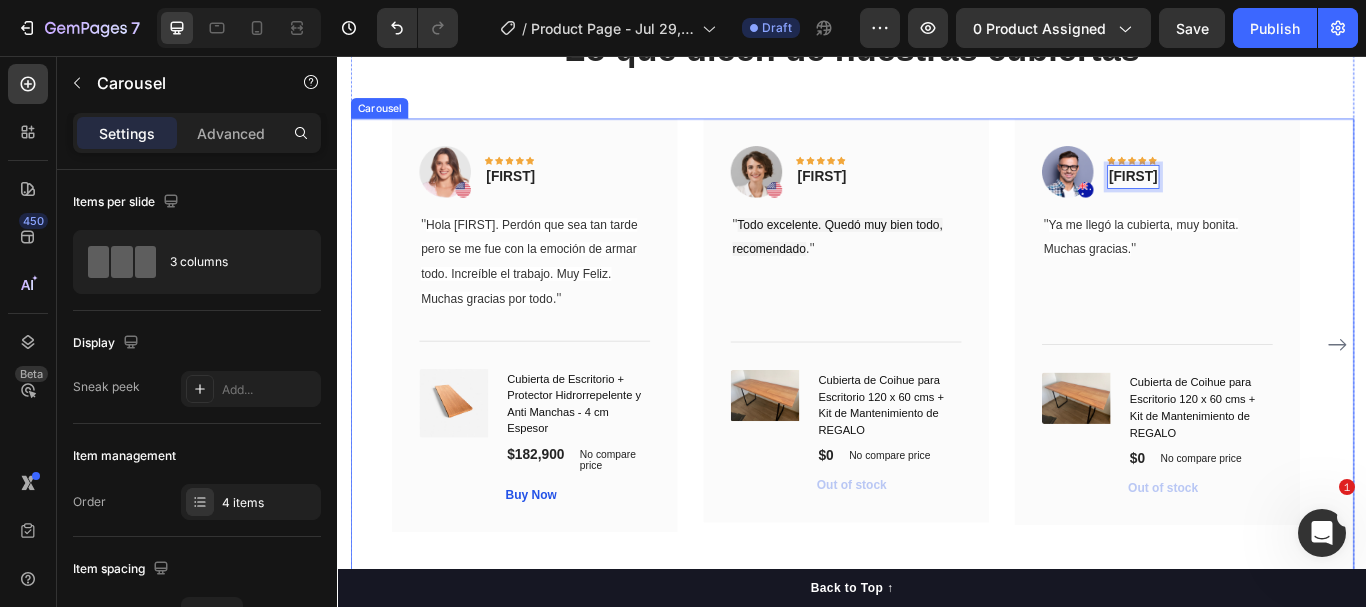 click on "Image
Icon
Icon
Icon
Icon
Icon Row Pascal Text block Row " Hola Tomás. Perdón que sea tan tarde pero se me fue con la emoción de armar todo. Increíble el trabajo. Muy Feliz. Muchas gracias por todo ." Text block                Title Line (P) Images & Gallery Cubierta de Escritorio + Protector Hidrorrepelente y Anti Manchas - 4 cm Espesor (P) Title $182,900 (P) Price (P) Price No compare price (P) Price Row Buy Now (P) Cart Button Product Row Image
Icon
Icon
Icon
Icon
Icon Row [FIRST] Text block Row " Todo excelente. Quedó muy bien todo, recomendado ." Text block                Title Line (P) Images & Gallery Cubierta de Coihue para Escritorio 120 x 60 cms + Kit de Mantenimiento de REGALO (P) Title $0 (P) Price (P) Price No compare price (P) Price Row Out of stock (P) Cart Button Product Row Image
Icon Icon Icon" at bounding box center [937, 393] 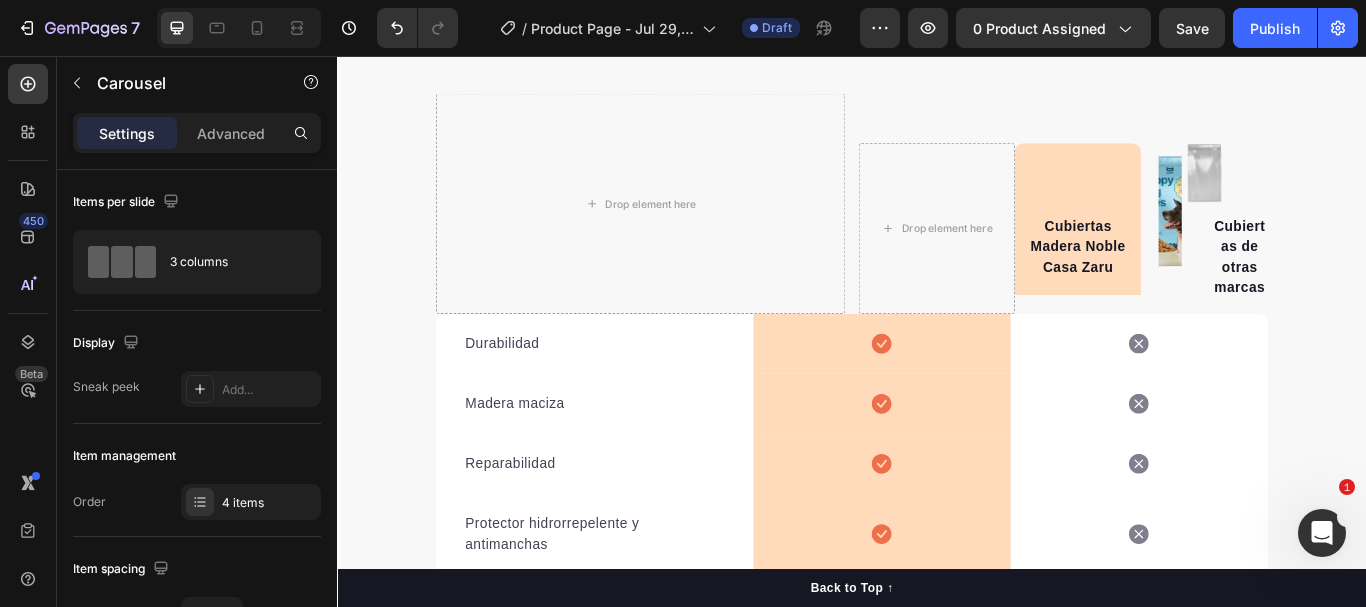 scroll, scrollTop: 4069, scrollLeft: 0, axis: vertical 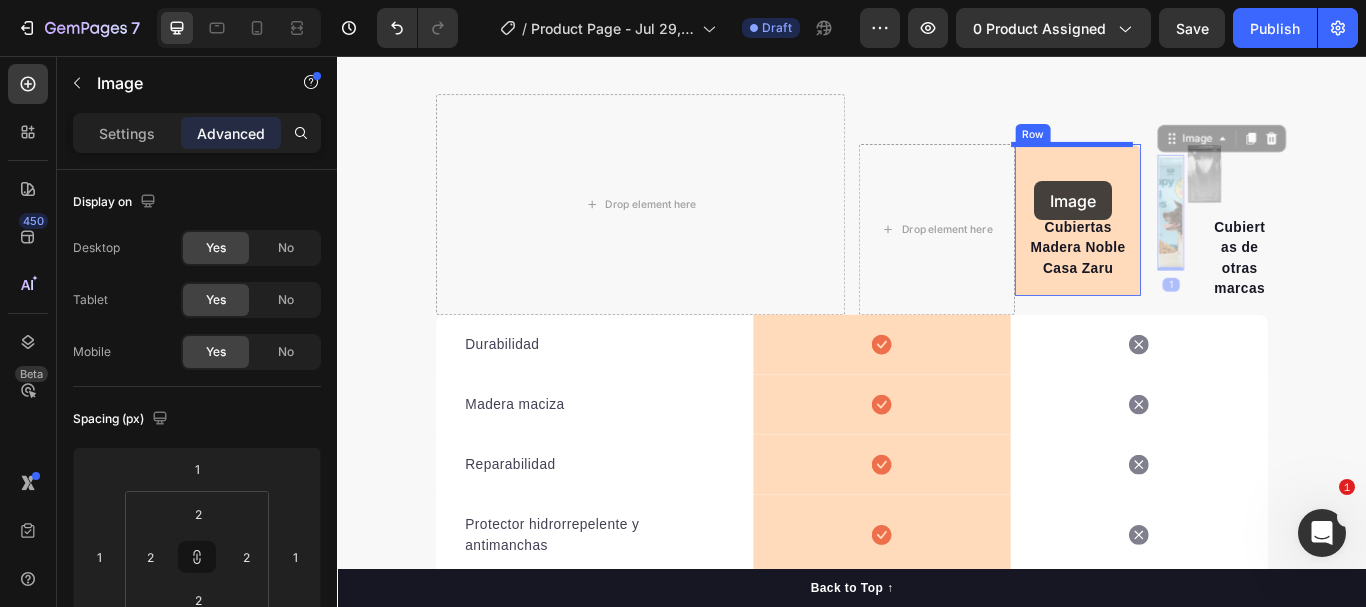drag, startPoint x: 1299, startPoint y: 215, endPoint x: 1150, endPoint y: 202, distance: 149.56604 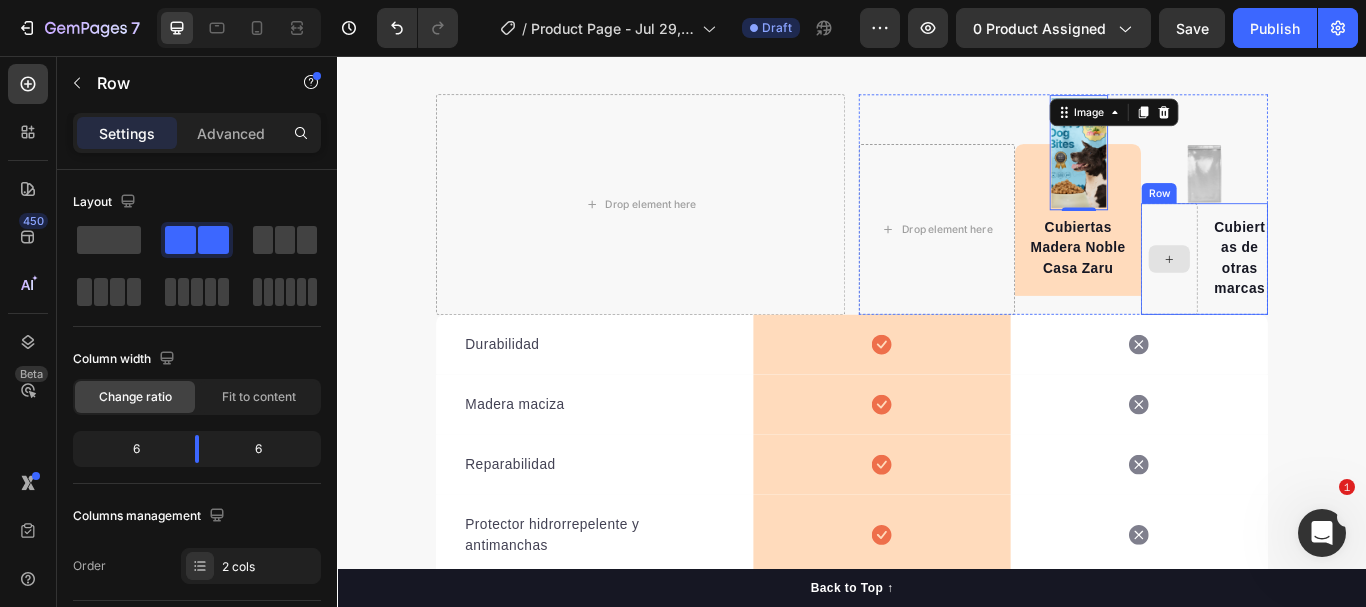 click at bounding box center (1307, 293) 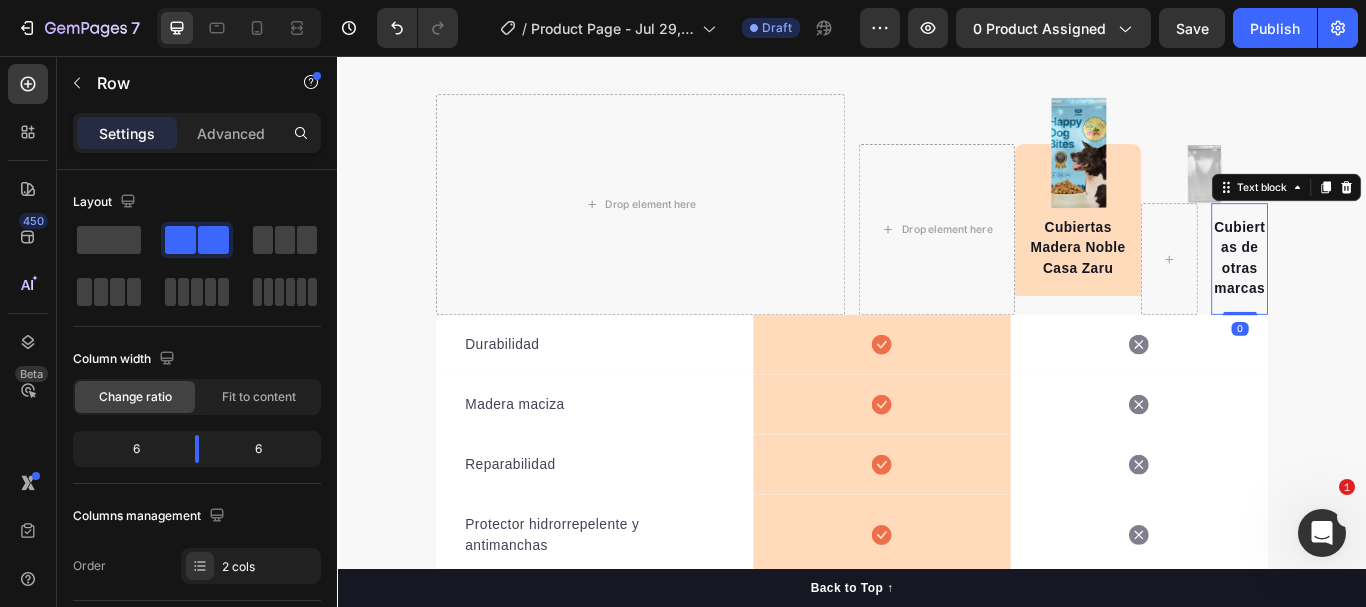 click on "Cubiertas de otras marcas" at bounding box center (1389, 292) 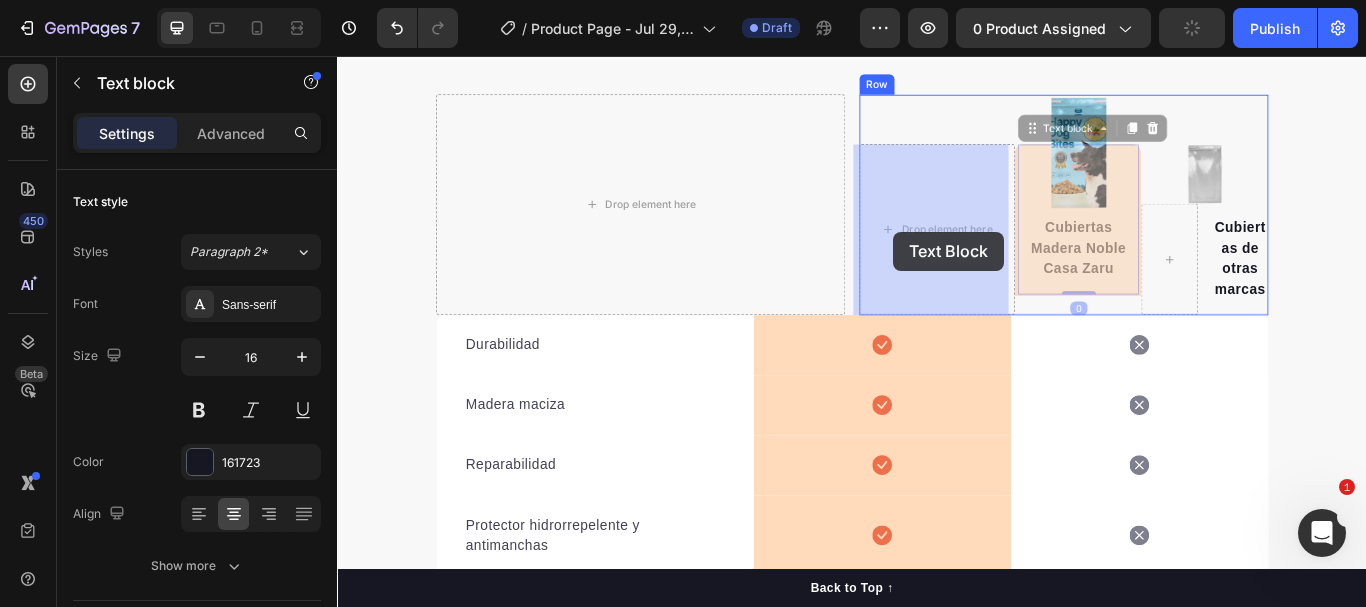 drag, startPoint x: 1220, startPoint y: 270, endPoint x: 963, endPoint y: 261, distance: 257.15753 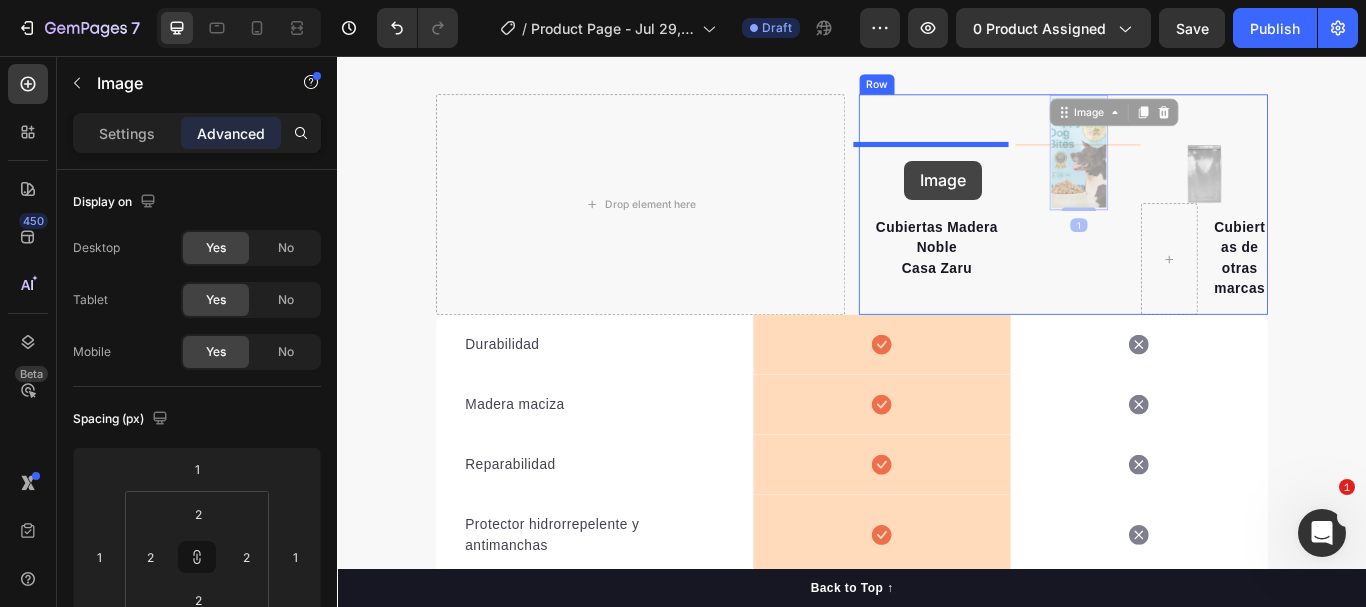 drag, startPoint x: 1183, startPoint y: 179, endPoint x: 995, endPoint y: 178, distance: 188.00266 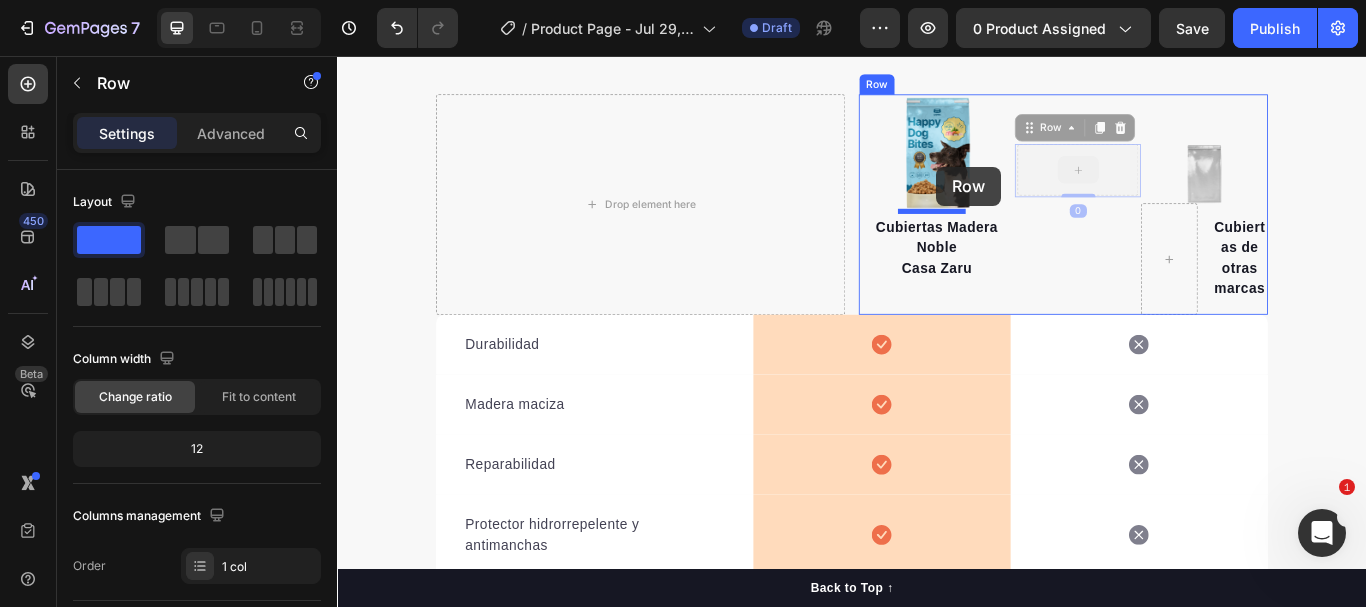 drag, startPoint x: 1233, startPoint y: 205, endPoint x: 1035, endPoint y: 185, distance: 199.00754 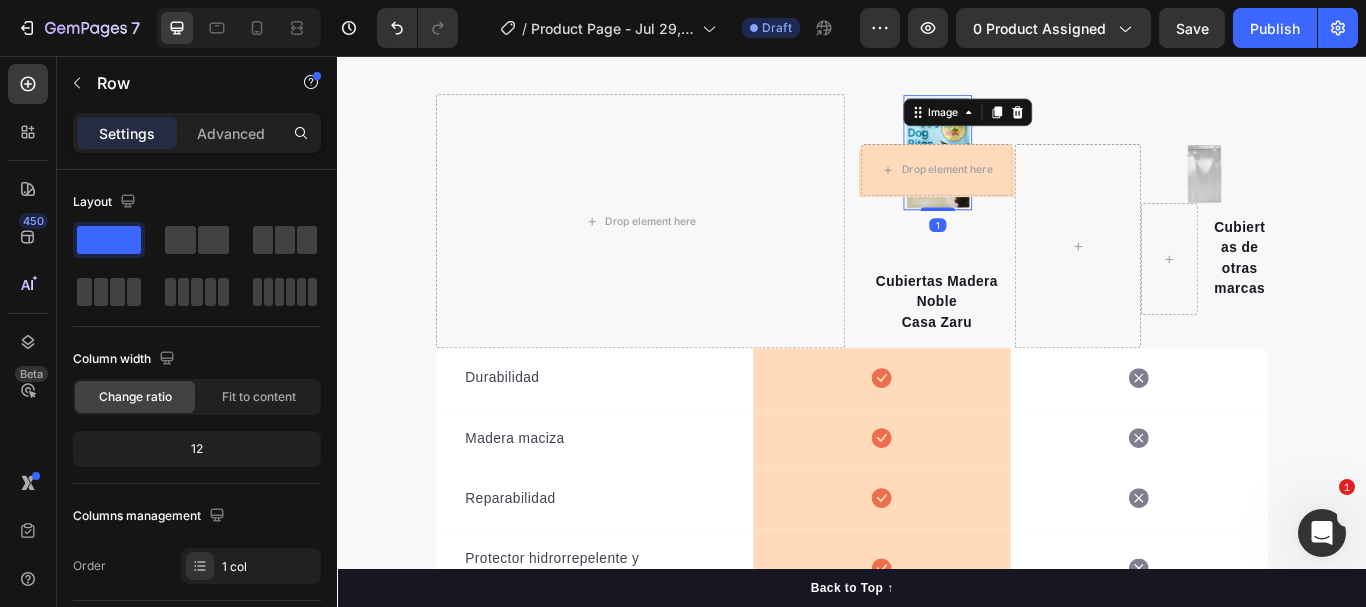 click on "Image   1" at bounding box center (1037, 169) 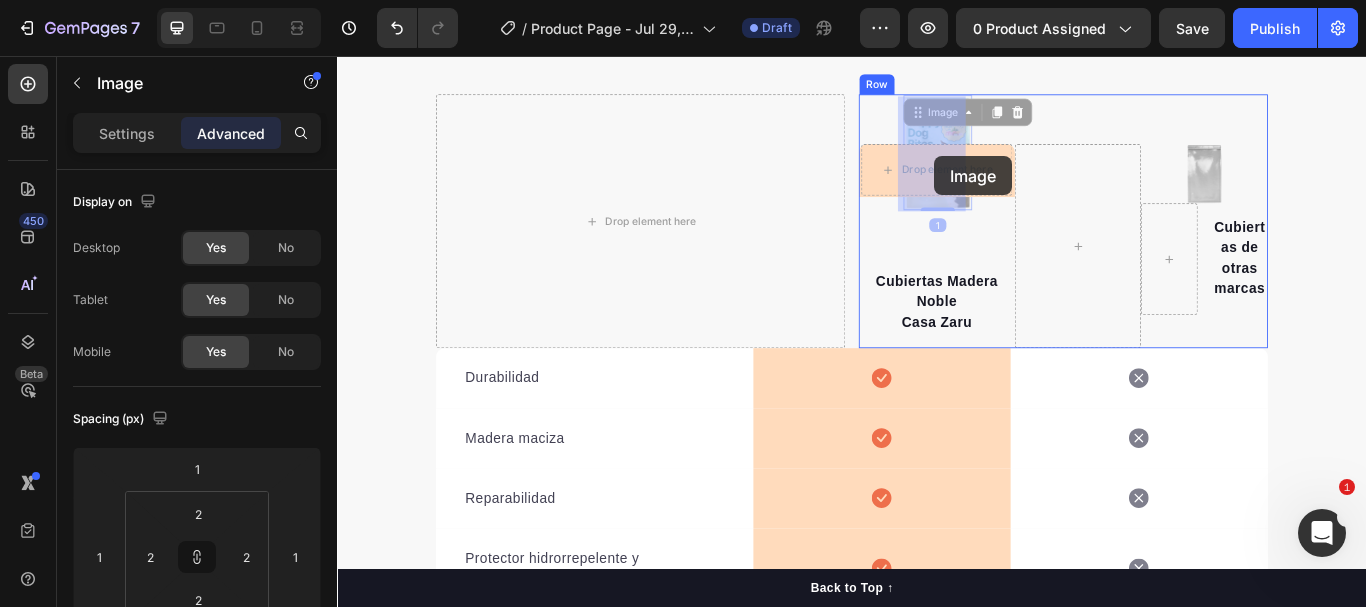 drag, startPoint x: 1026, startPoint y: 149, endPoint x: 1030, endPoint y: 173, distance: 24.33105 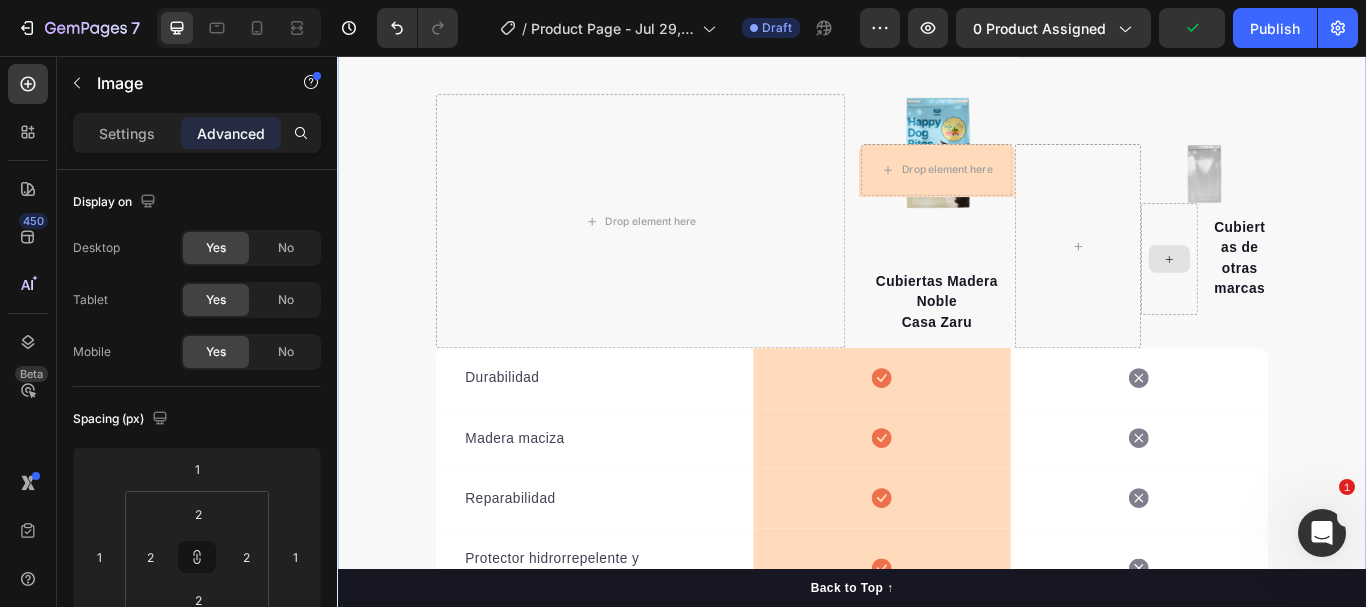 click on "Drop element here Image
Drop element here Row Cubiertas Madera Noble  Casa Zaru Text block
Image
Cubiertas de otras marcas Text block Row Row Row Durabilidad Text block
Icon Row
Icon Row Madera maciza Text block
Icon Row
Icon Row Reparabilidad Text block
Icon Row
Icon Row Protector hidrorrepelente y antimanchas Text block
Icon Row
Icon Row Tu compra planta un árbol nativo Text block
Icon Row
Icon Row Origen Text block 5 años de garantía Text block
Icon Row
Icon Row
Icon
Icon Row Row" at bounding box center [937, 506] 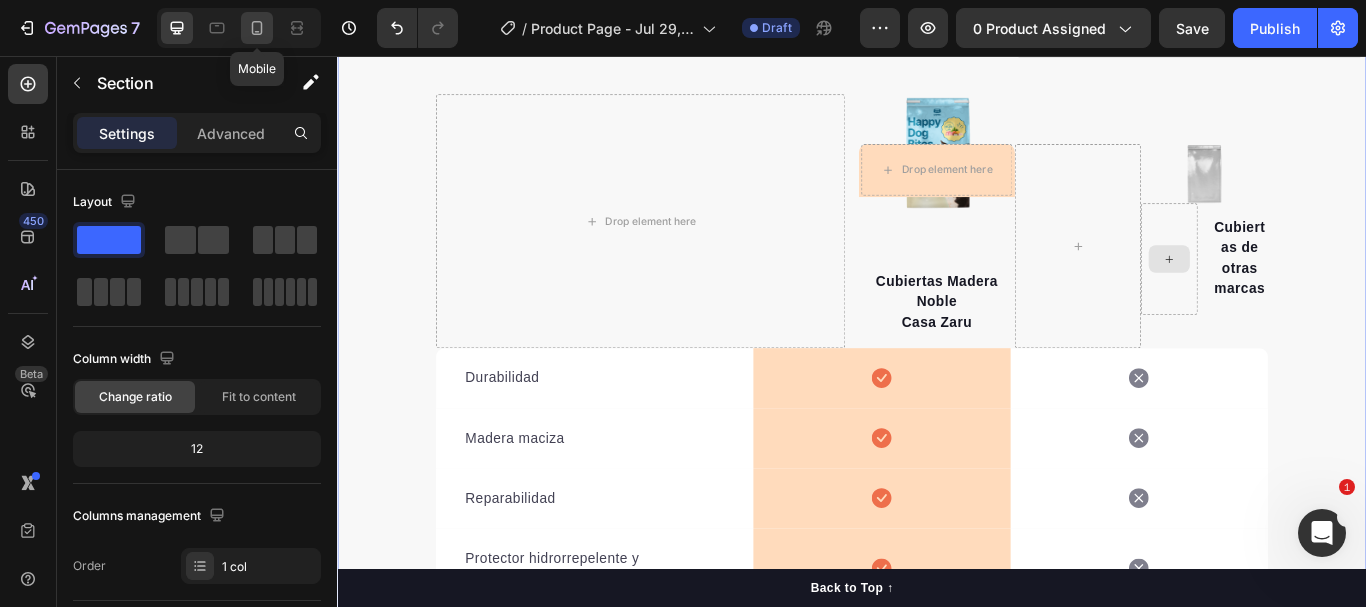 click 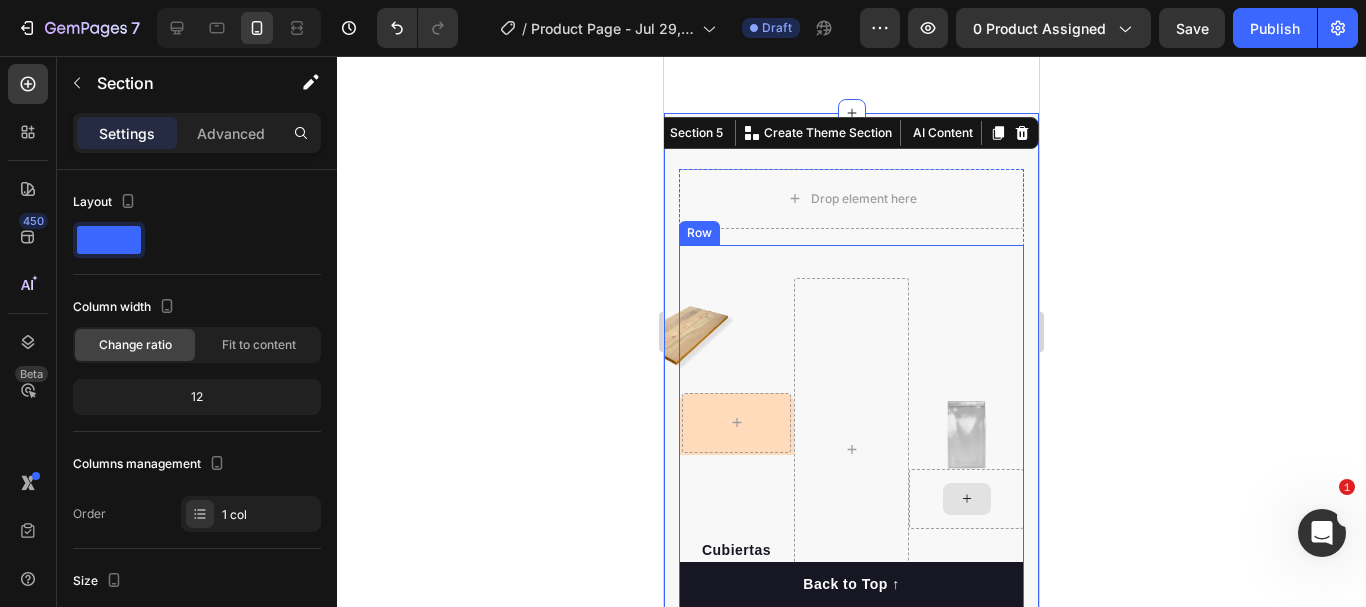 scroll, scrollTop: 4156, scrollLeft: 0, axis: vertical 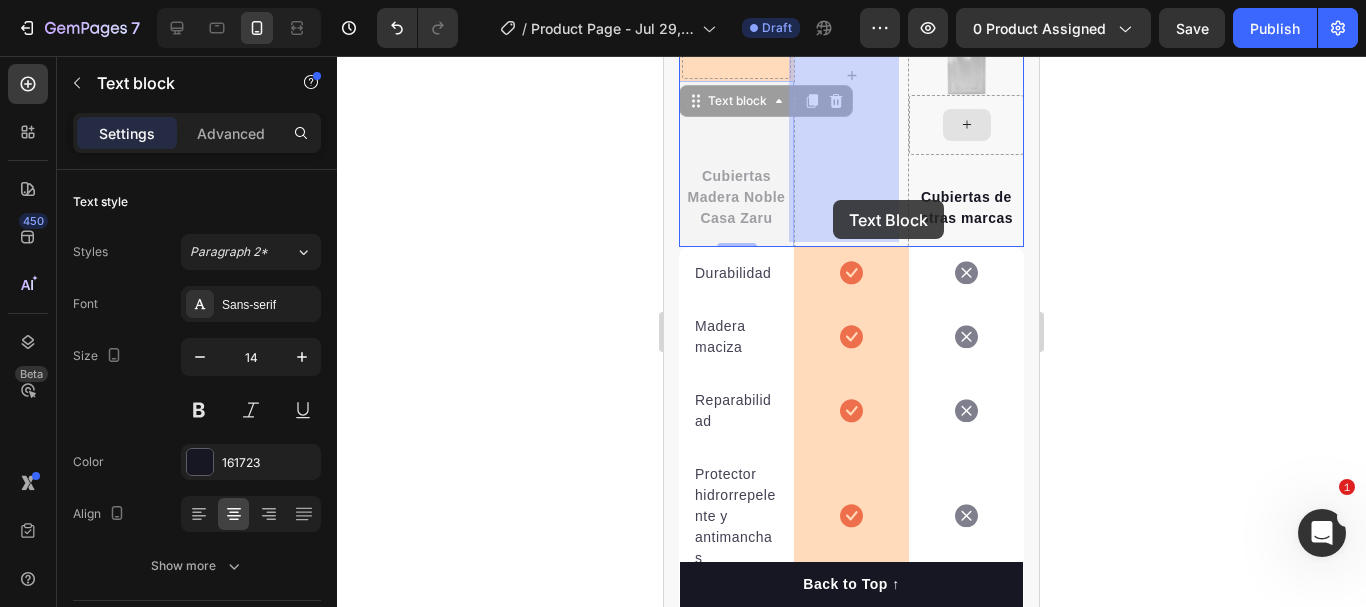 drag, startPoint x: 749, startPoint y: 201, endPoint x: 834, endPoint y: 201, distance: 85 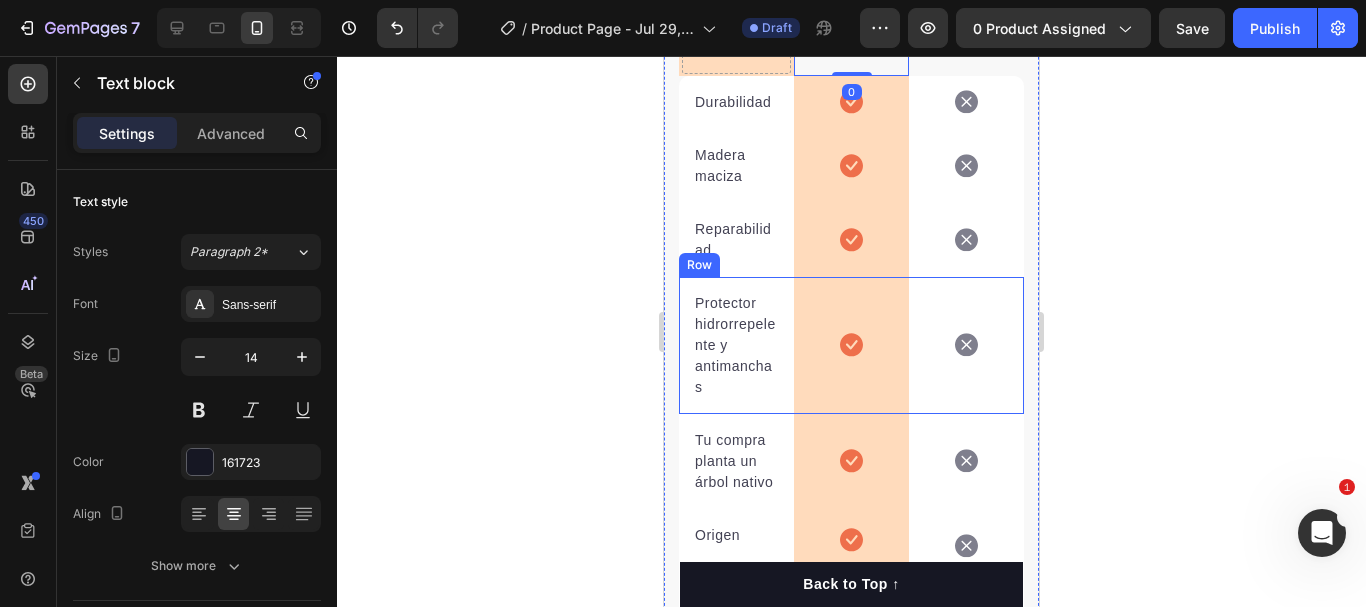 scroll, scrollTop: 3757, scrollLeft: 0, axis: vertical 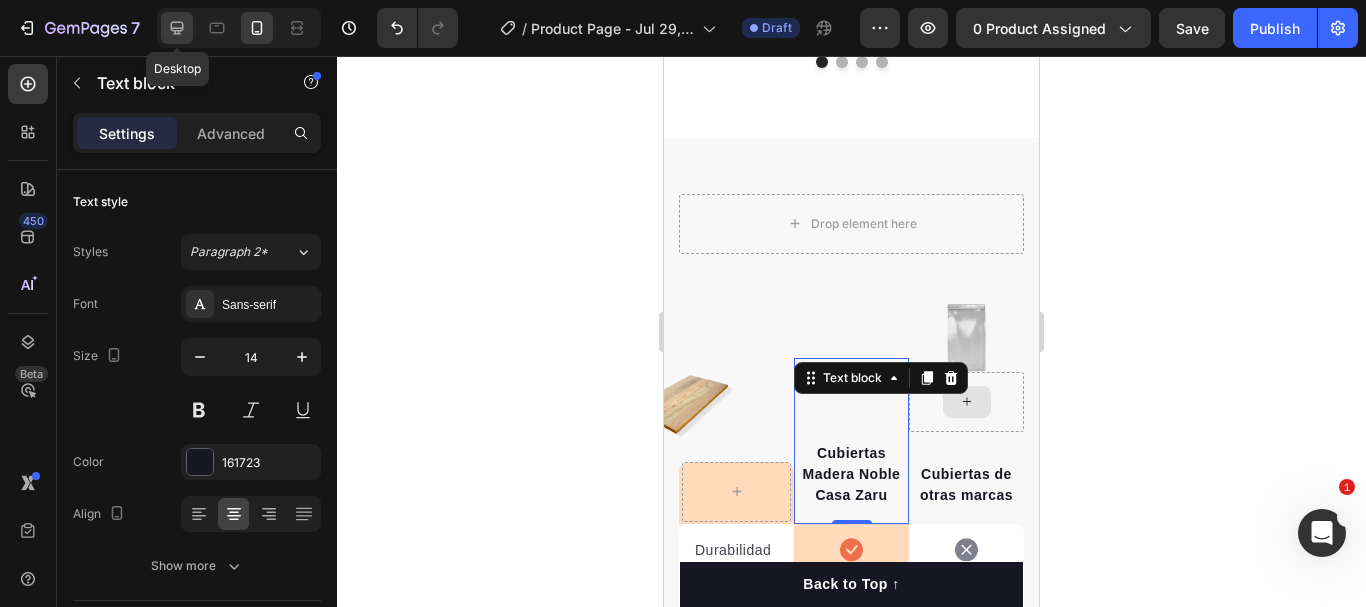 click 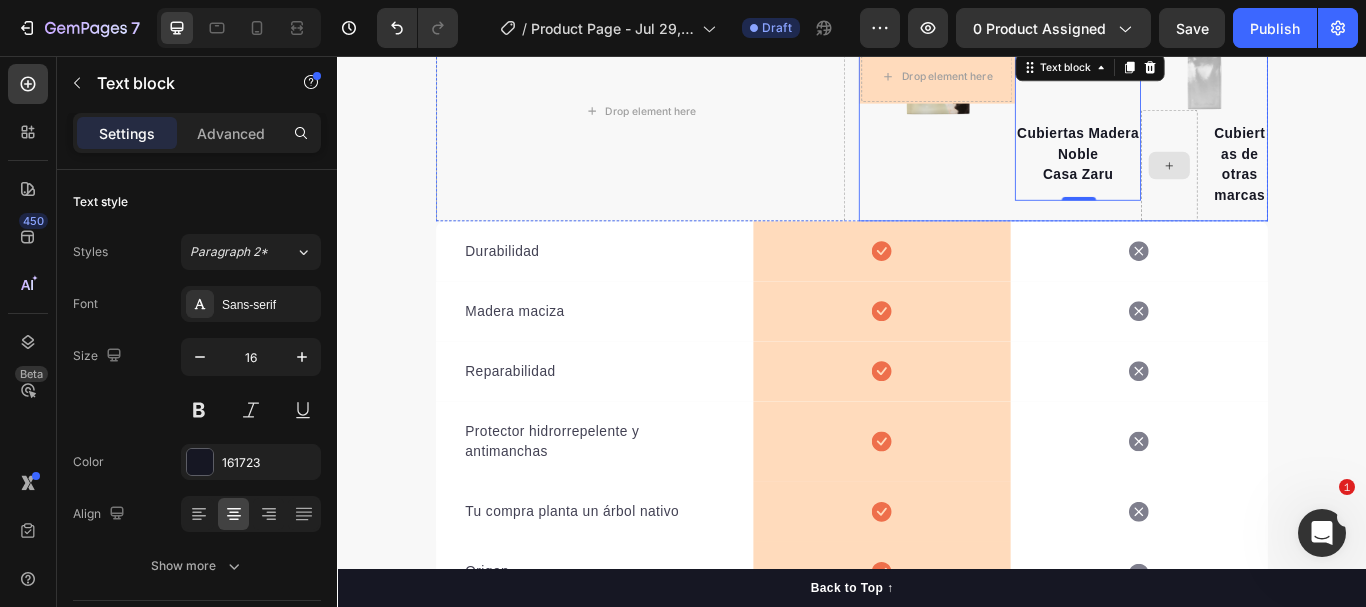 scroll, scrollTop: 3850, scrollLeft: 0, axis: vertical 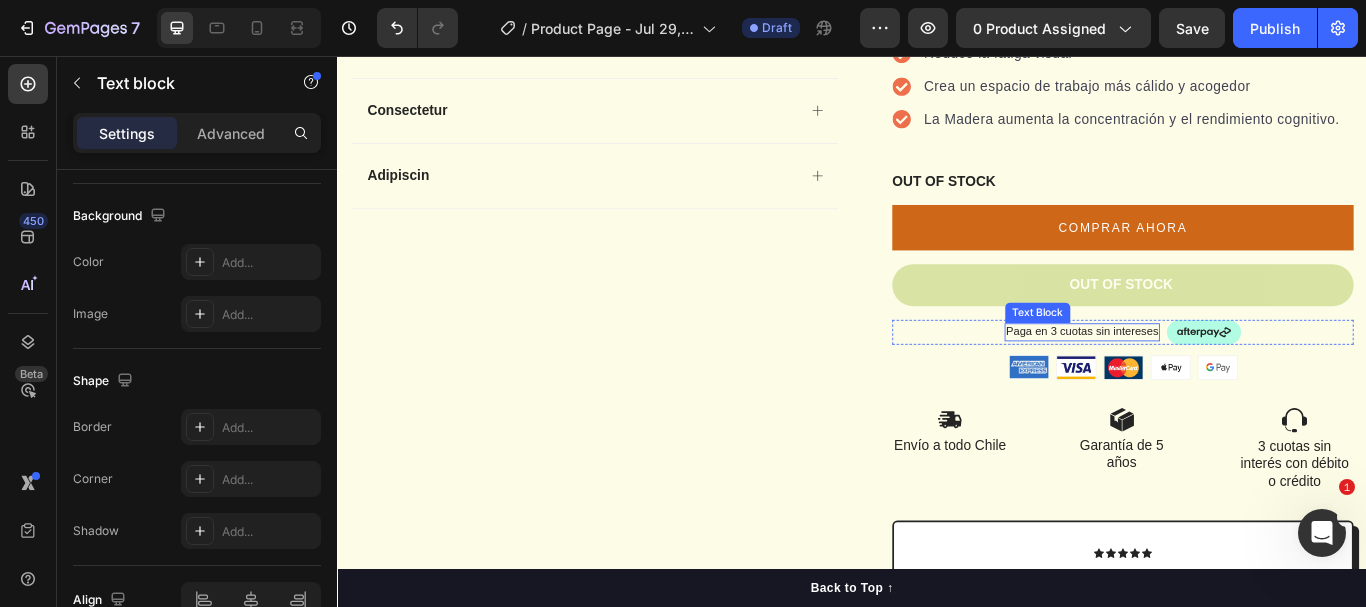 click on "Paga en 3 cuotas sin intereses" at bounding box center [1206, 378] 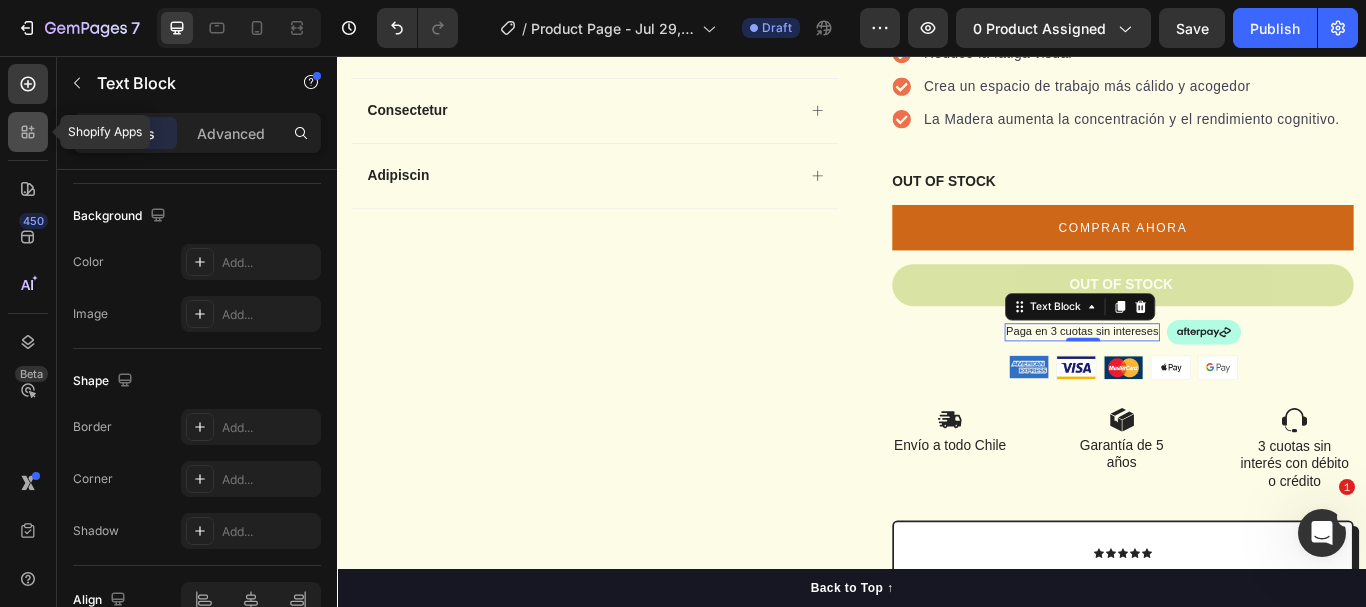 click 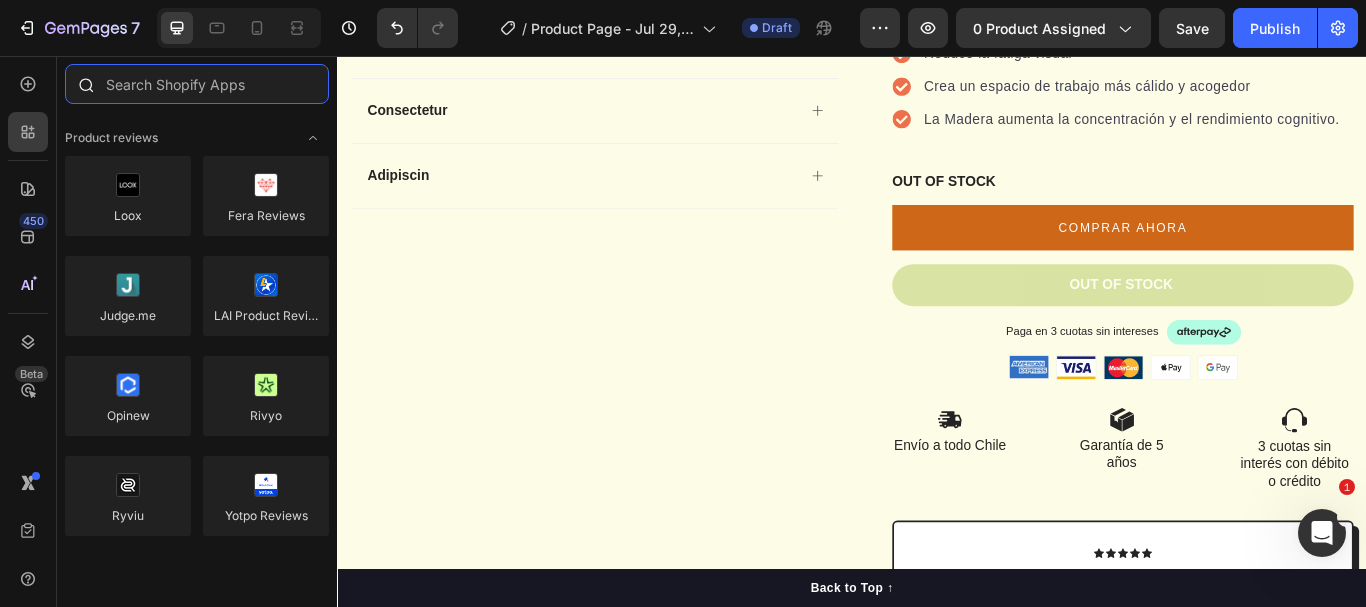 click at bounding box center [197, 84] 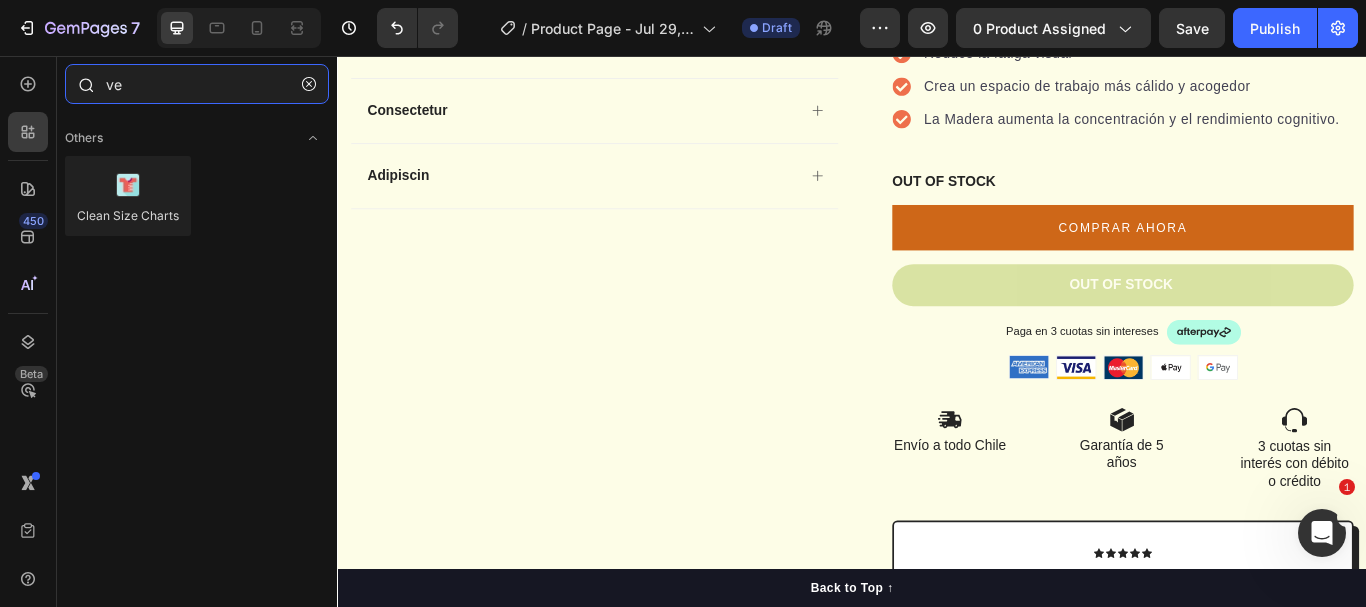 type on "v" 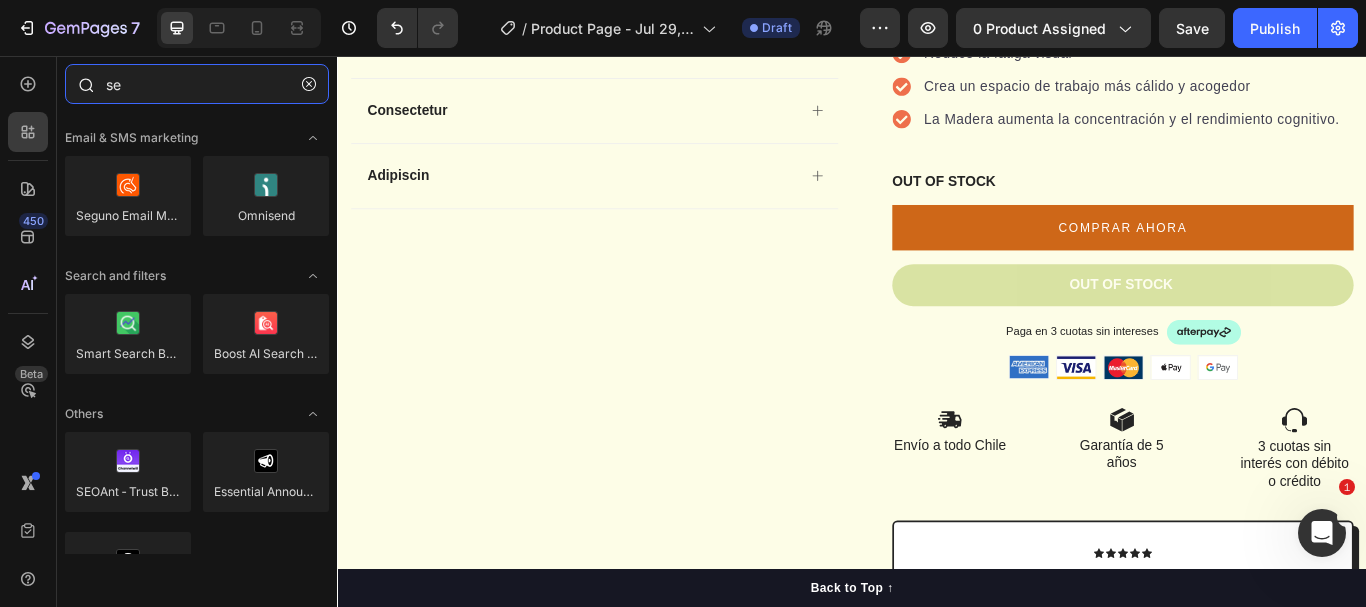 type on "s" 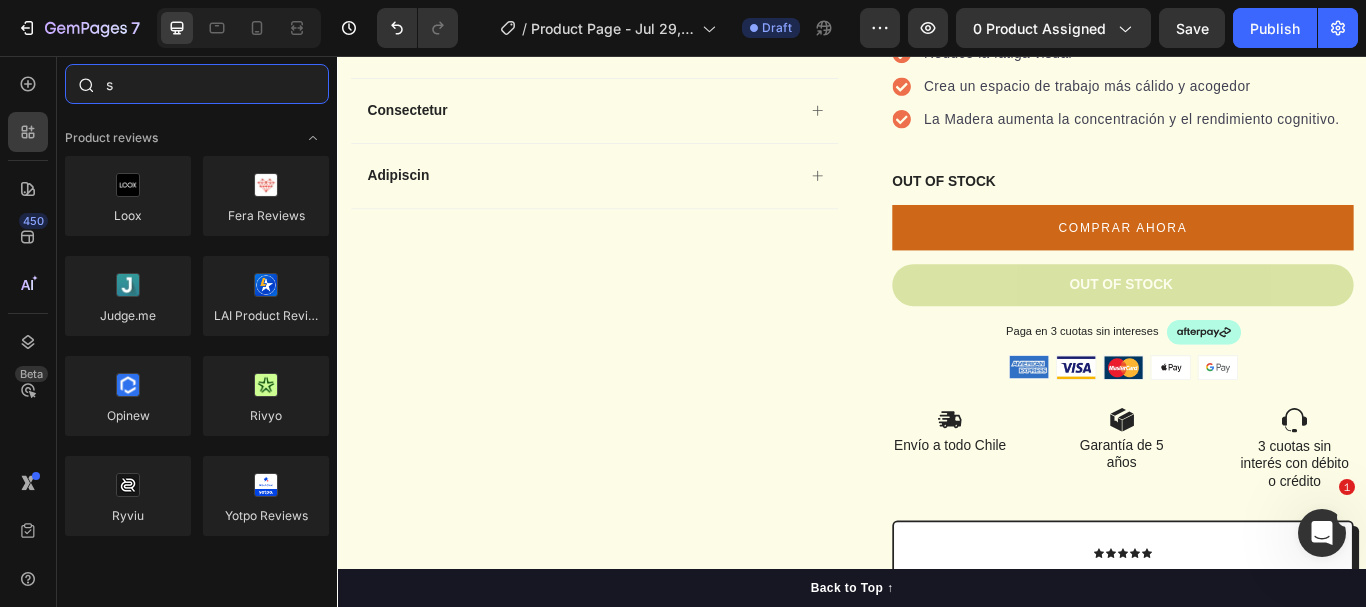 type 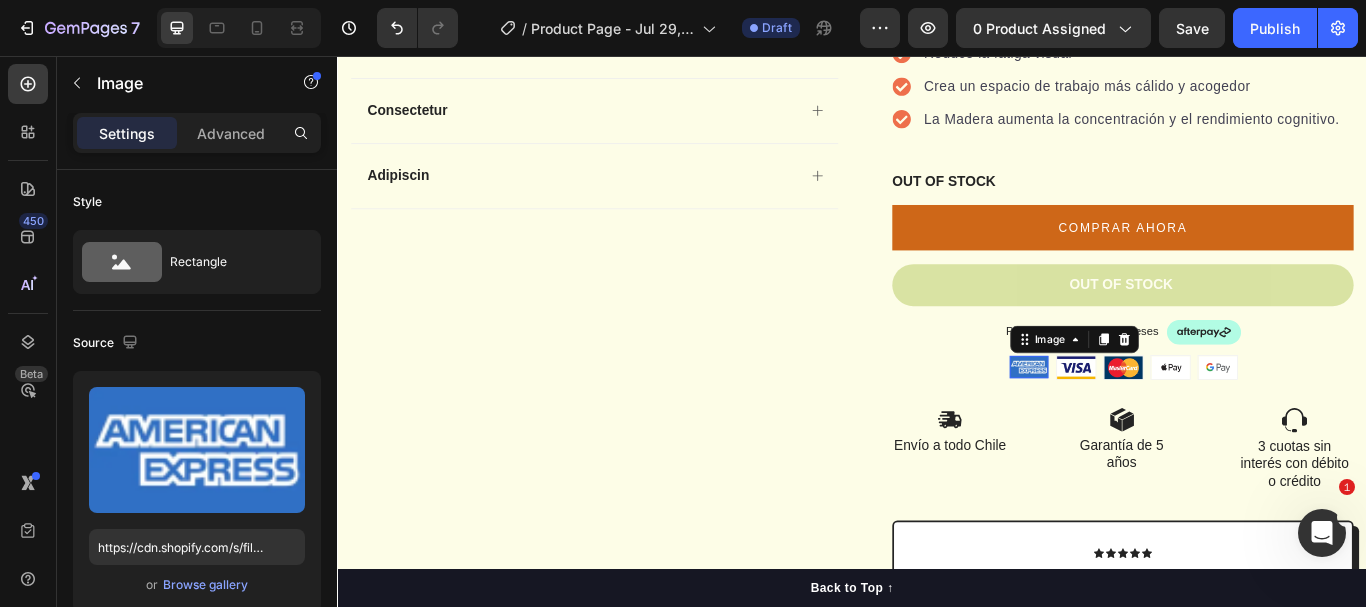 click at bounding box center [1143, 419] 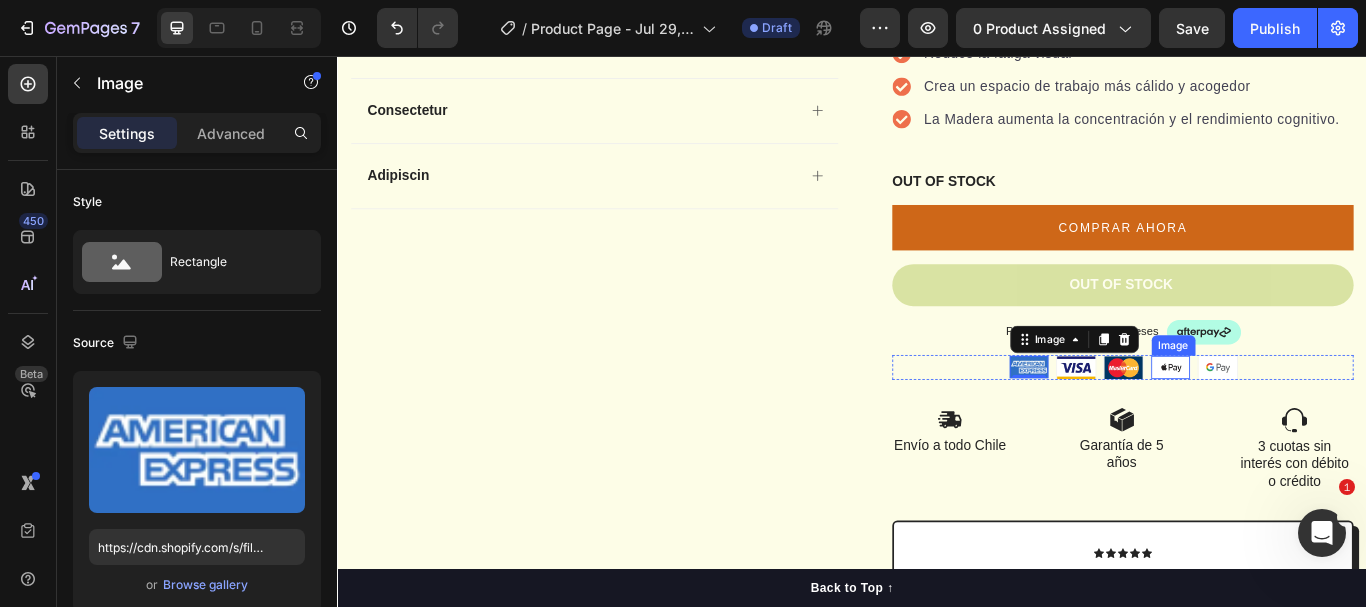 click at bounding box center [1308, 419] 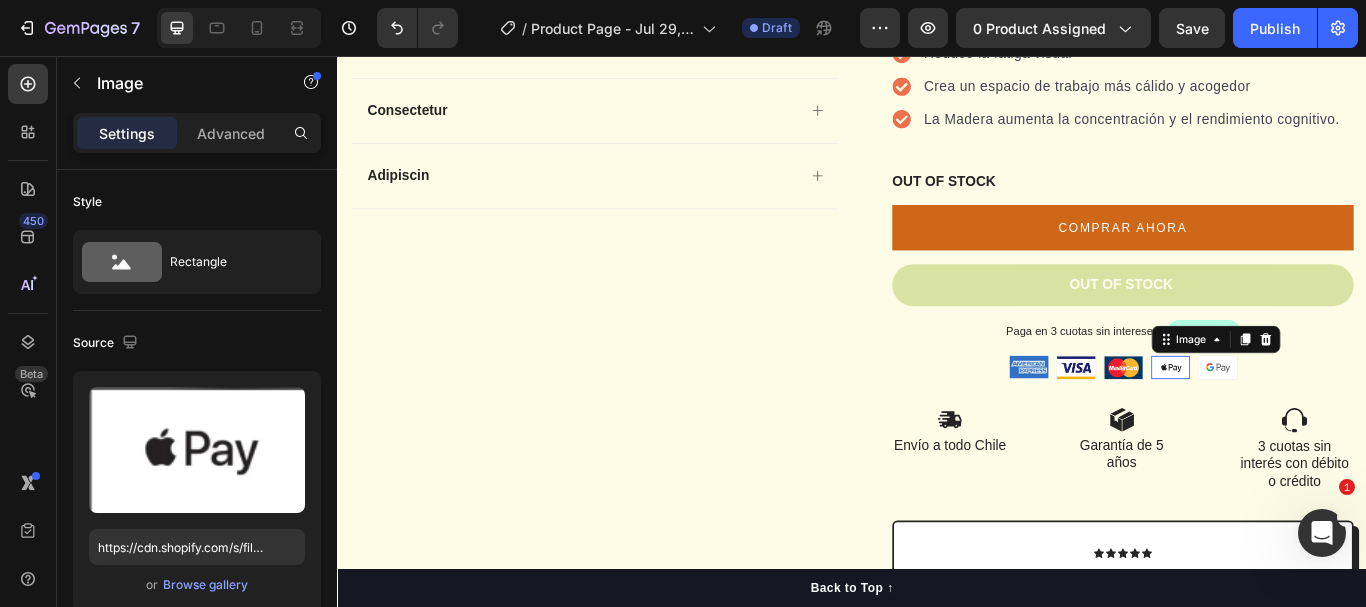 scroll, scrollTop: 584, scrollLeft: 0, axis: vertical 